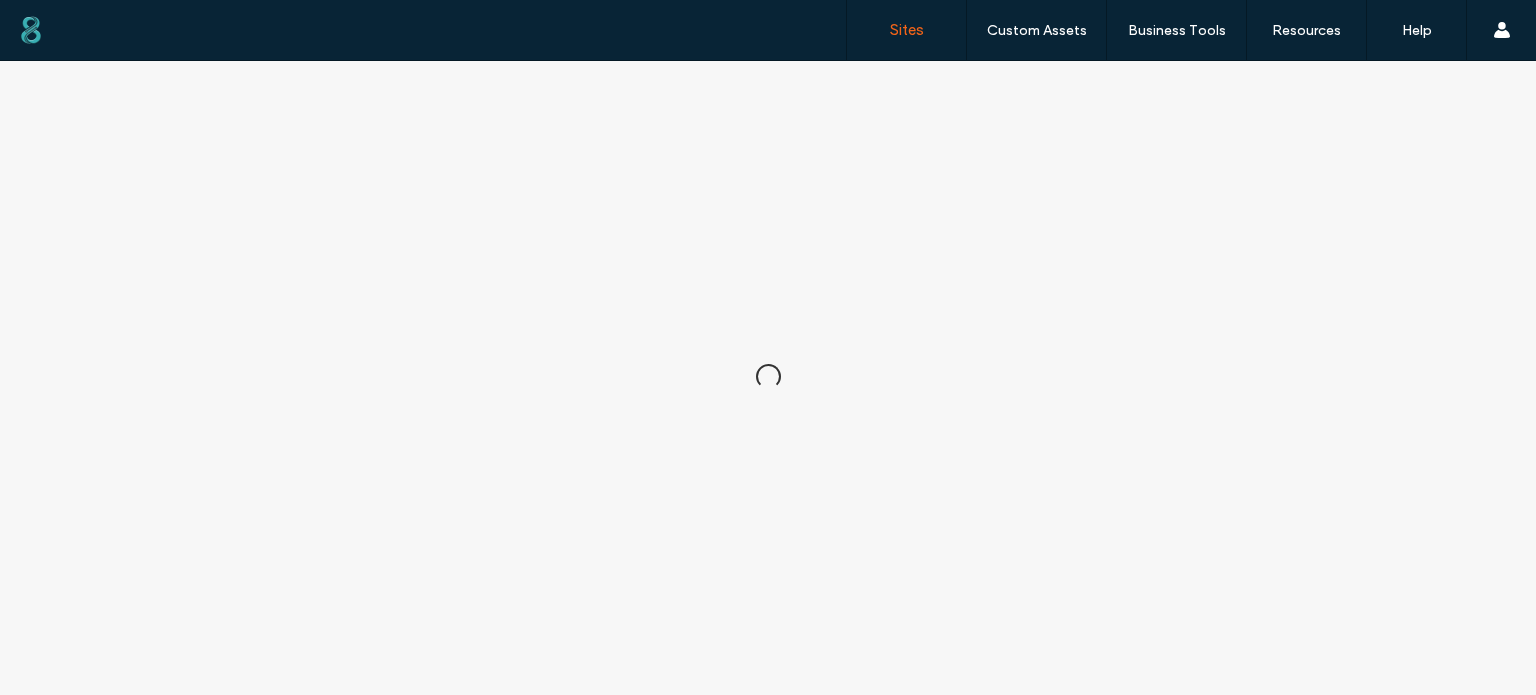 scroll, scrollTop: 0, scrollLeft: 0, axis: both 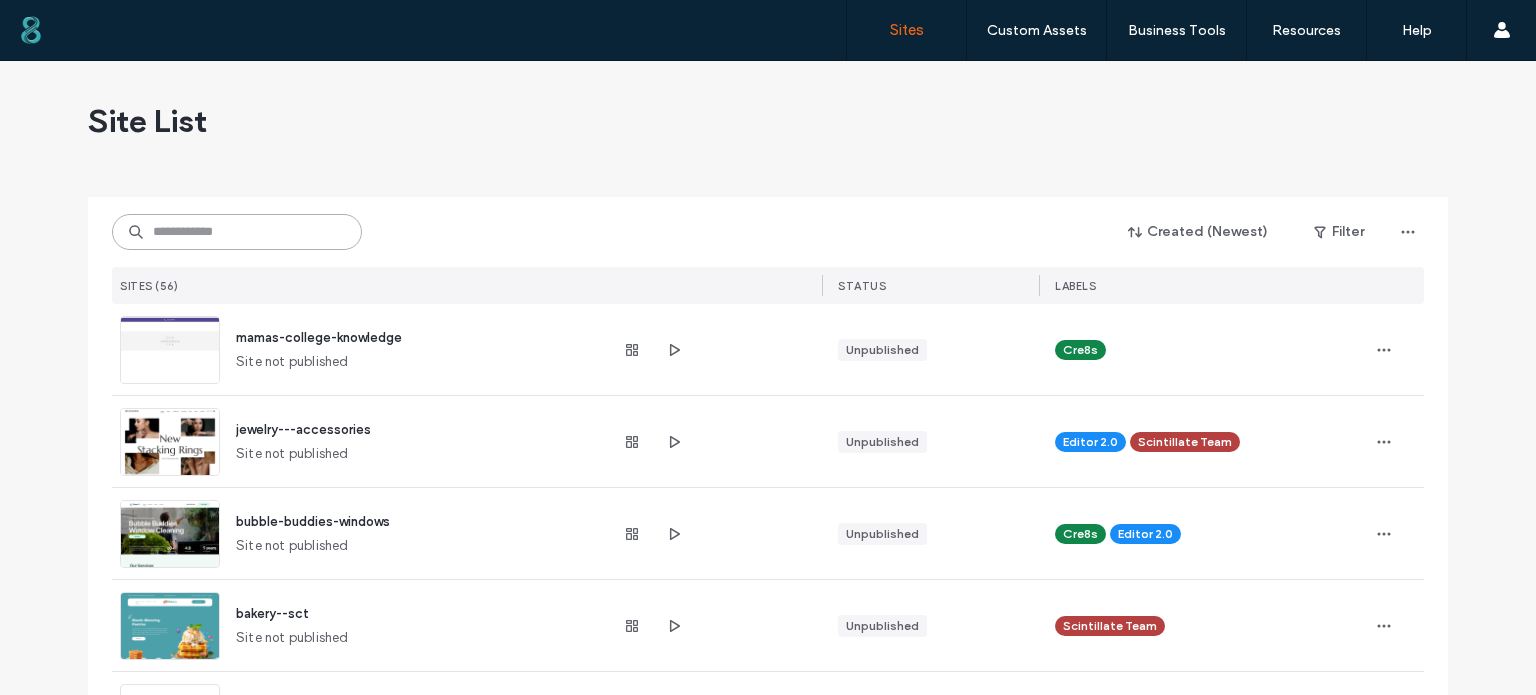 click at bounding box center (237, 232) 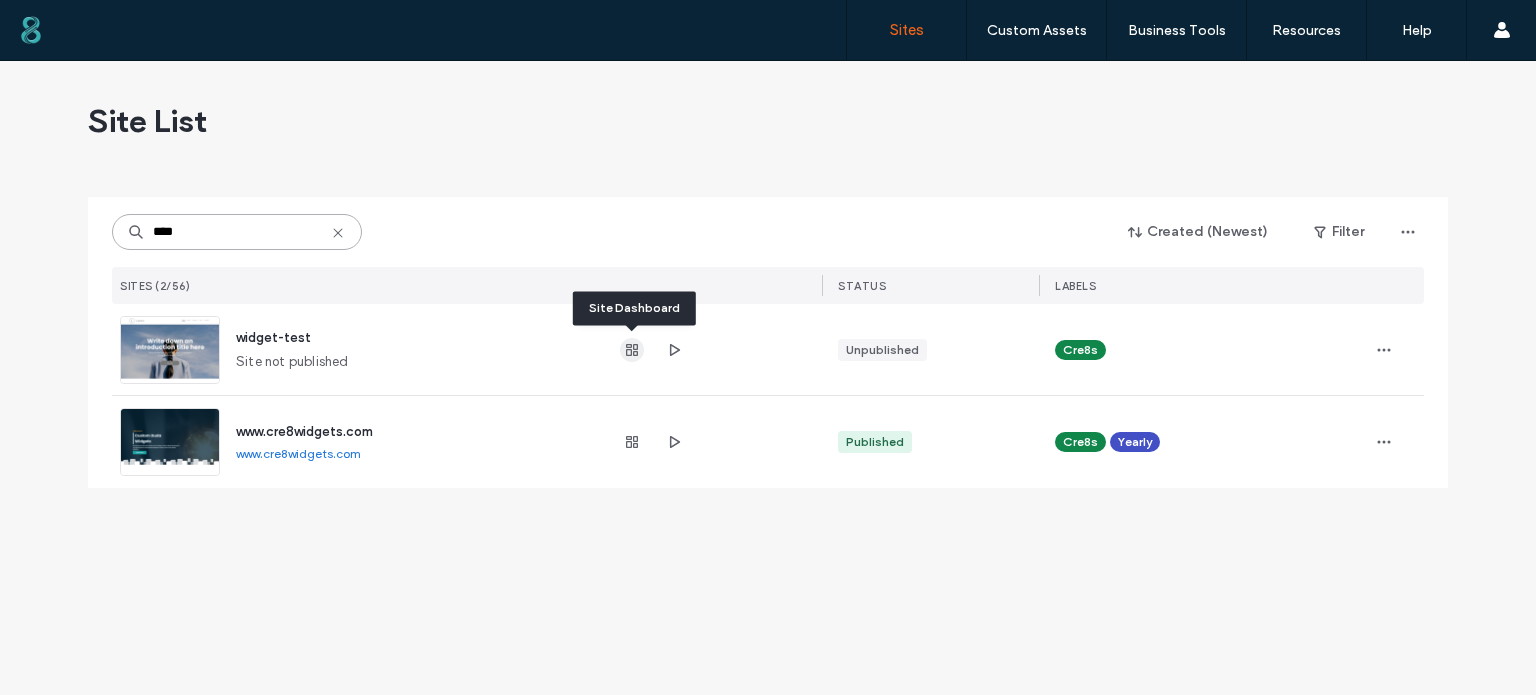type on "****" 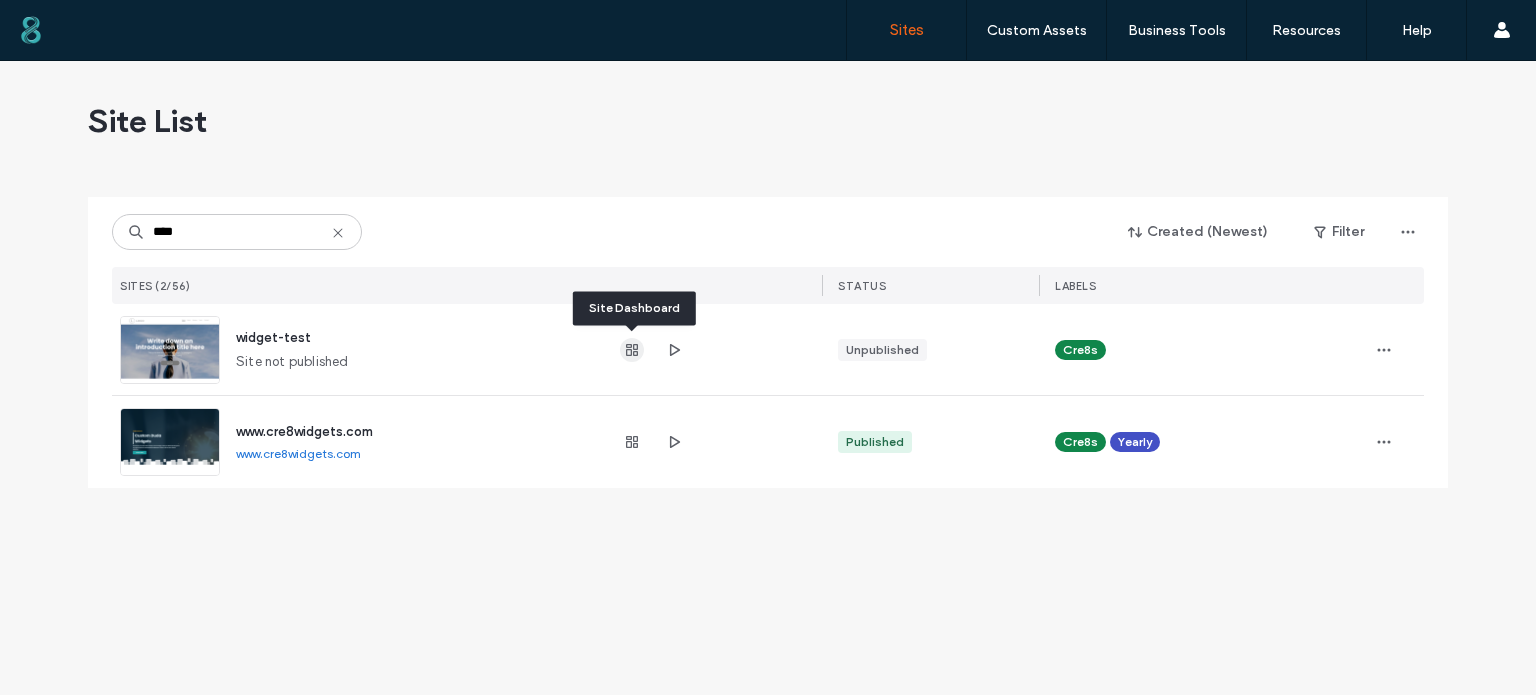 click 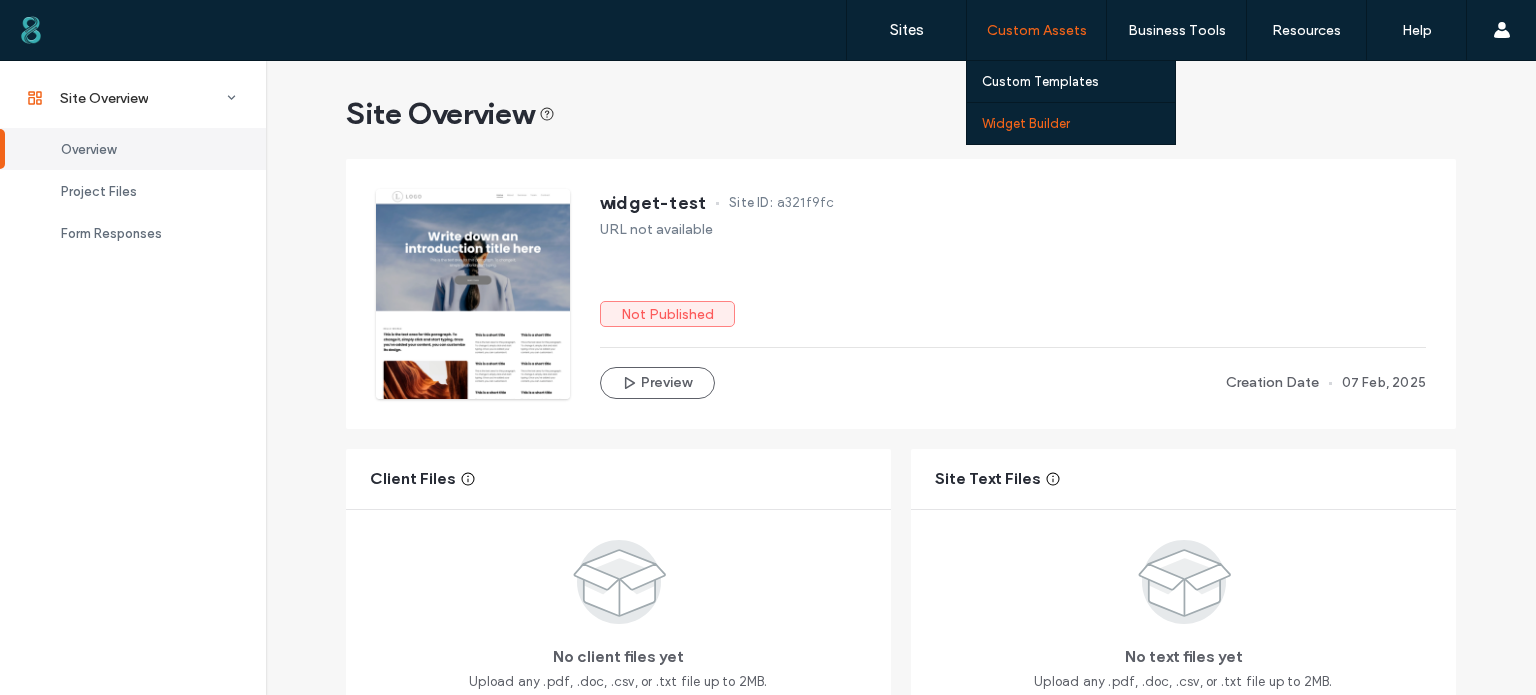 click on "Widget Builder" at bounding box center [1026, 123] 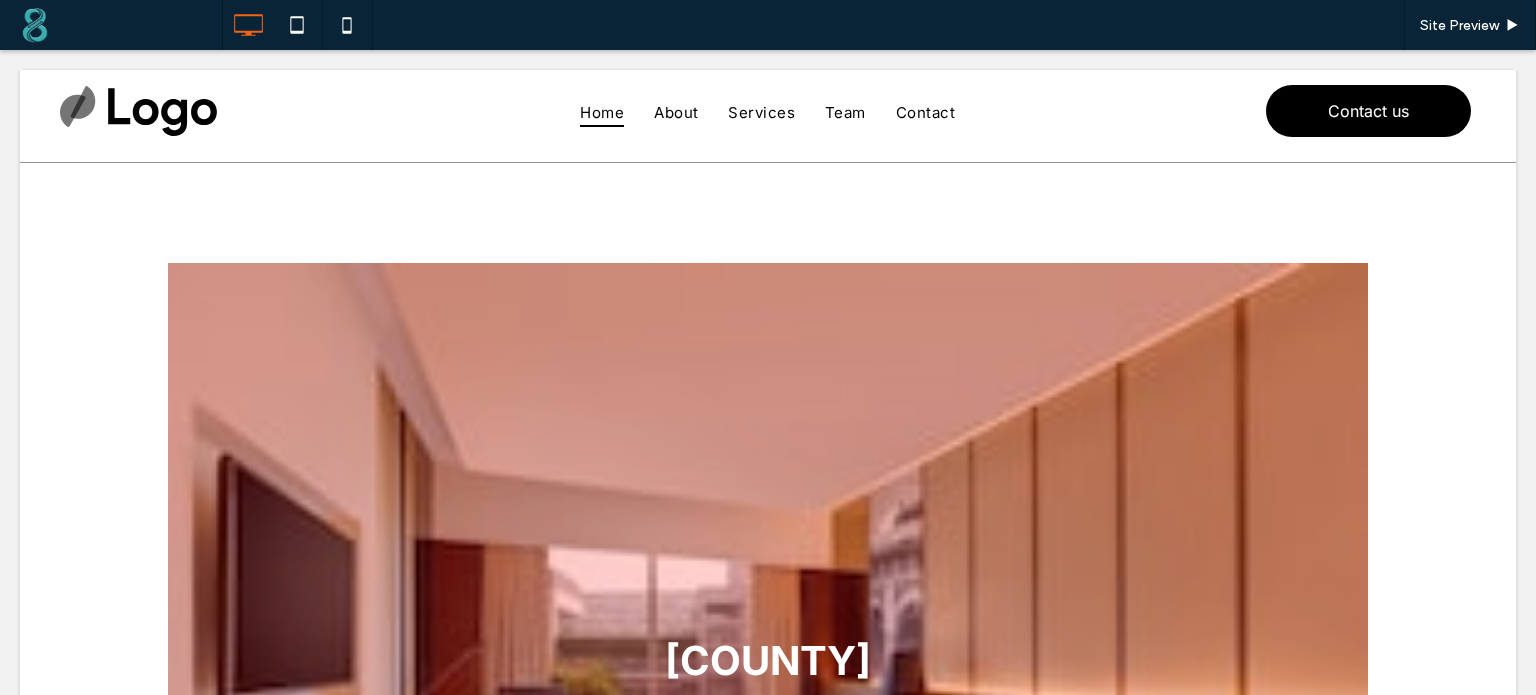 scroll, scrollTop: 0, scrollLeft: 0, axis: both 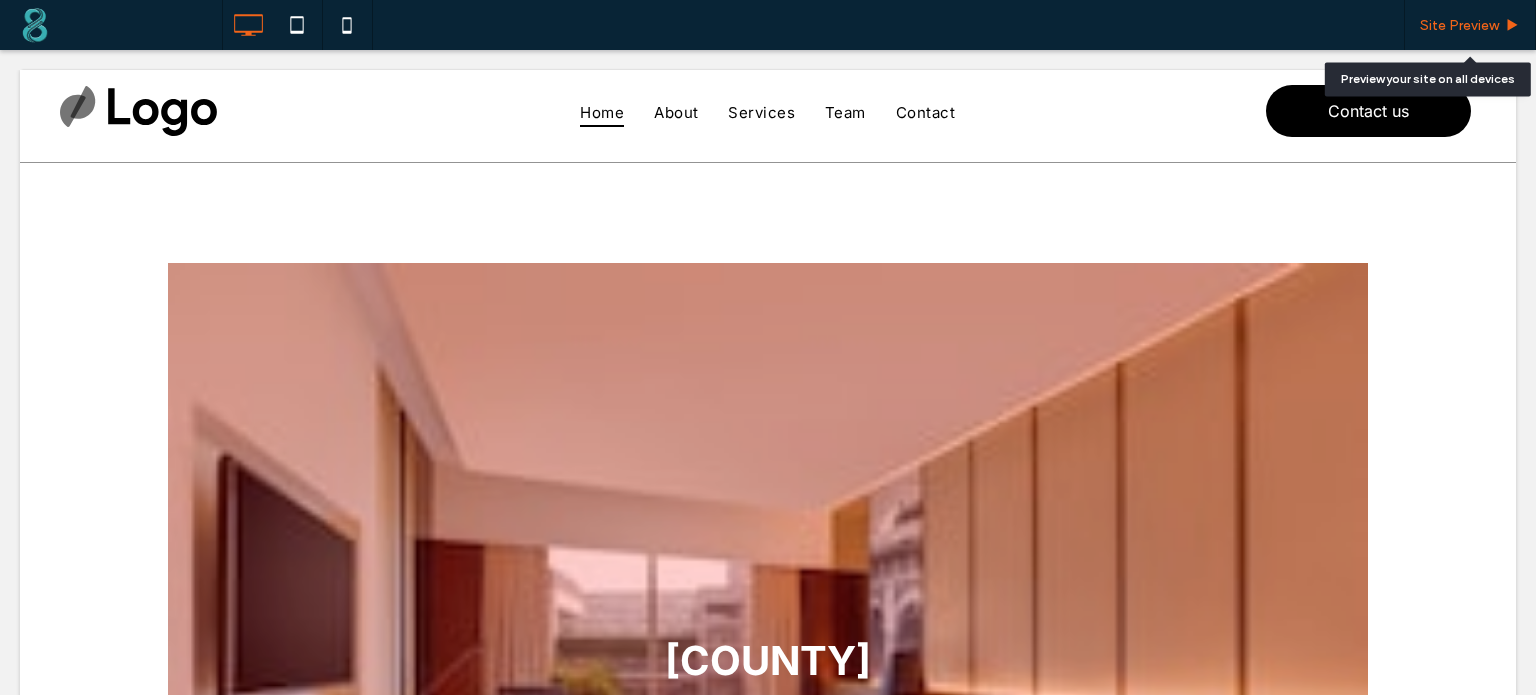click on "Site Preview" at bounding box center [1459, 25] 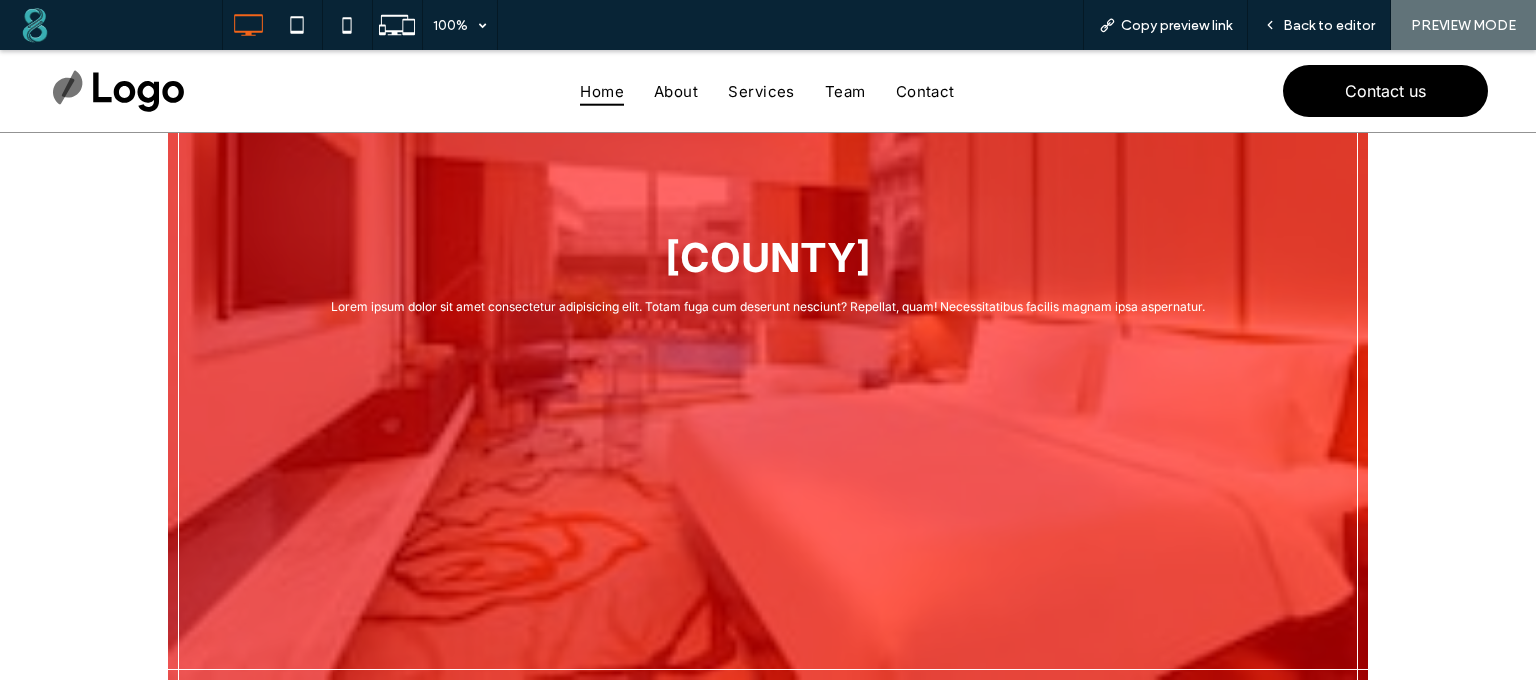 scroll, scrollTop: 0, scrollLeft: 0, axis: both 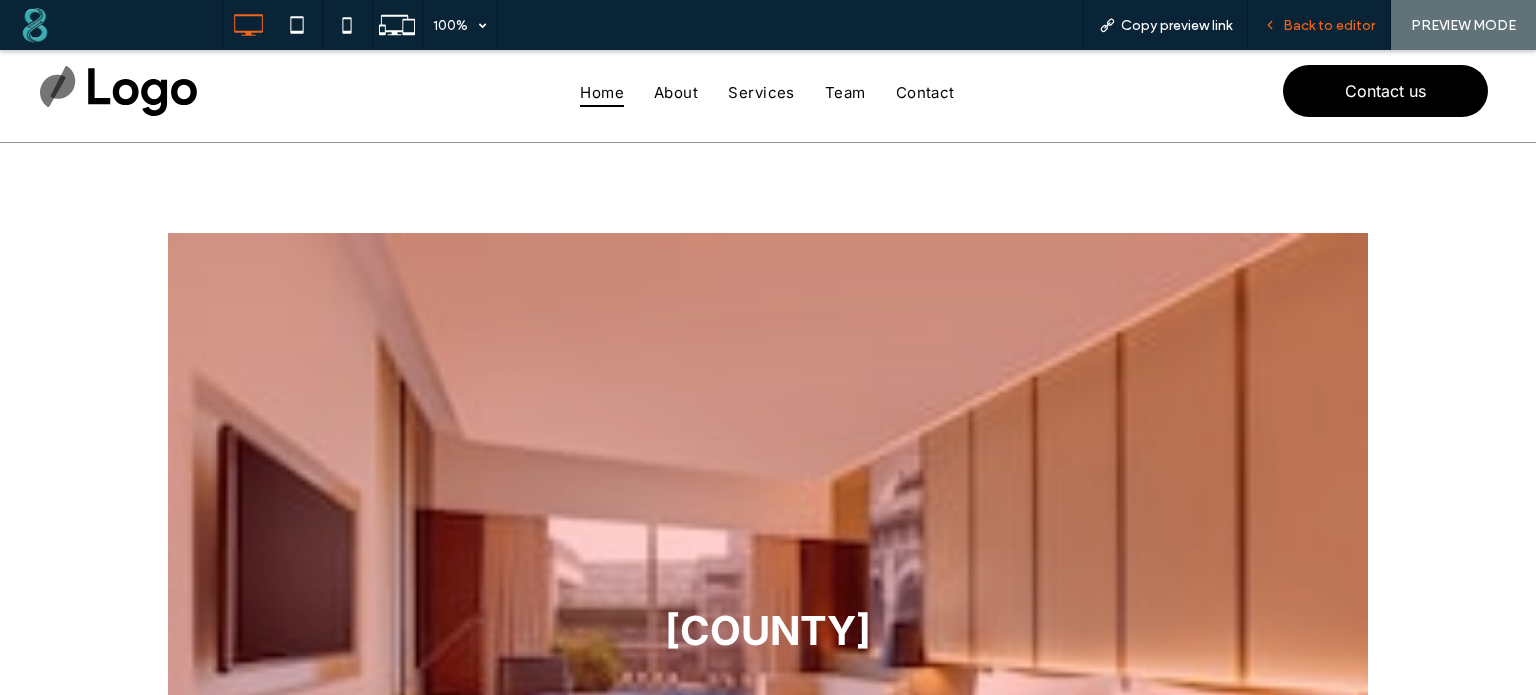 click on "Back to editor" at bounding box center (1329, 25) 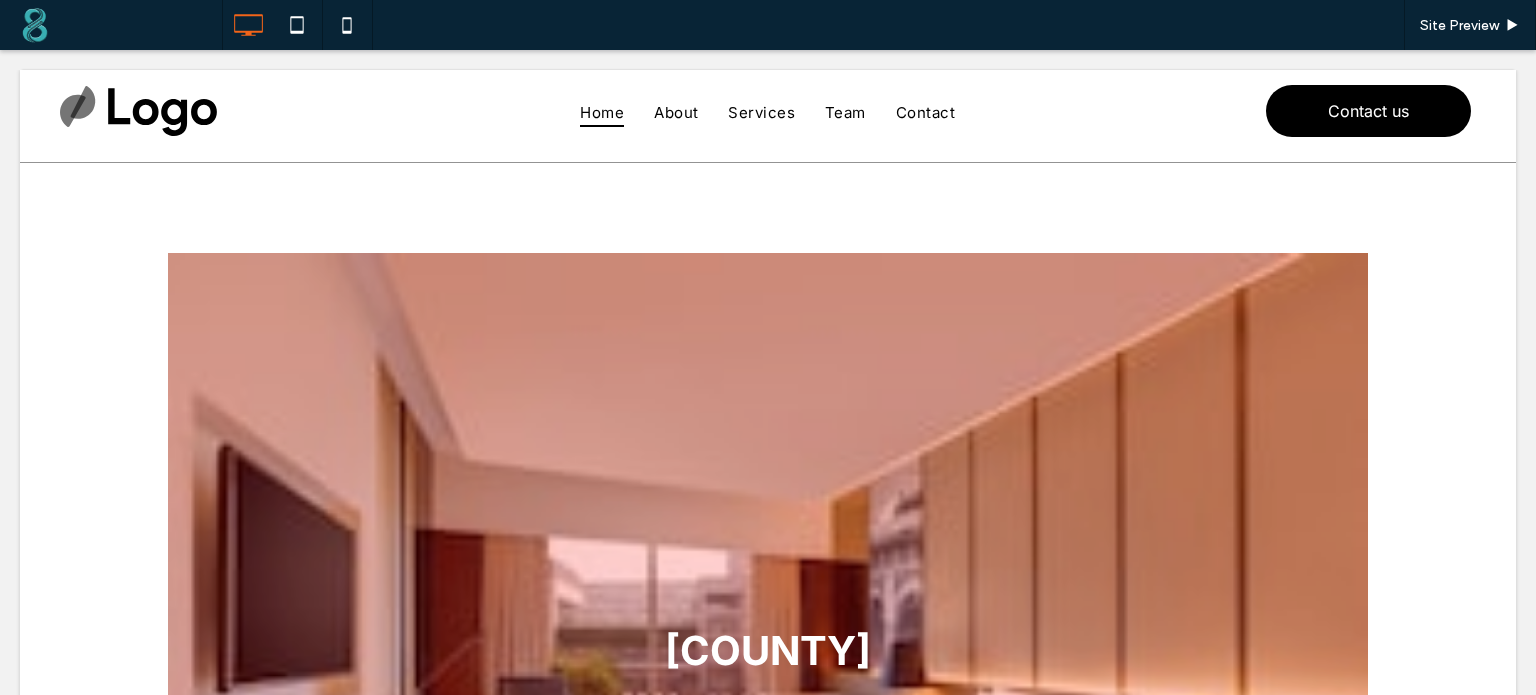 click at bounding box center [768, 653] 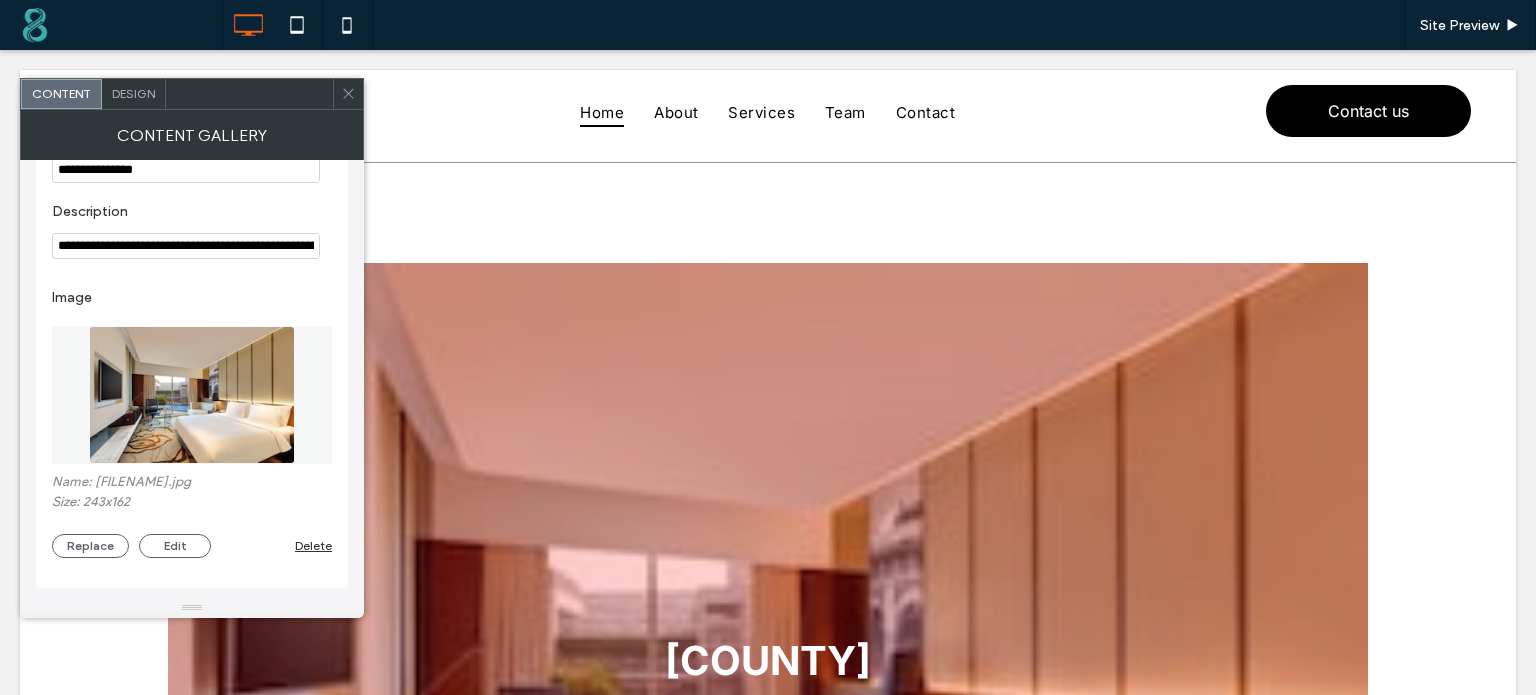 scroll, scrollTop: 0, scrollLeft: 0, axis: both 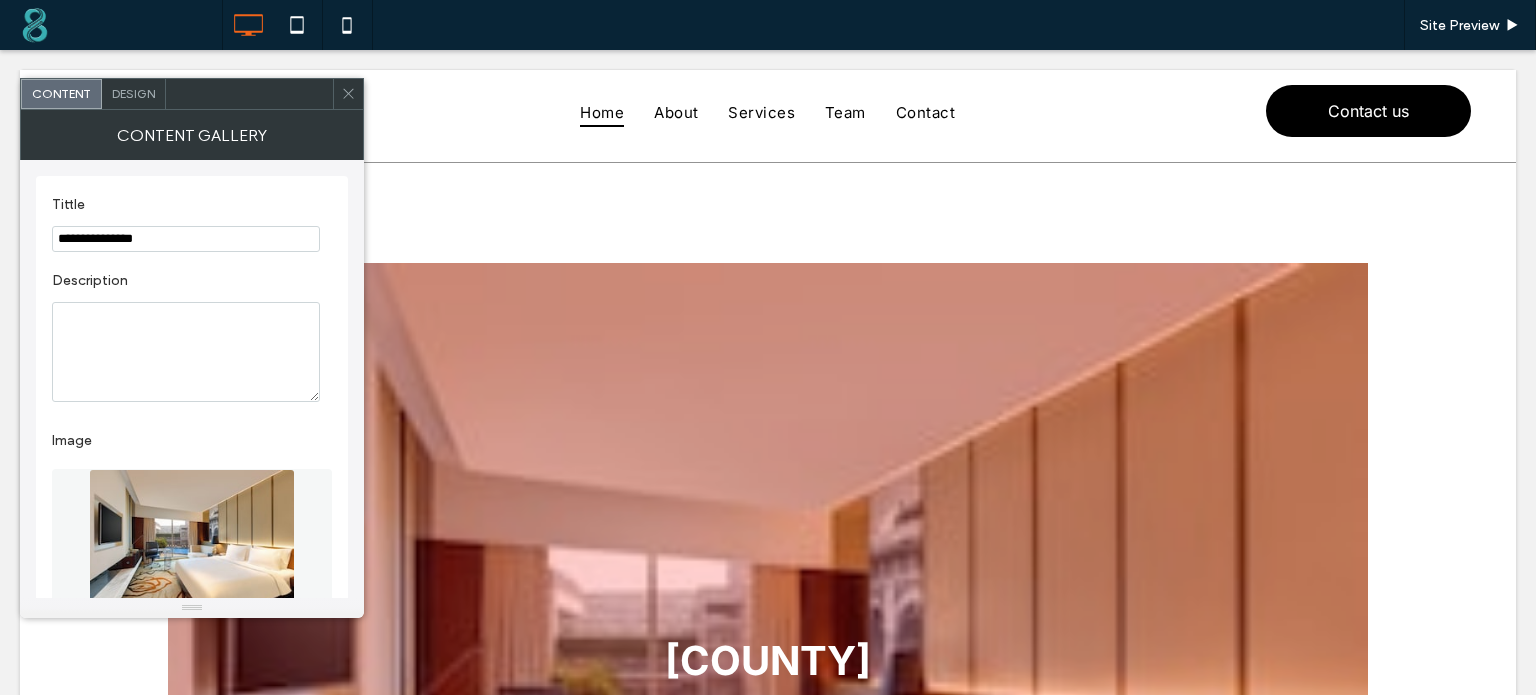 click at bounding box center [186, 352] 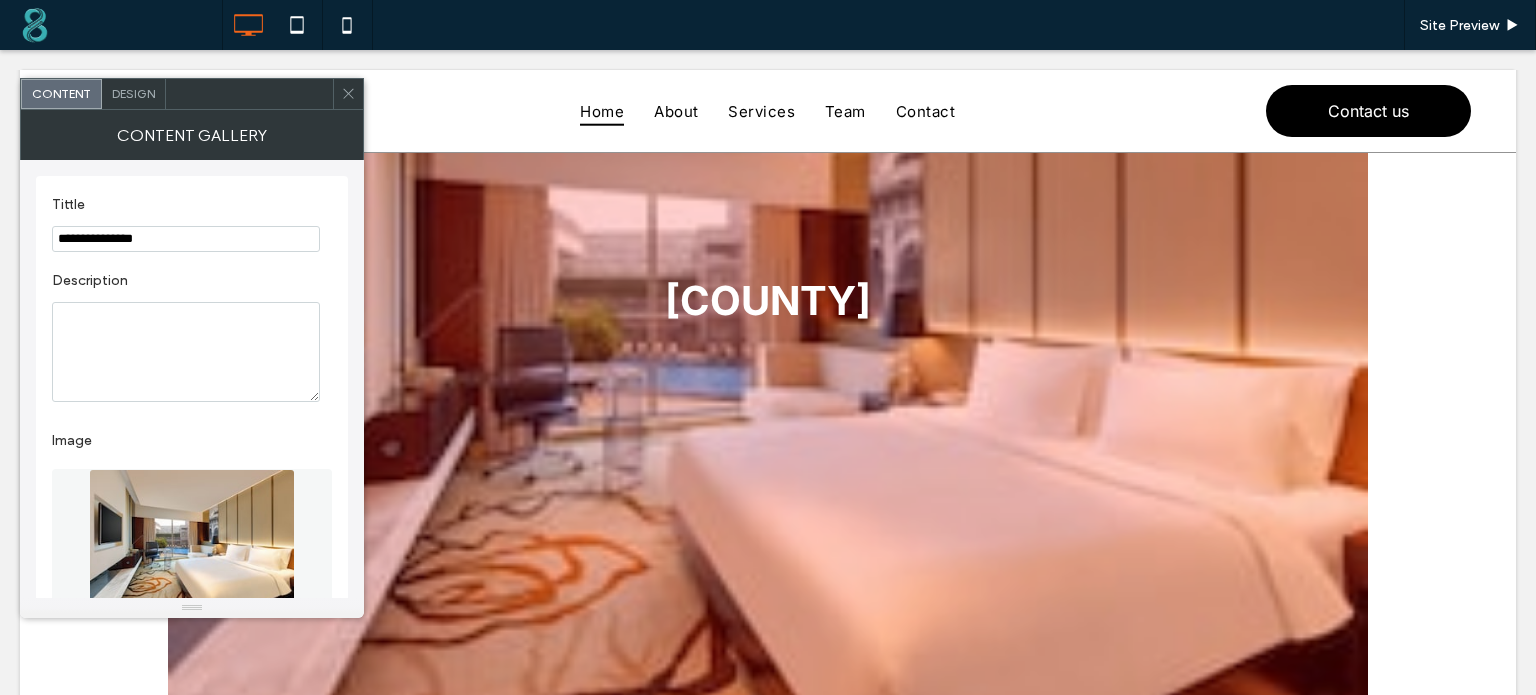 scroll, scrollTop: 350, scrollLeft: 0, axis: vertical 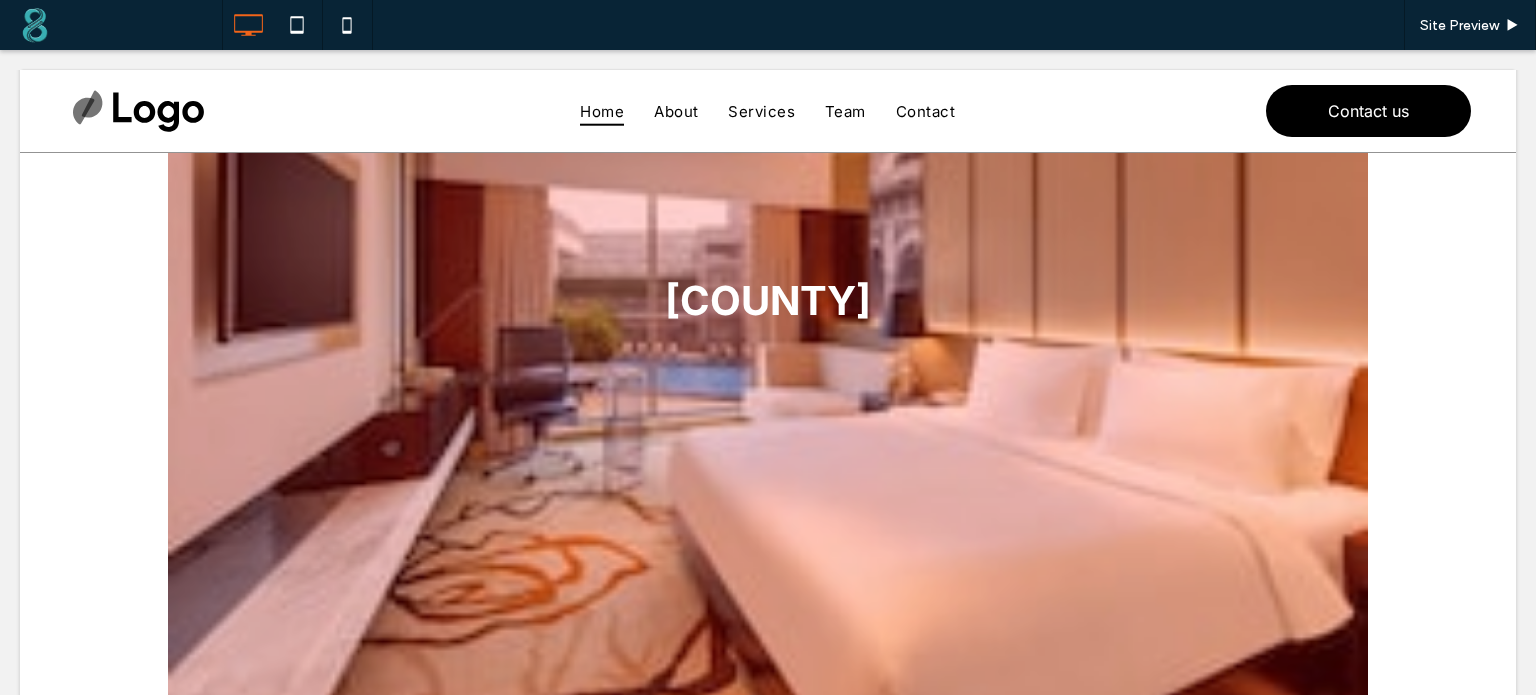 click at bounding box center [768, 303] 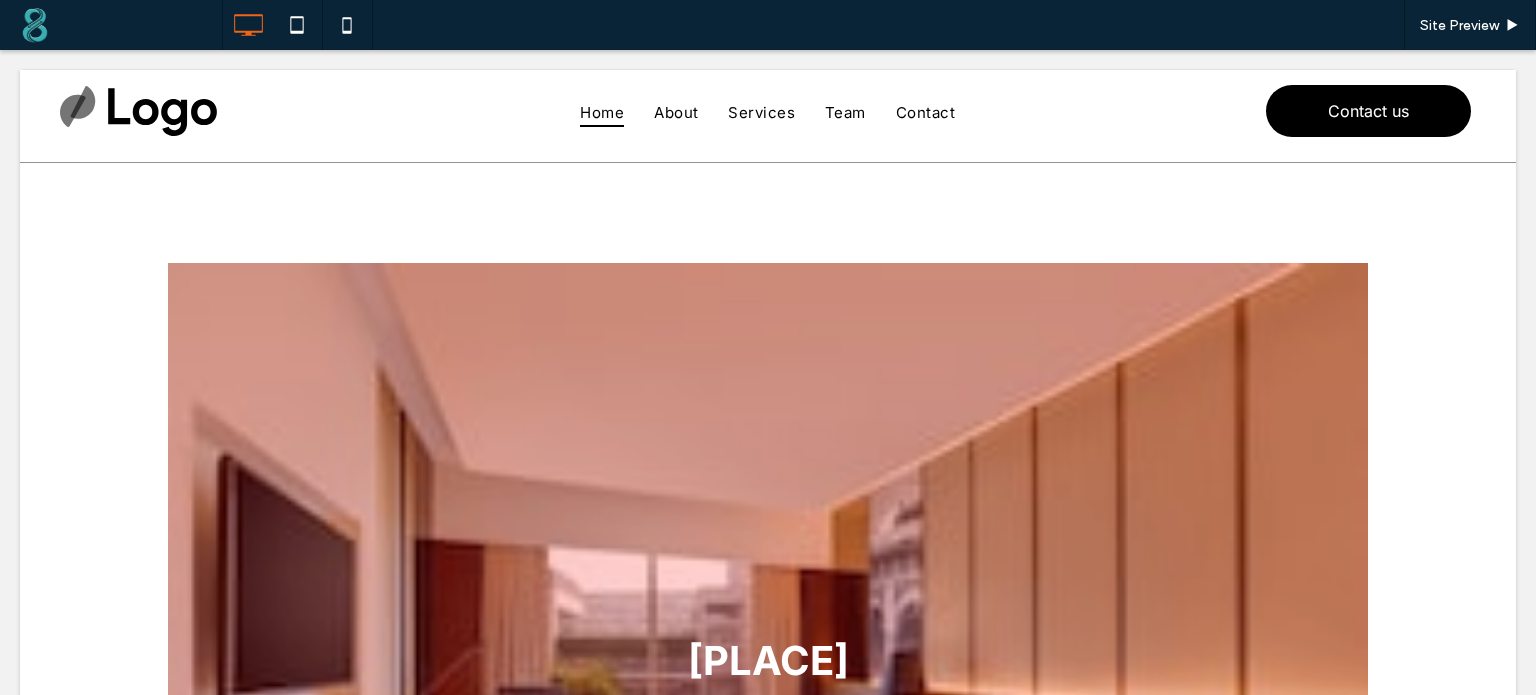 scroll, scrollTop: 0, scrollLeft: 0, axis: both 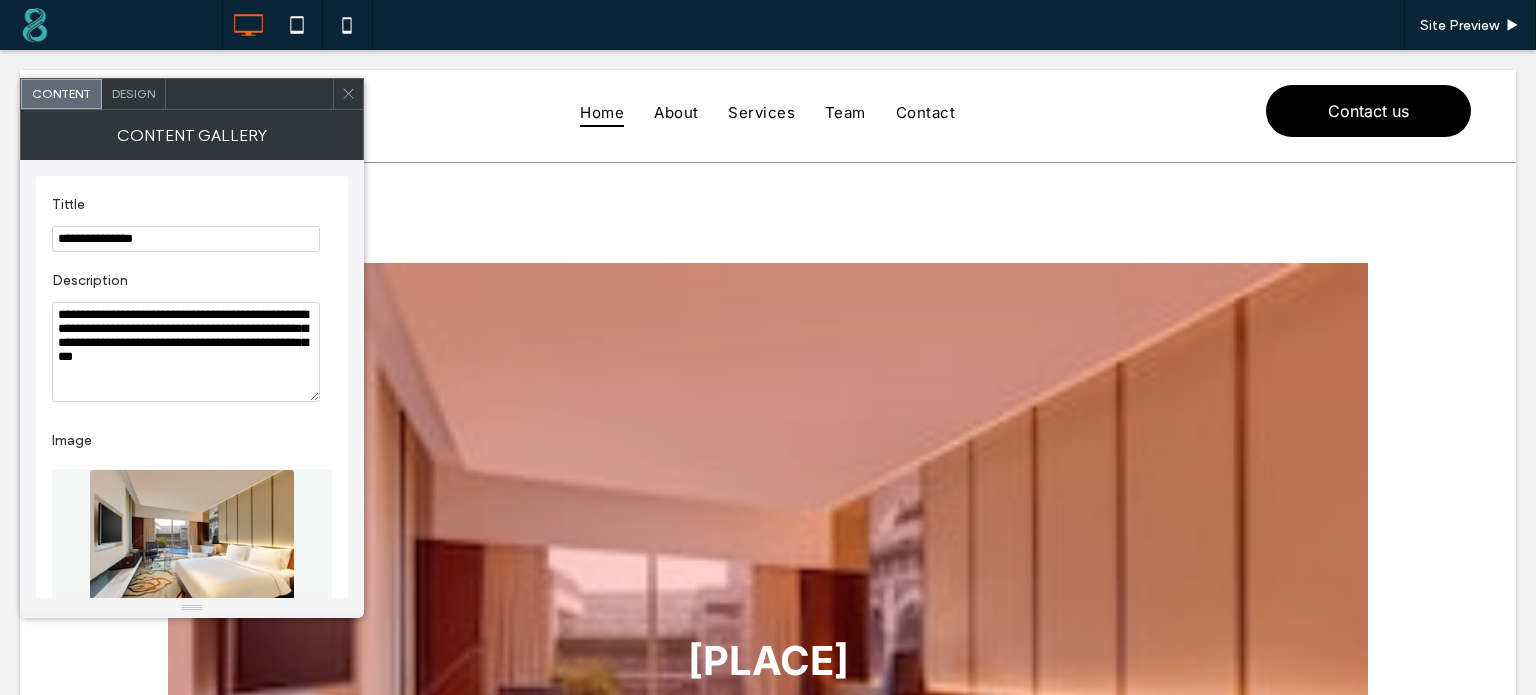 click on "Design" at bounding box center (133, 93) 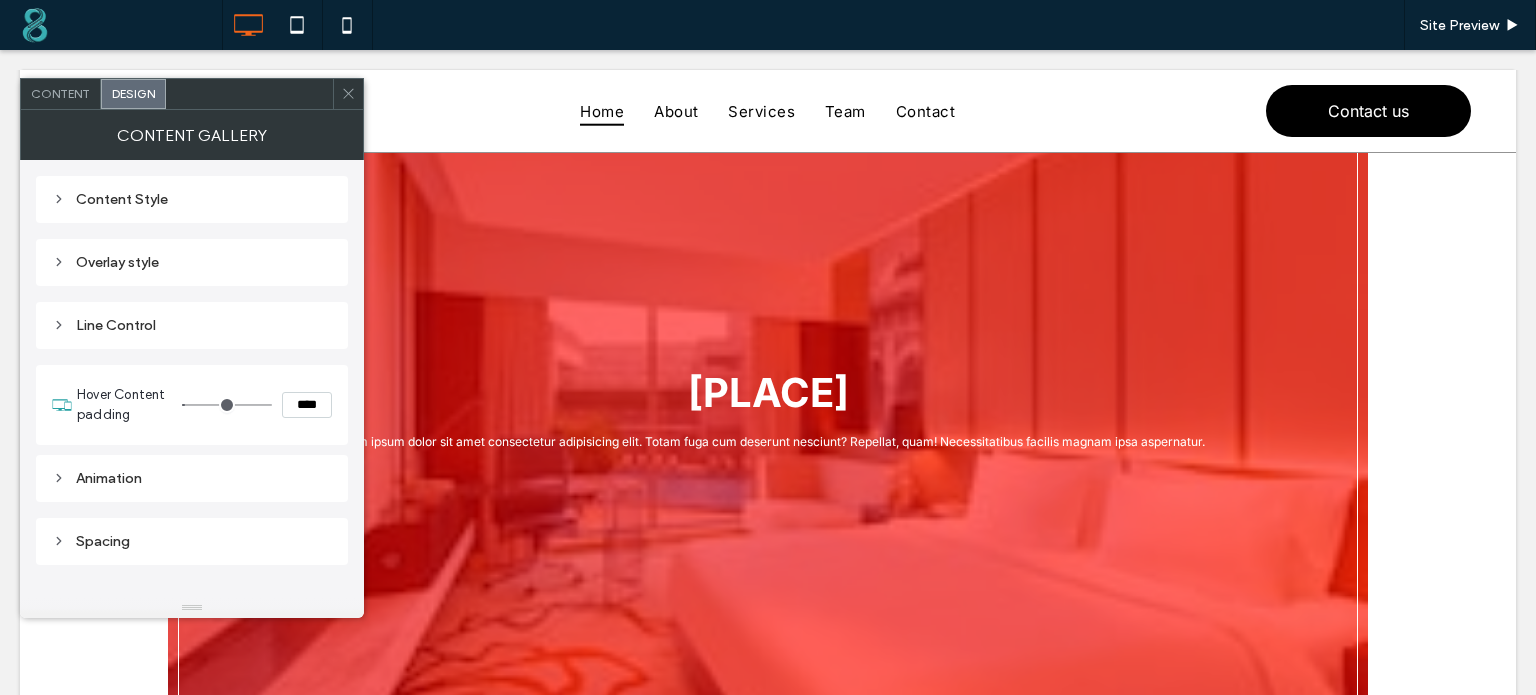 scroll, scrollTop: 248, scrollLeft: 0, axis: vertical 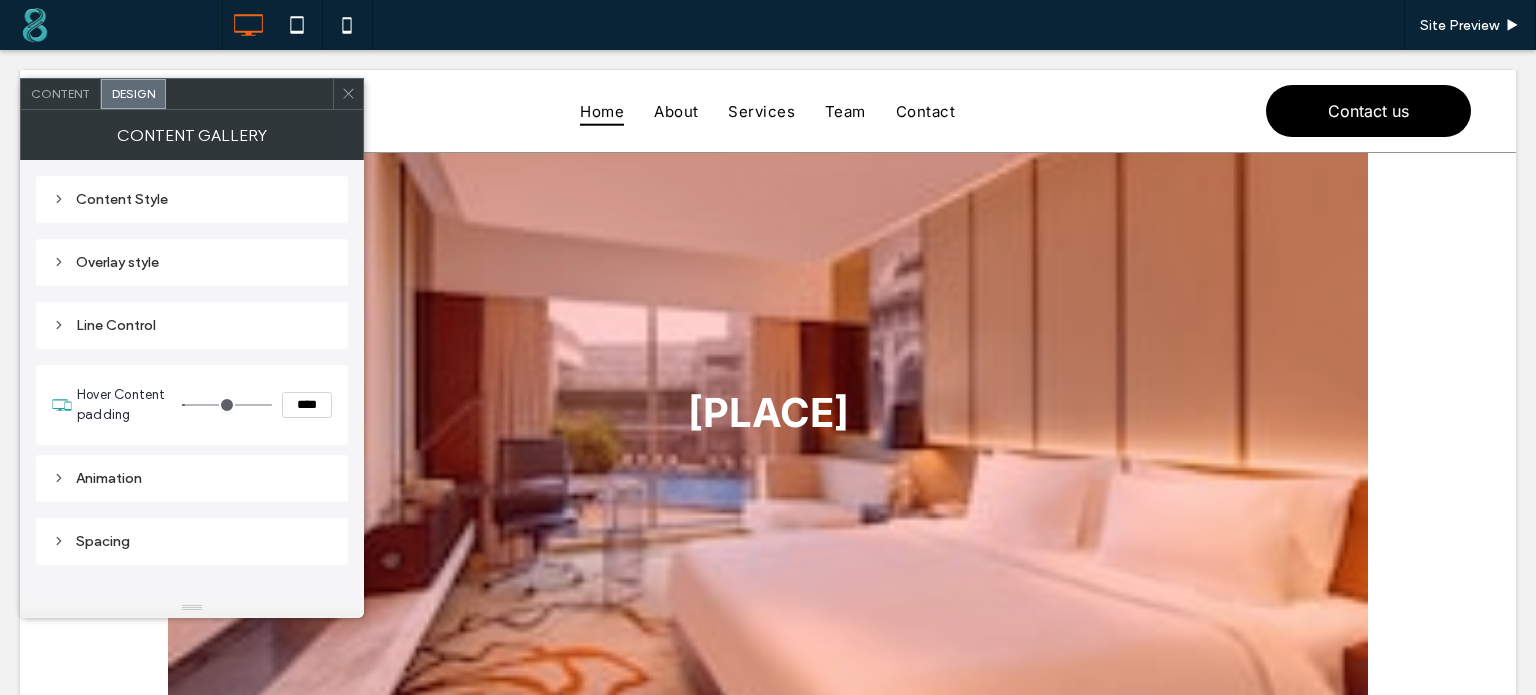 click on "Overlay style" at bounding box center (192, 262) 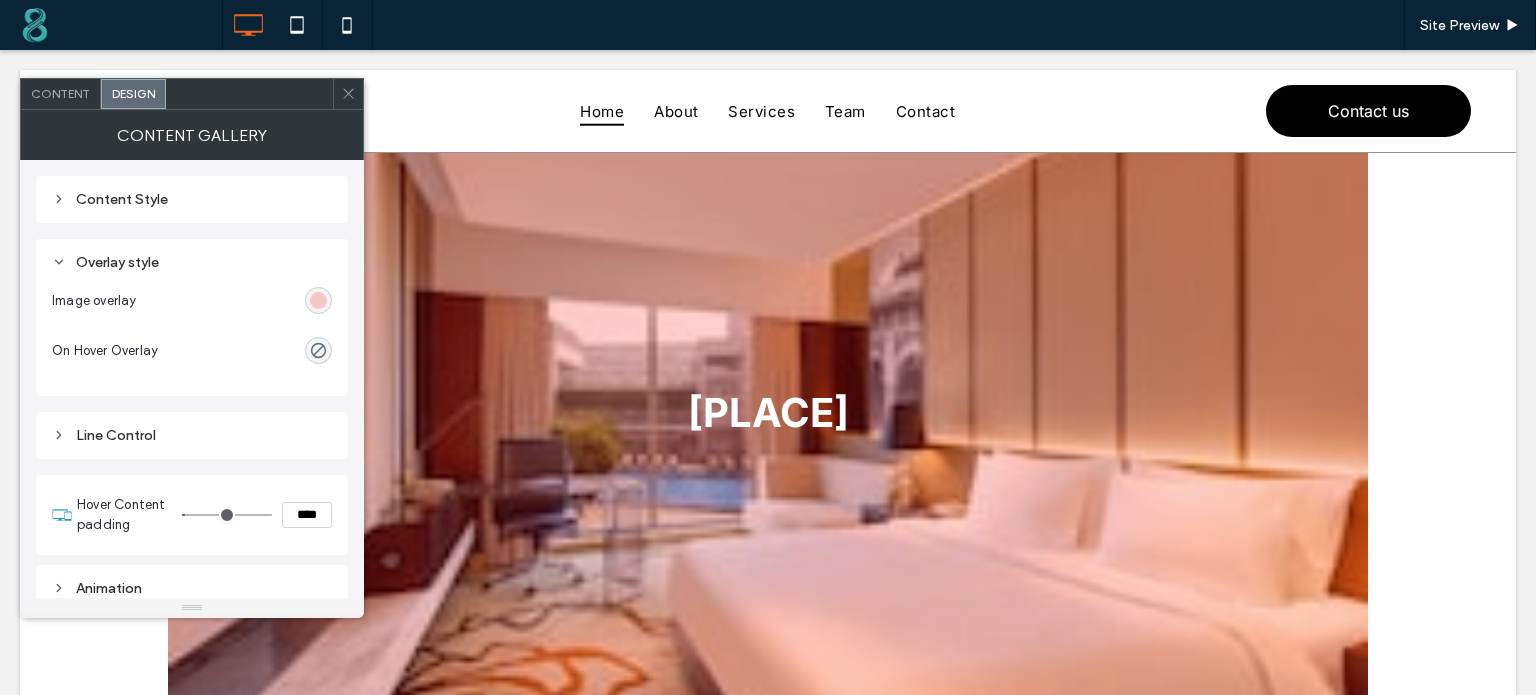 click on "Overlay style" at bounding box center (192, 262) 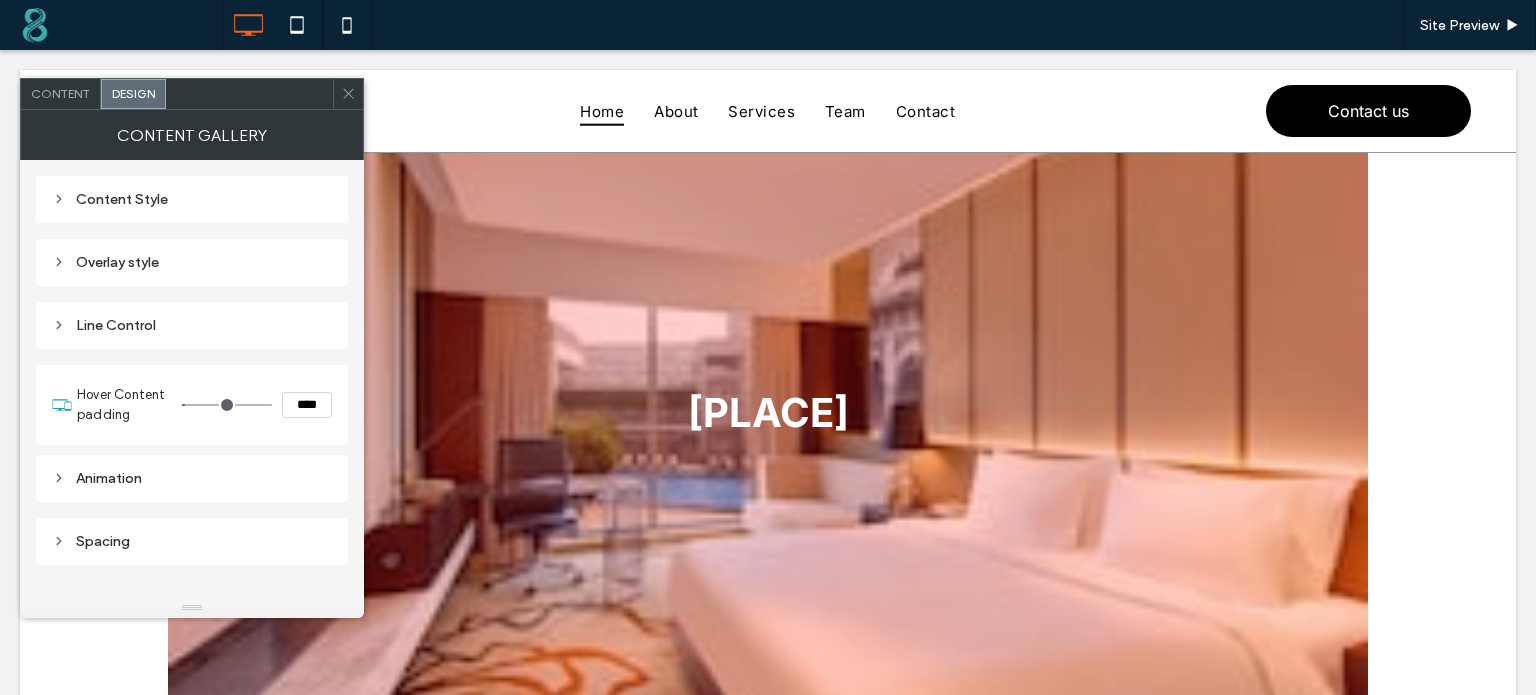 click on "Overlay style" at bounding box center [192, 262] 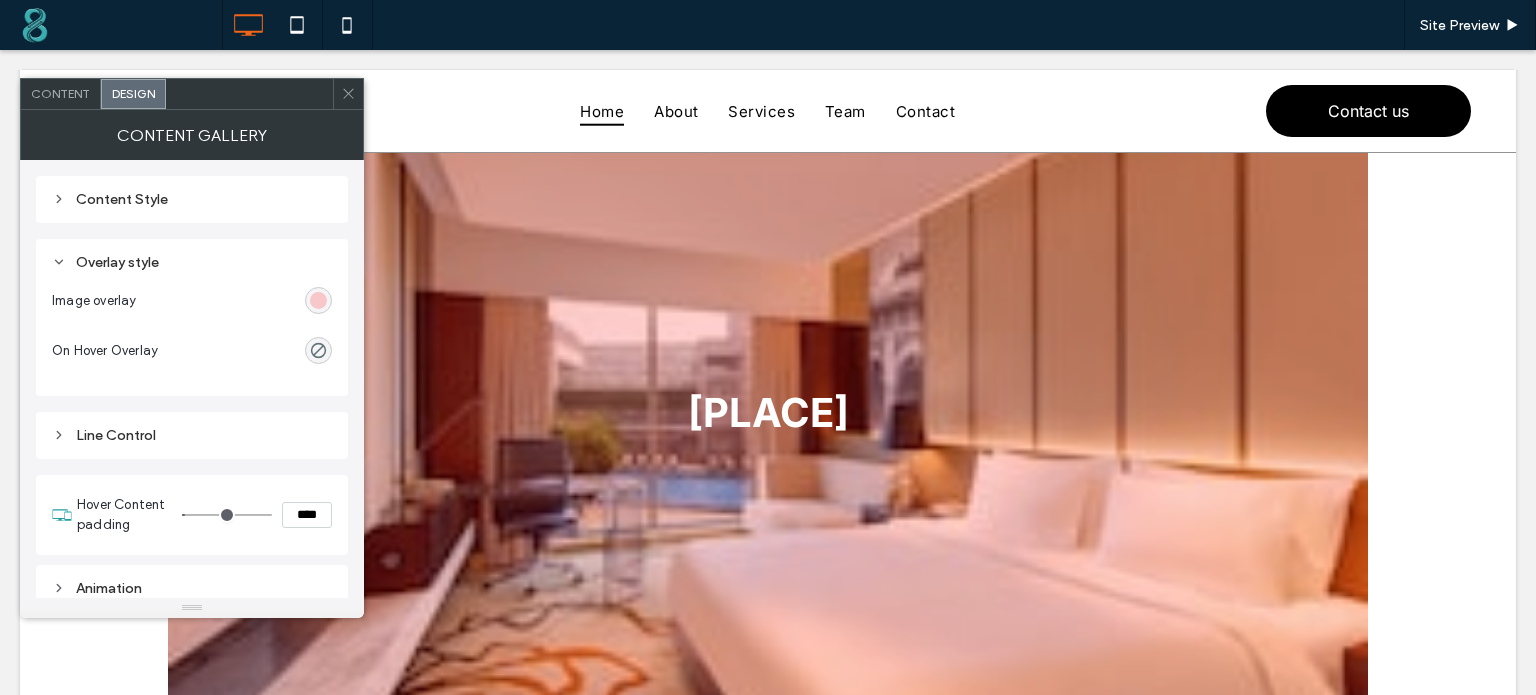 click on "Overlay style" at bounding box center [192, 262] 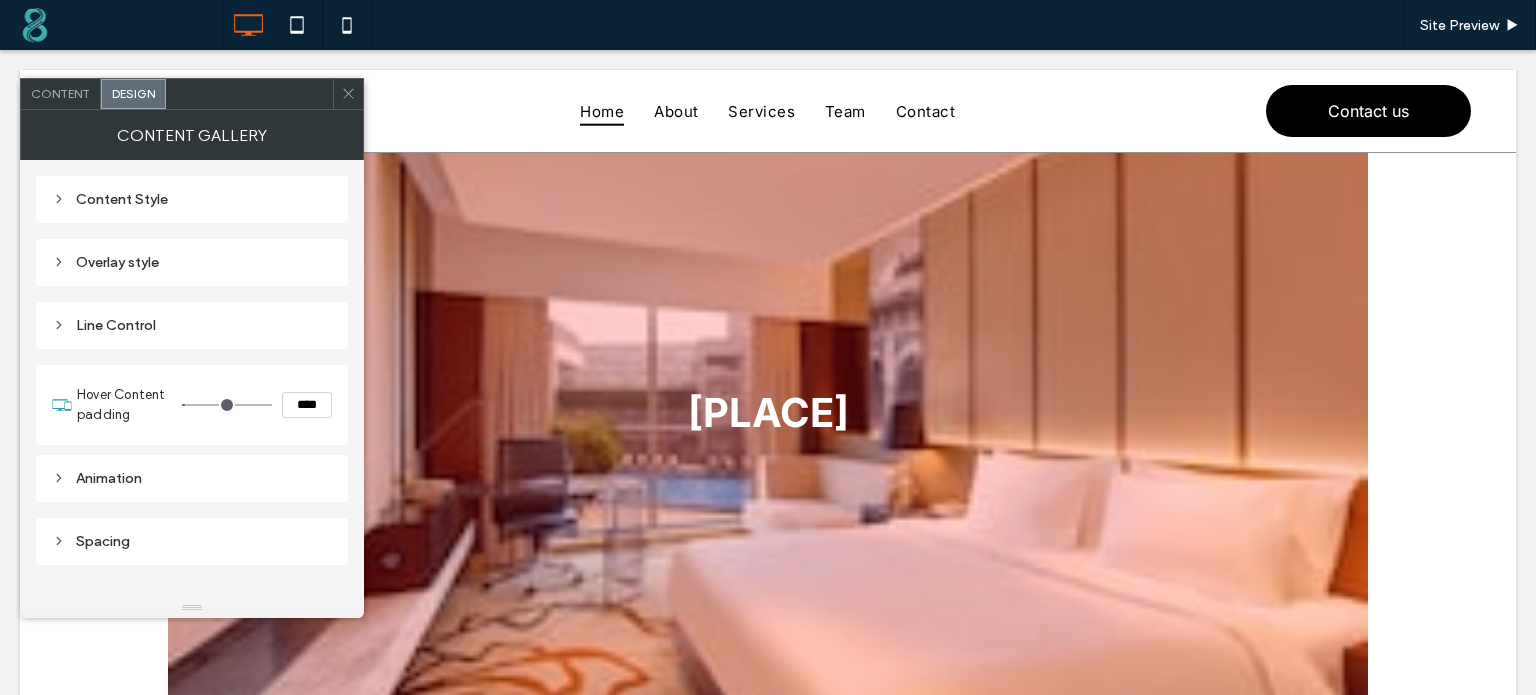 click on "Overlay style" at bounding box center (192, 262) 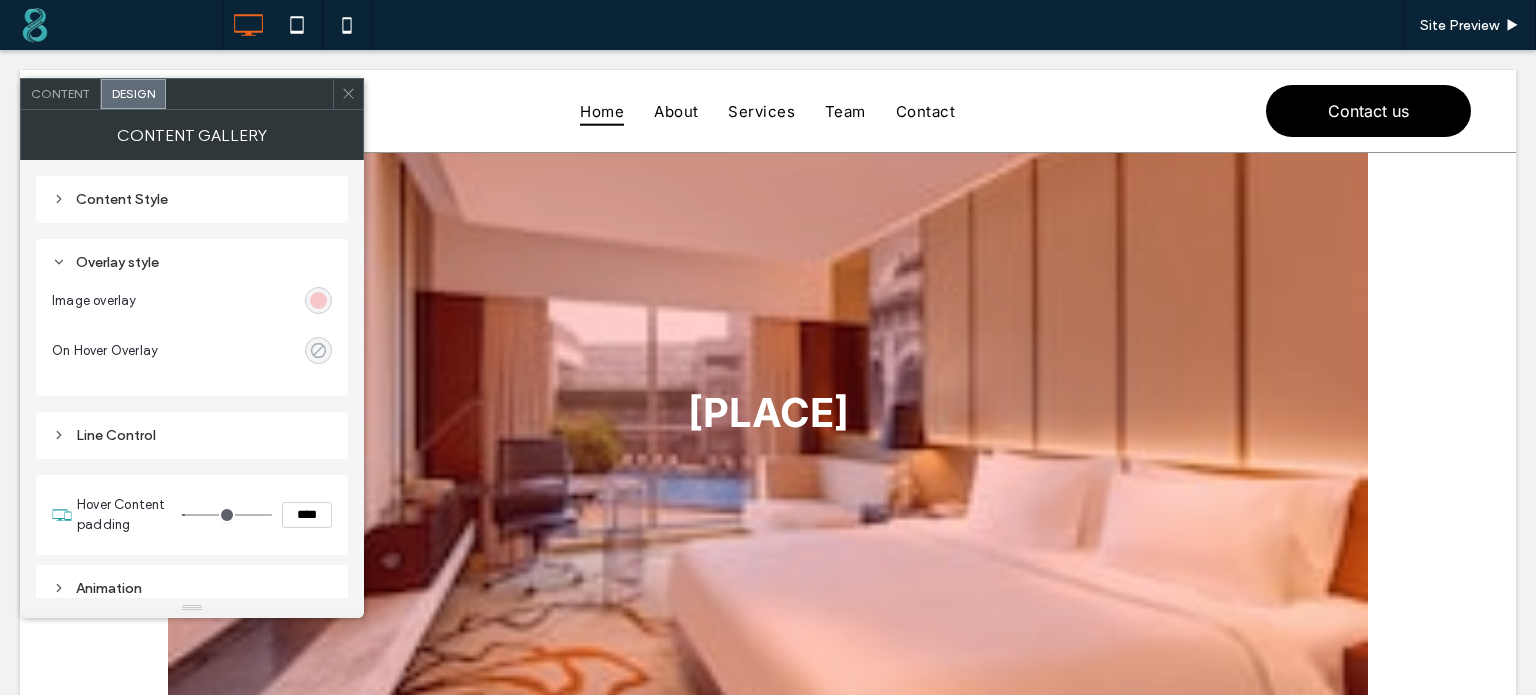 click at bounding box center [318, 350] 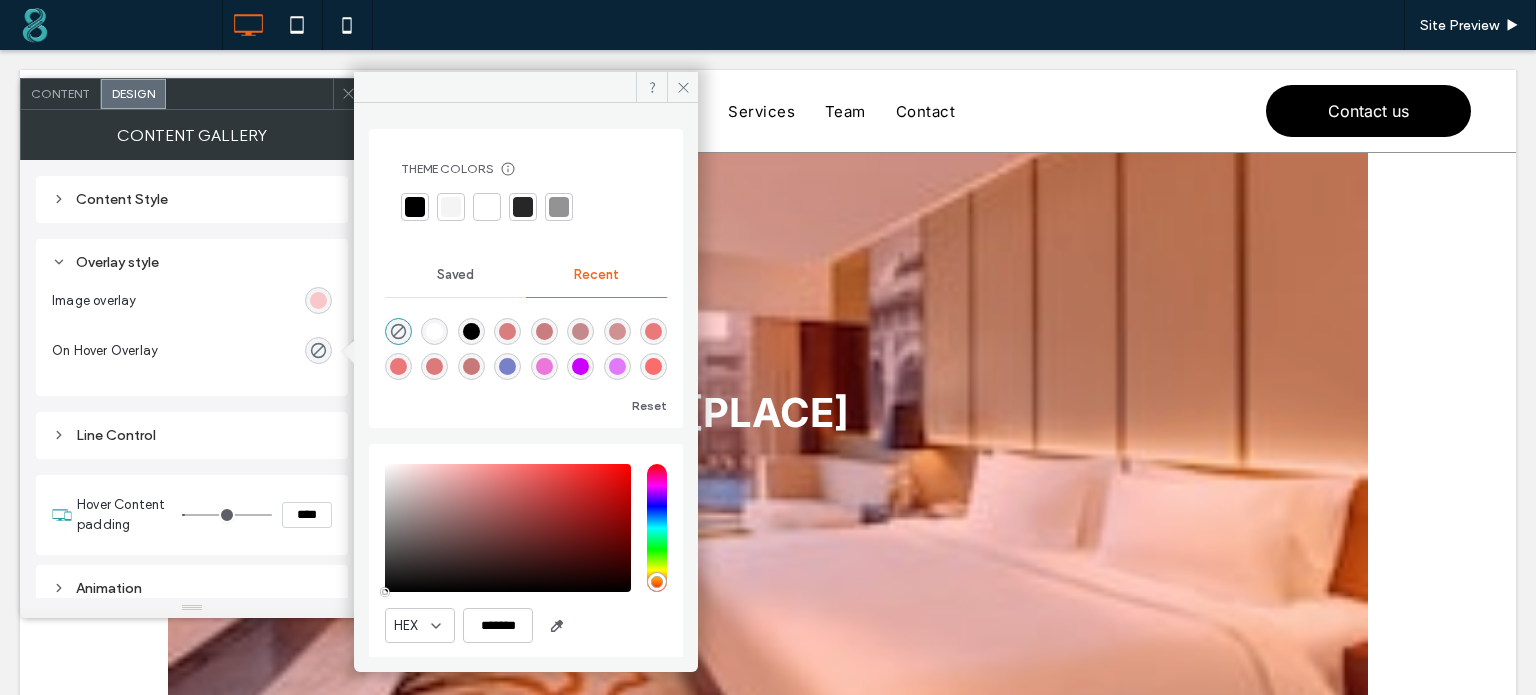 click at bounding box center (507, 366) 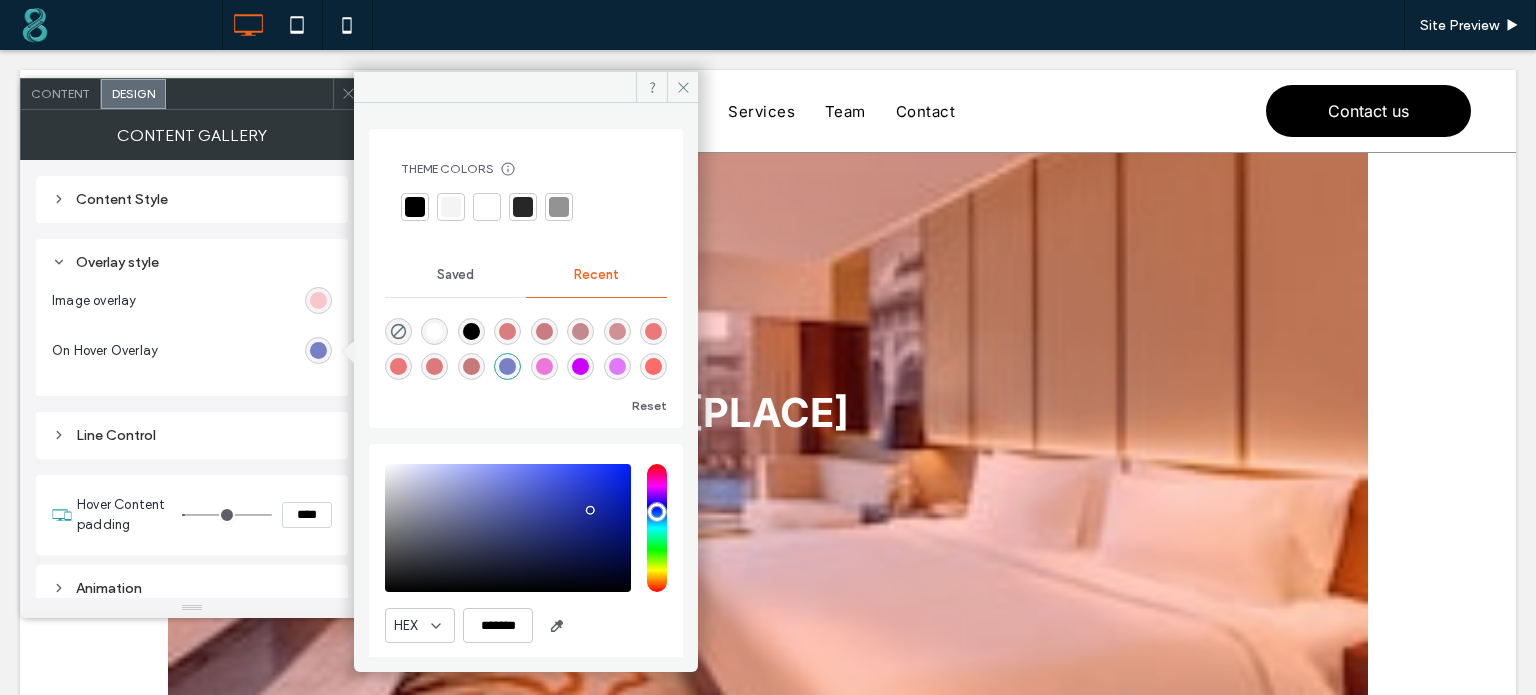 click on "Overlay style Image overlay On Hover Overlay" at bounding box center (192, 317) 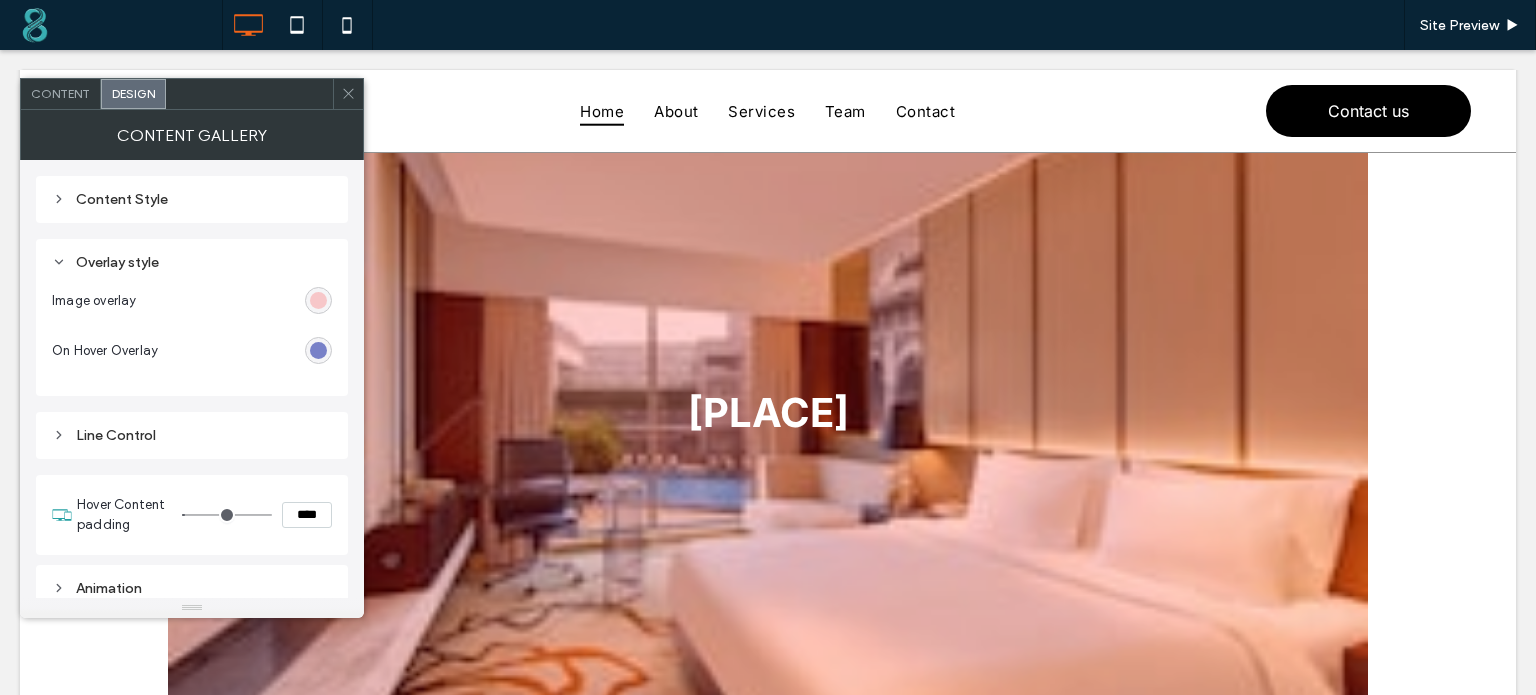 click on "Line Control" at bounding box center (192, 435) 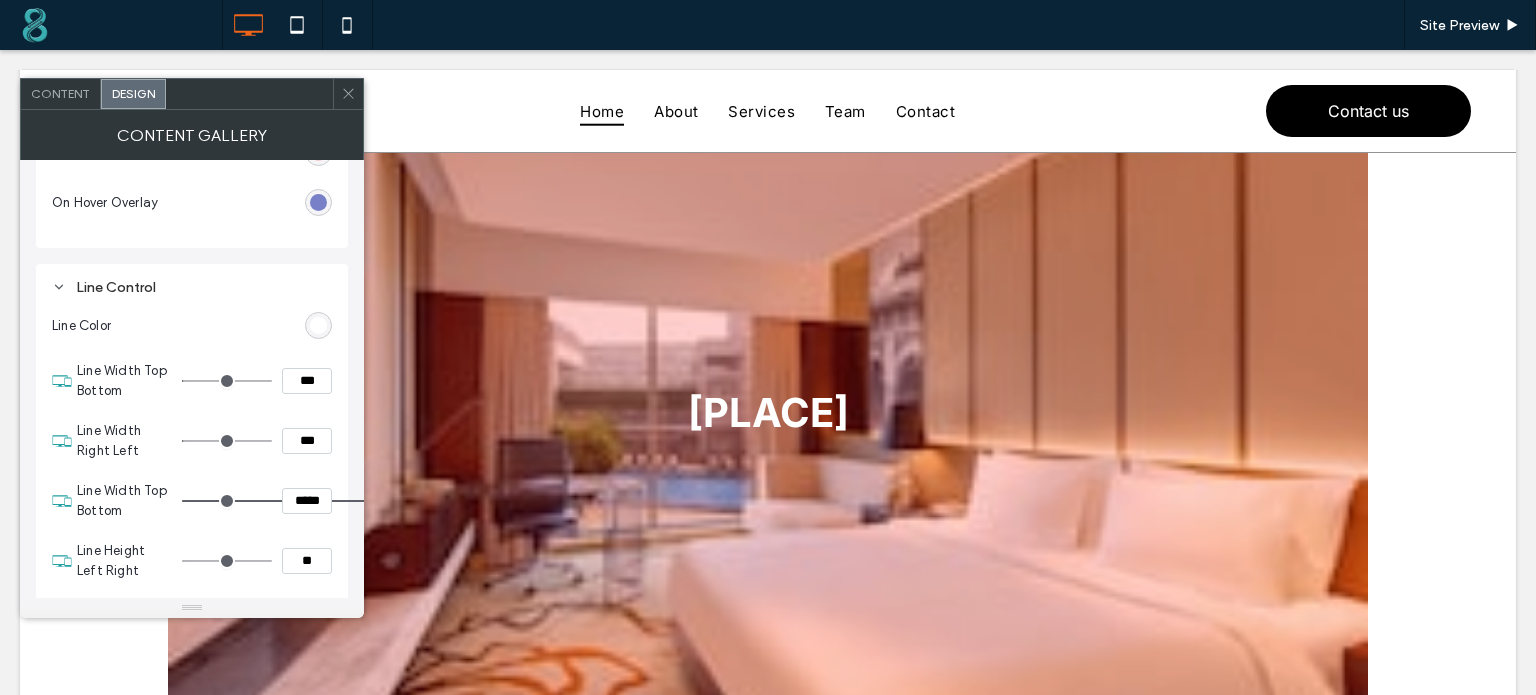 scroll, scrollTop: 152, scrollLeft: 0, axis: vertical 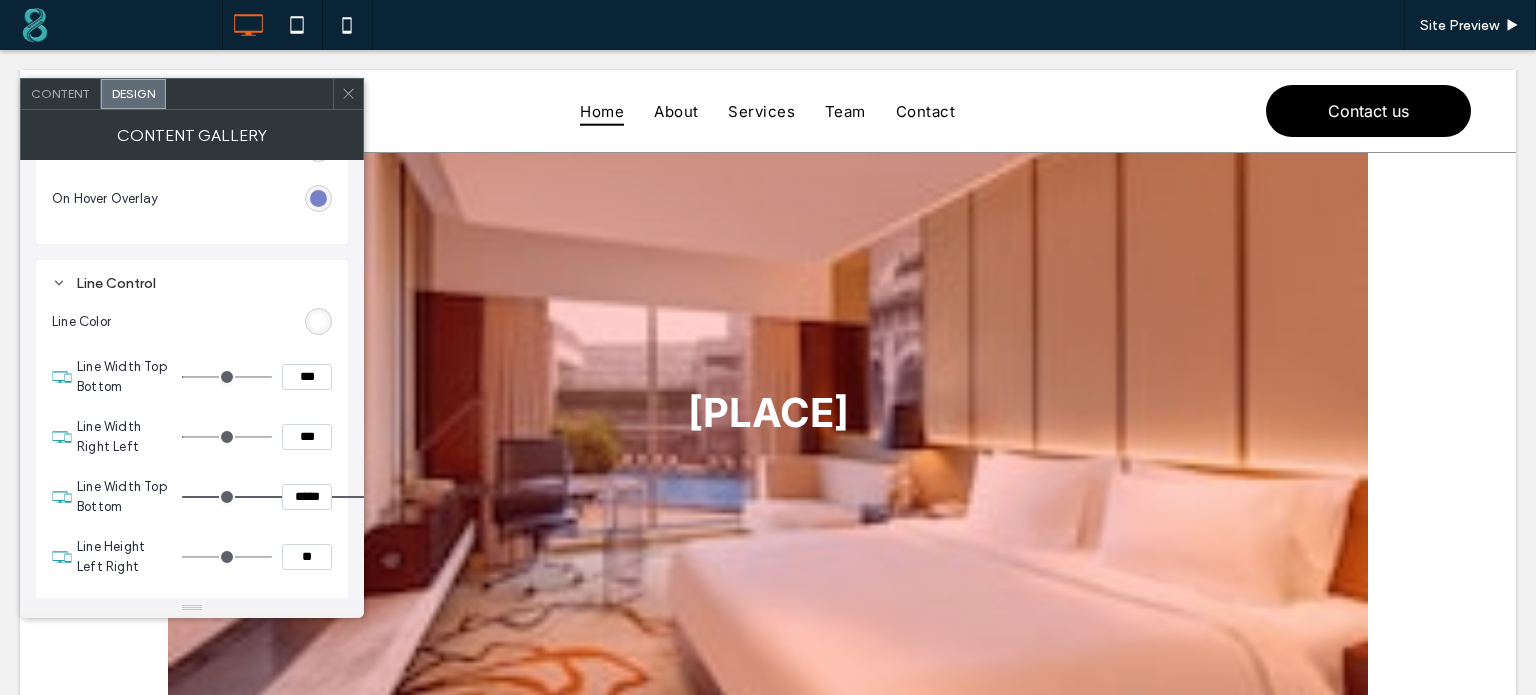 click at bounding box center (318, 321) 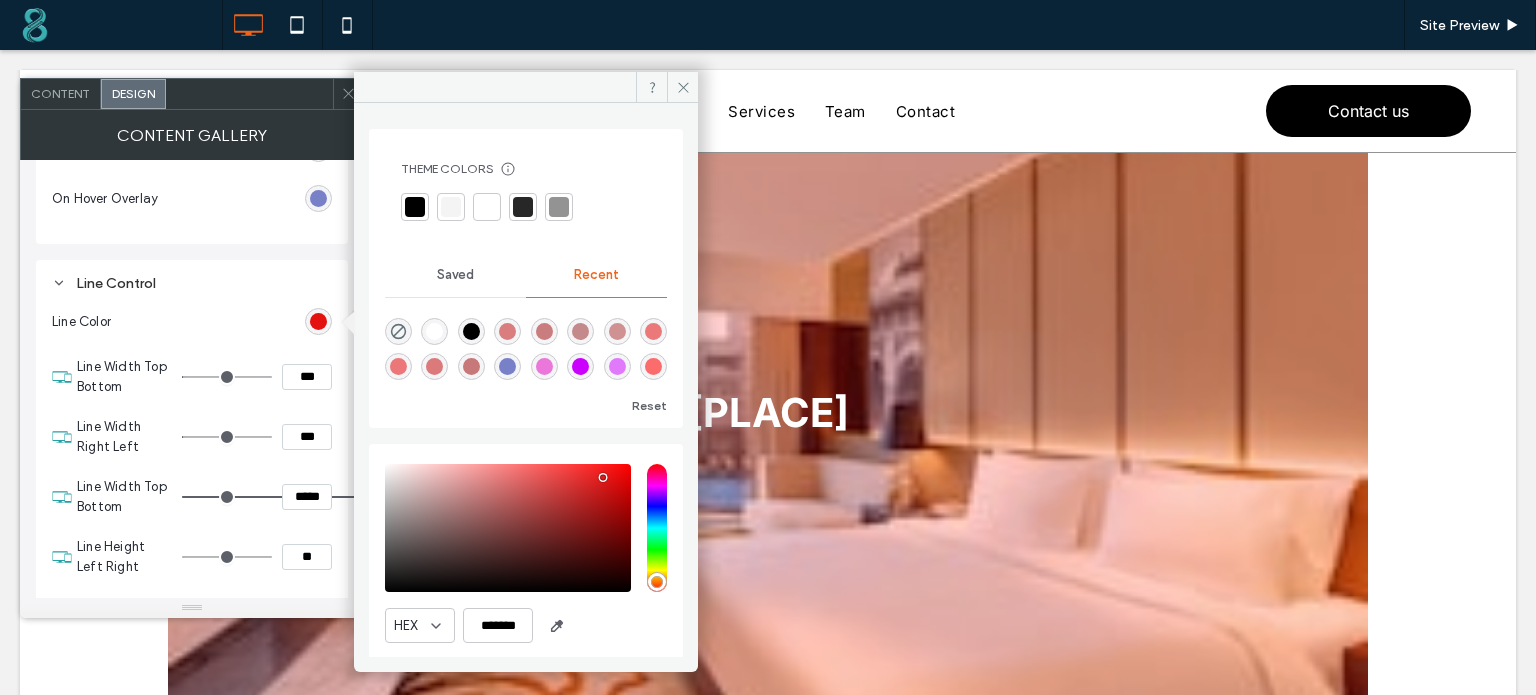 type on "*******" 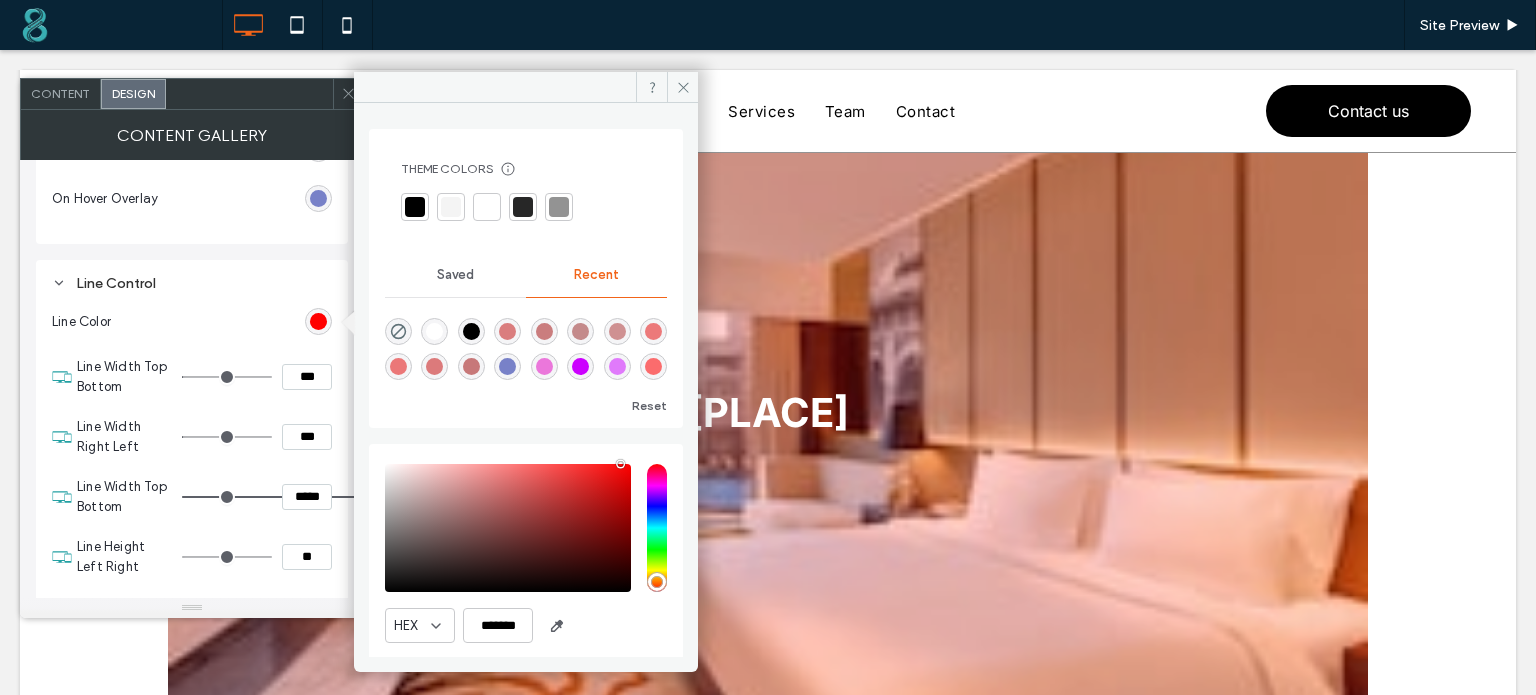 drag, startPoint x: 576, startPoint y: 500, endPoint x: 647, endPoint y: 438, distance: 94.26028 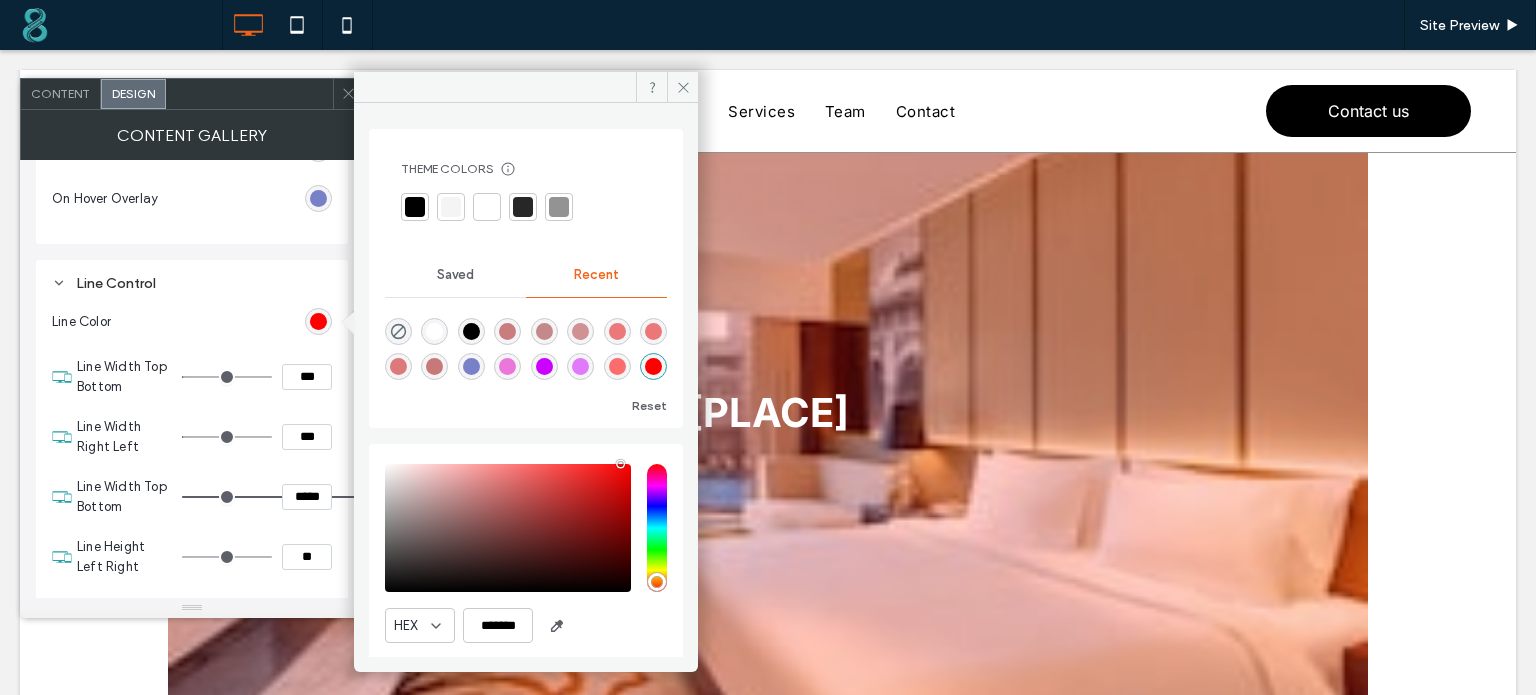 click on "Overlay style Image overlay On Hover Overlay" at bounding box center [192, 165] 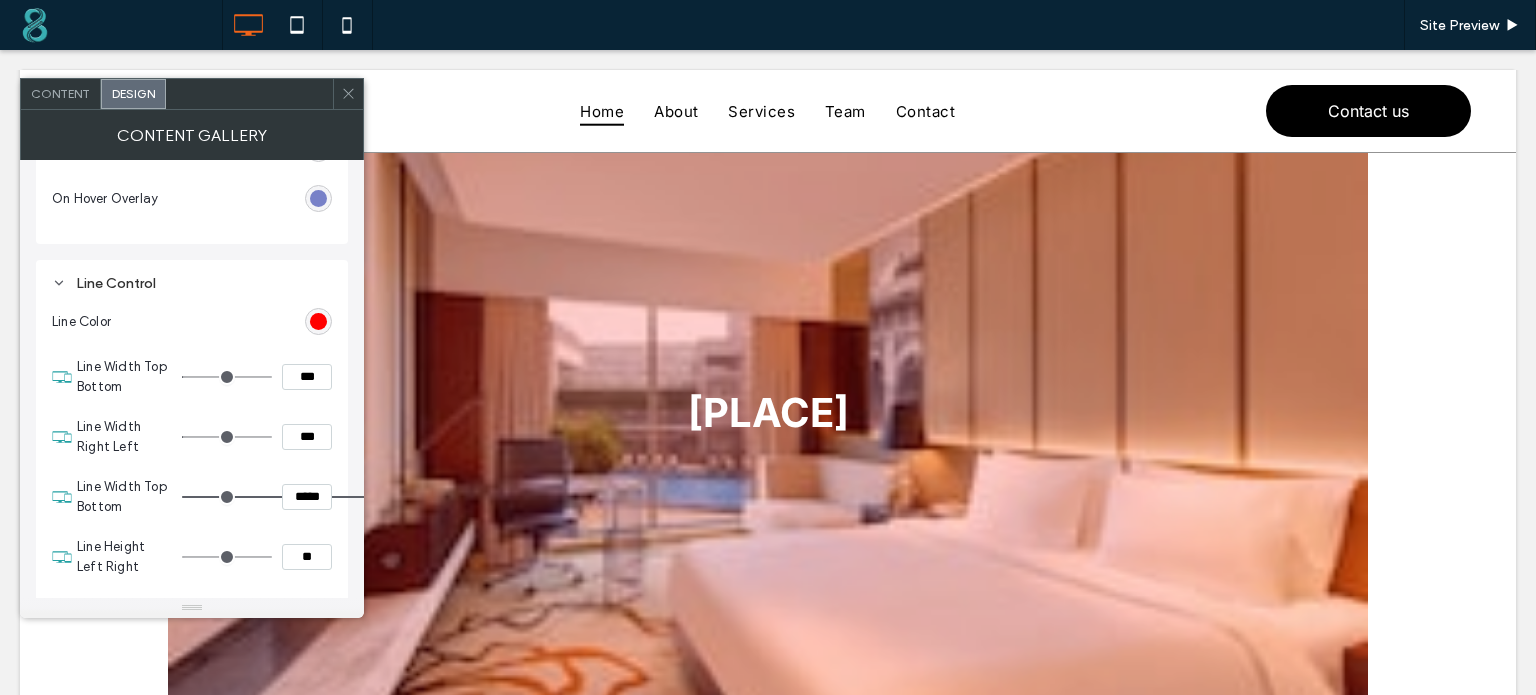 click on "***" at bounding box center [307, 377] 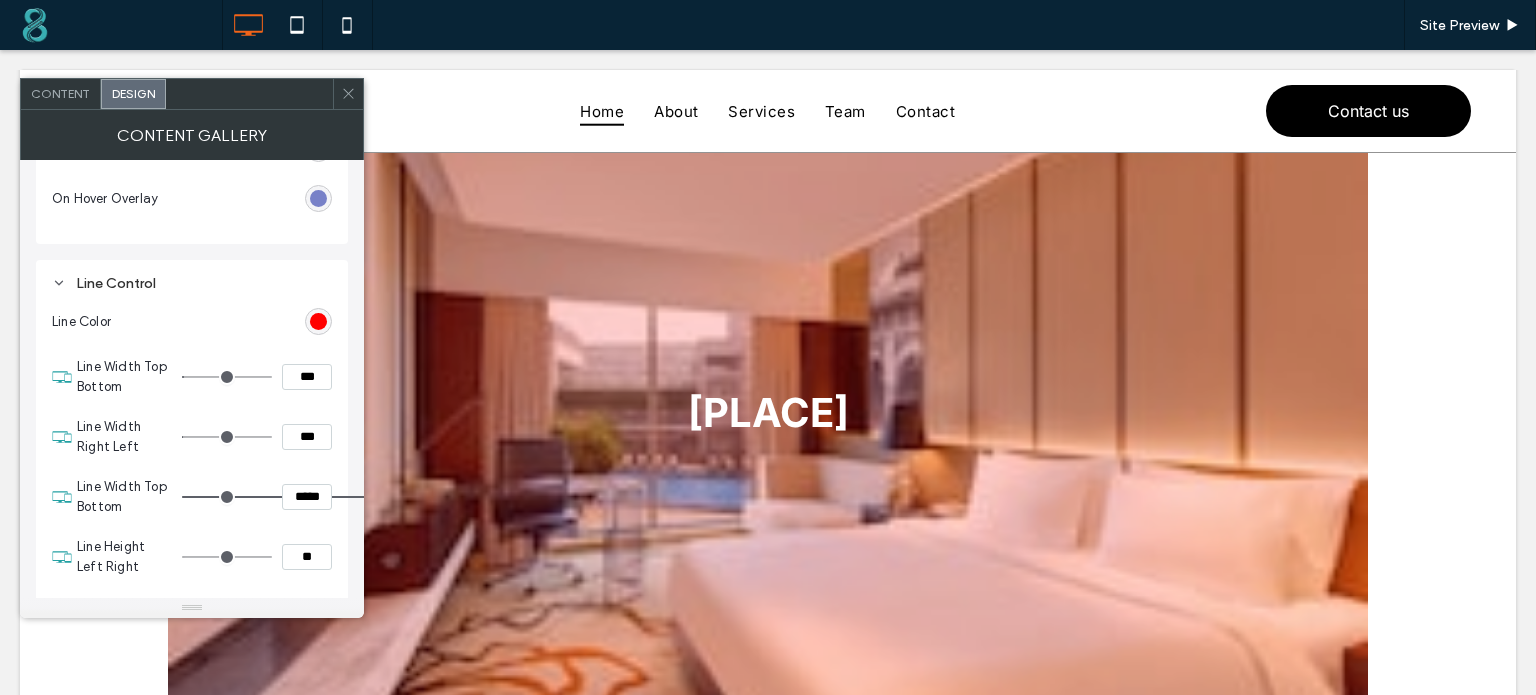 click on "***" at bounding box center (307, 437) 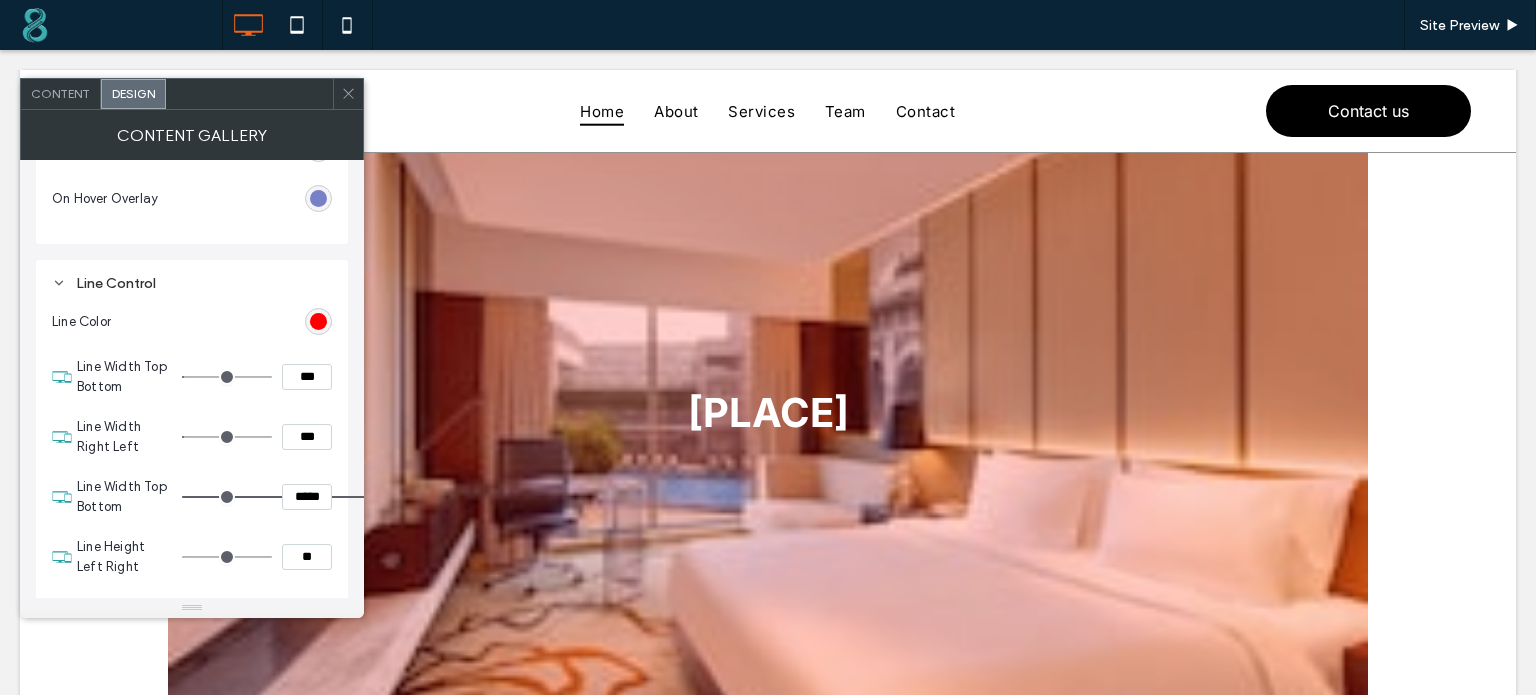 click on "Line Width Top Bottom ***" at bounding box center [204, 377] 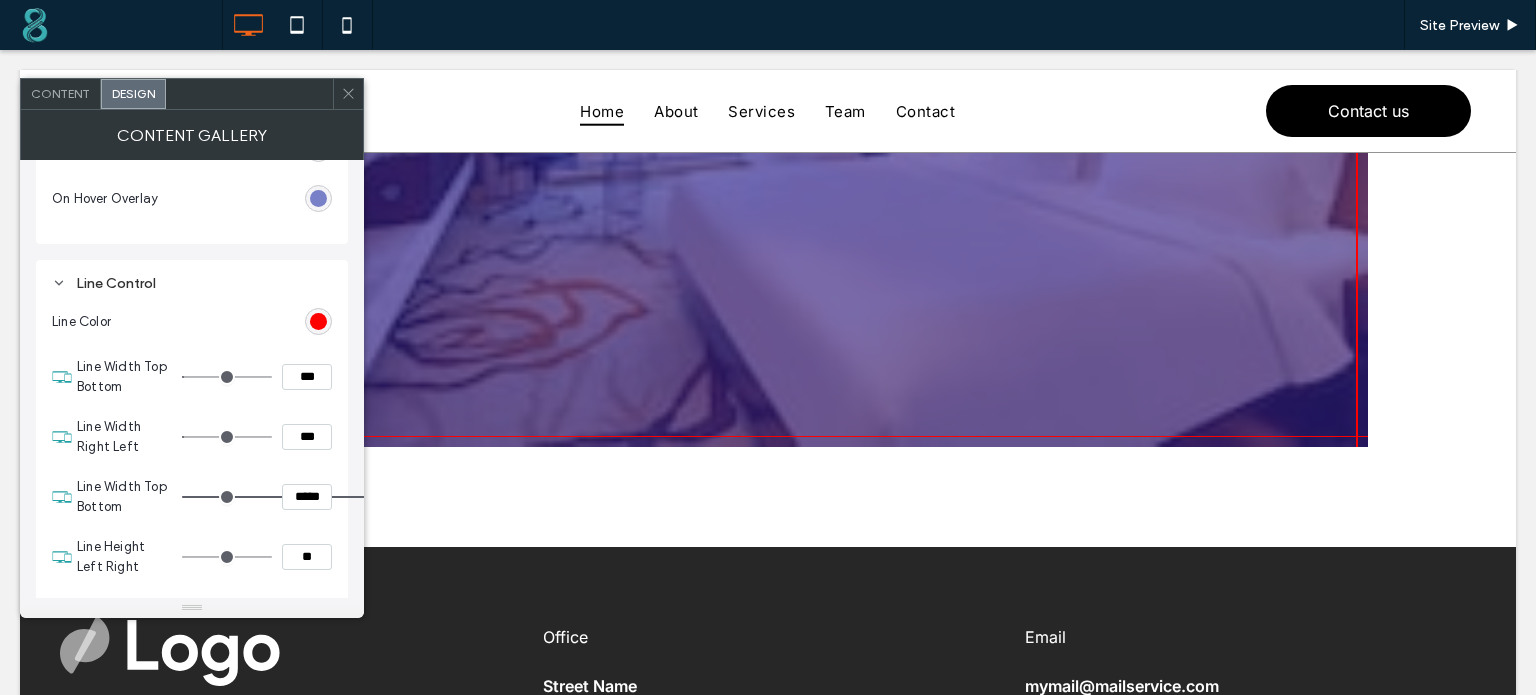 scroll, scrollTop: 603, scrollLeft: 0, axis: vertical 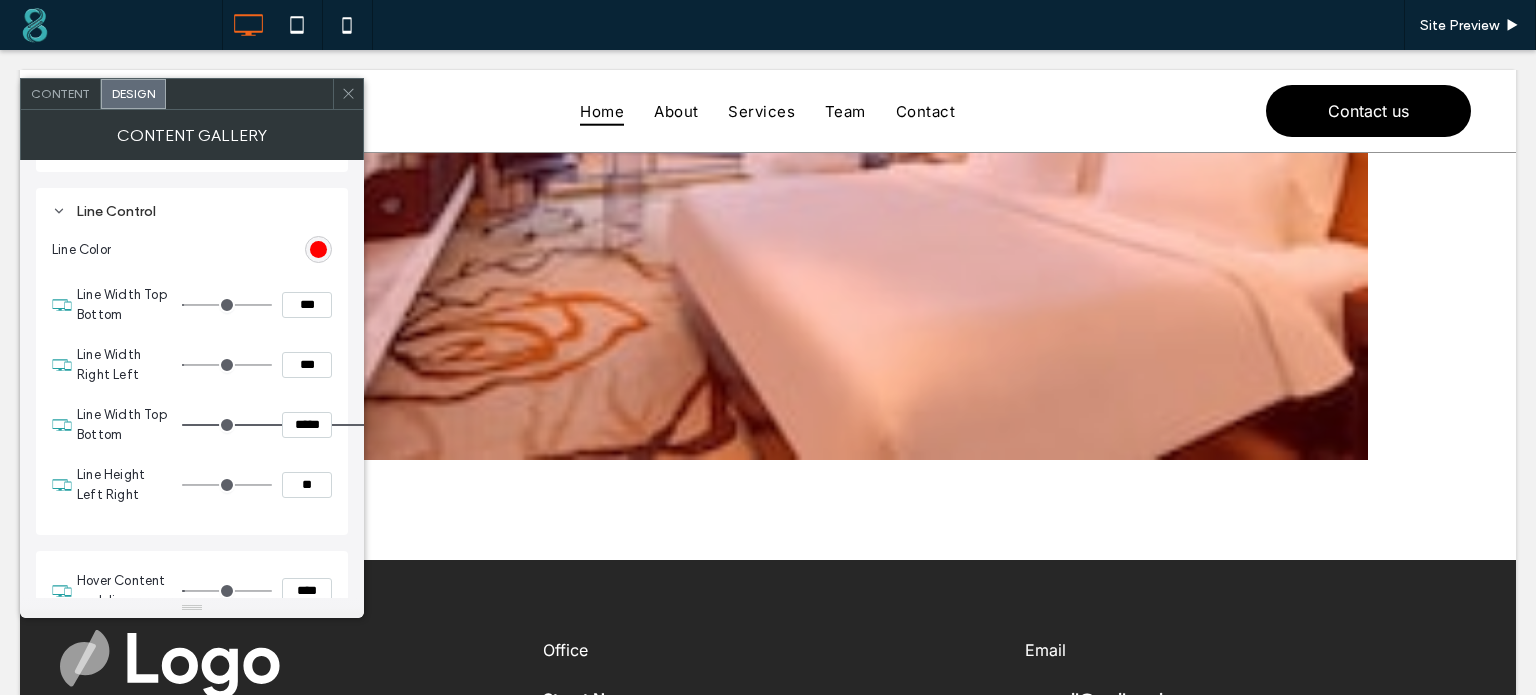 click on "*****" at bounding box center (307, 425) 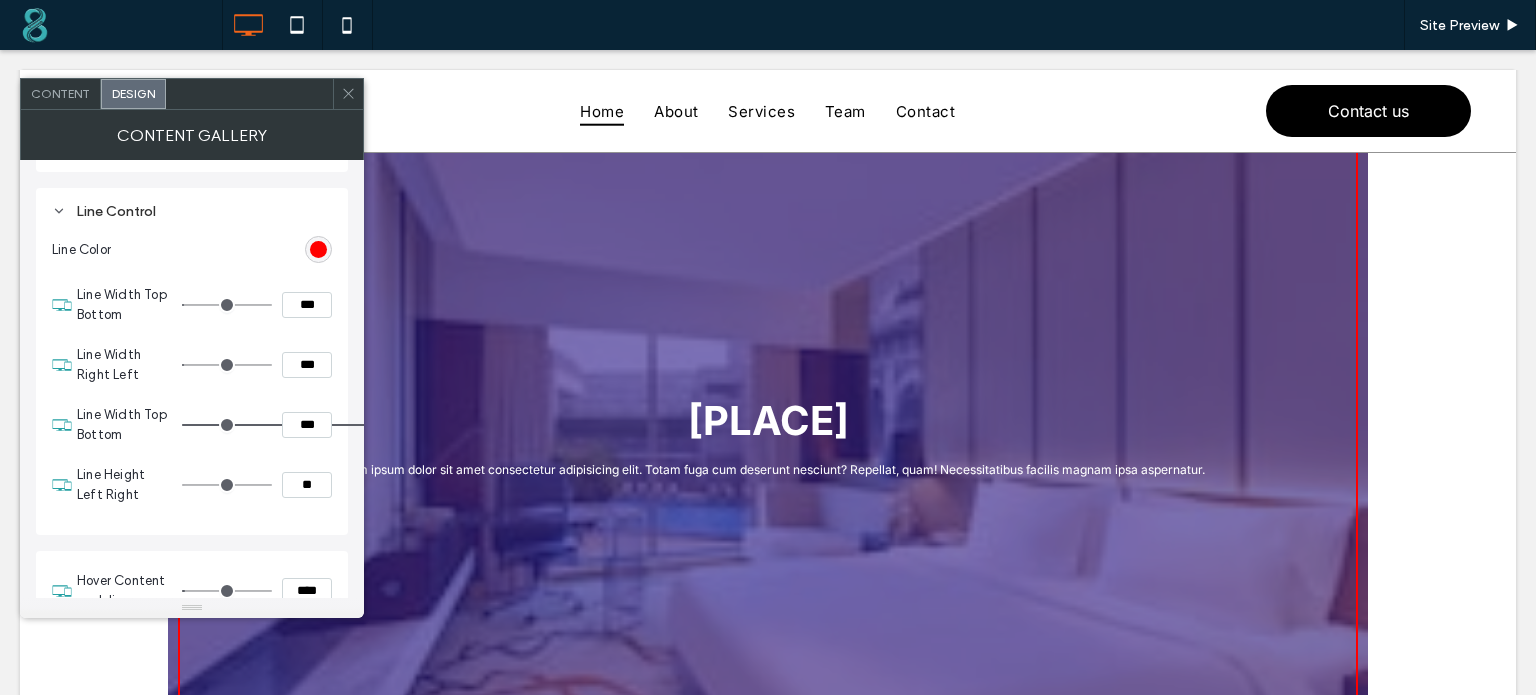 scroll, scrollTop: 219, scrollLeft: 0, axis: vertical 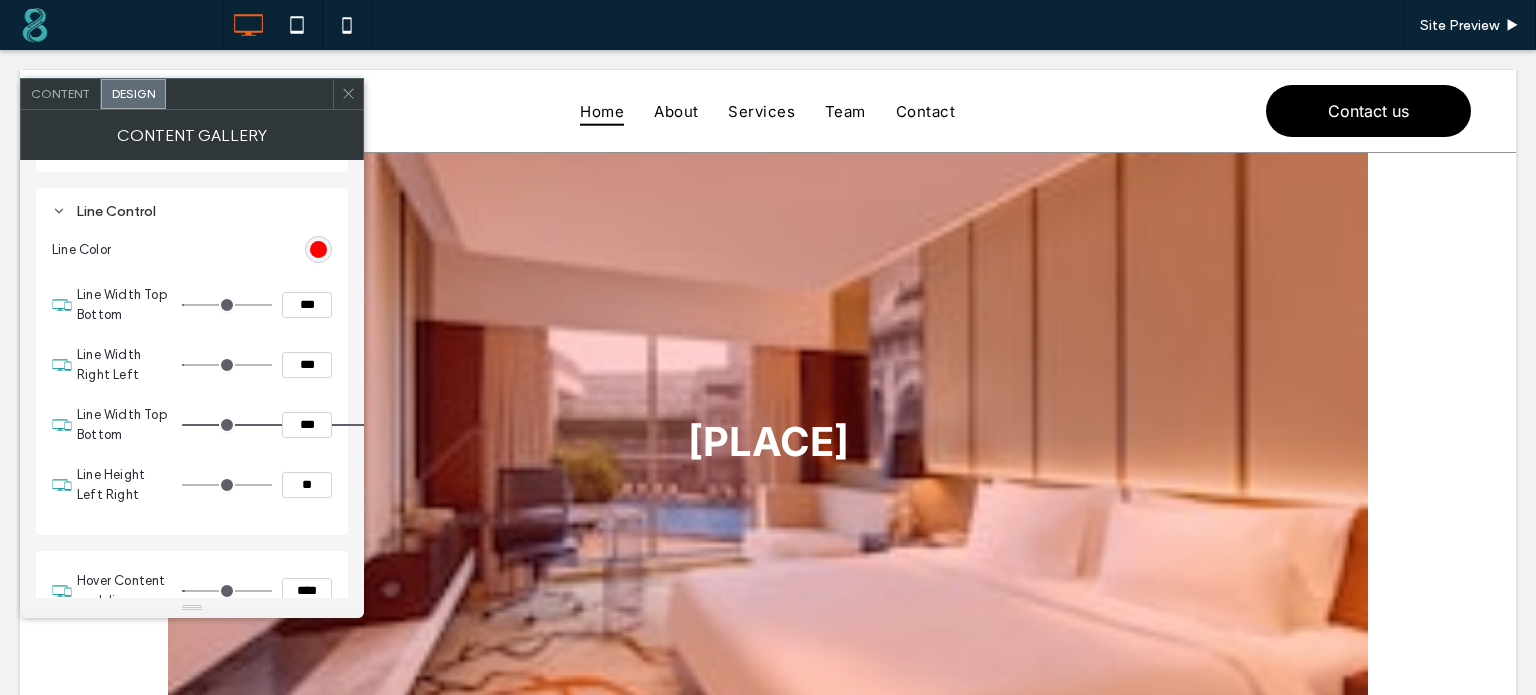 type on "***" 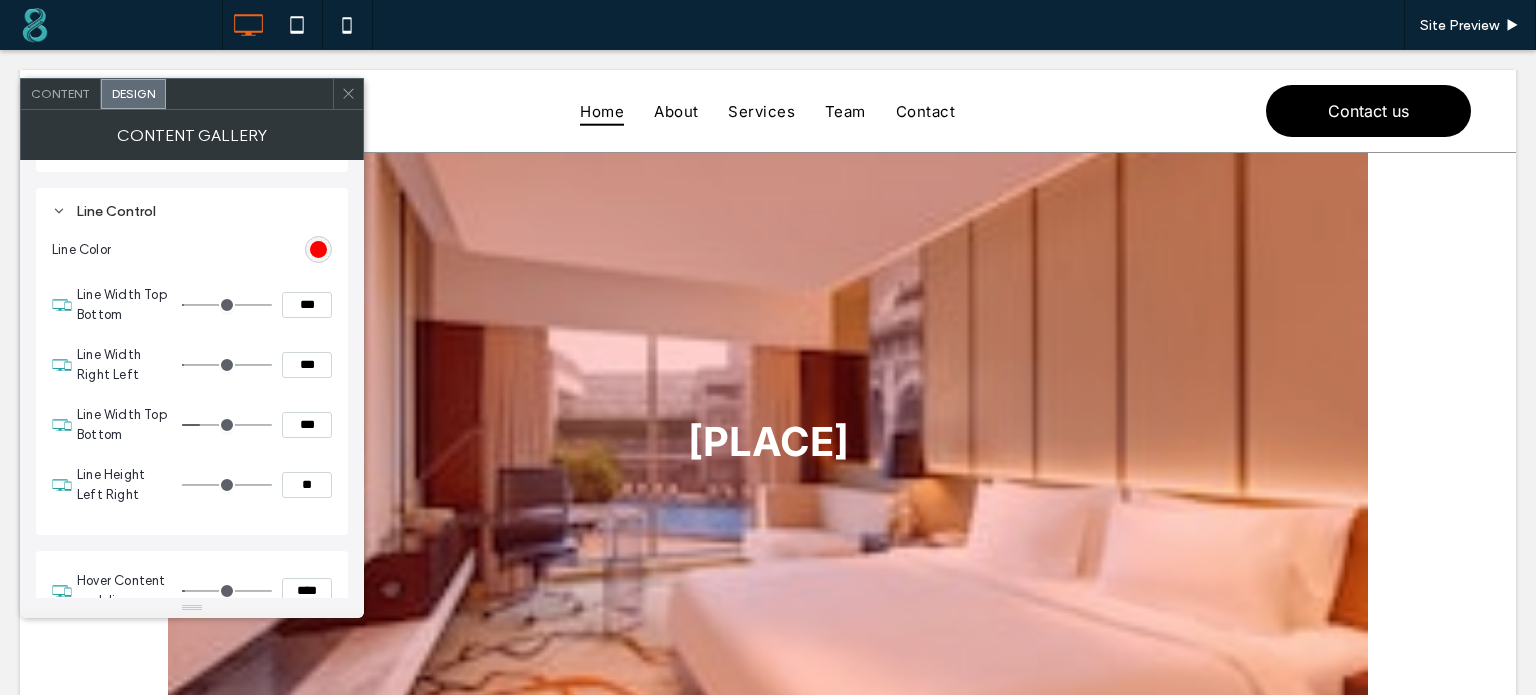 click on "Line Width Right Left ***" at bounding box center (204, 365) 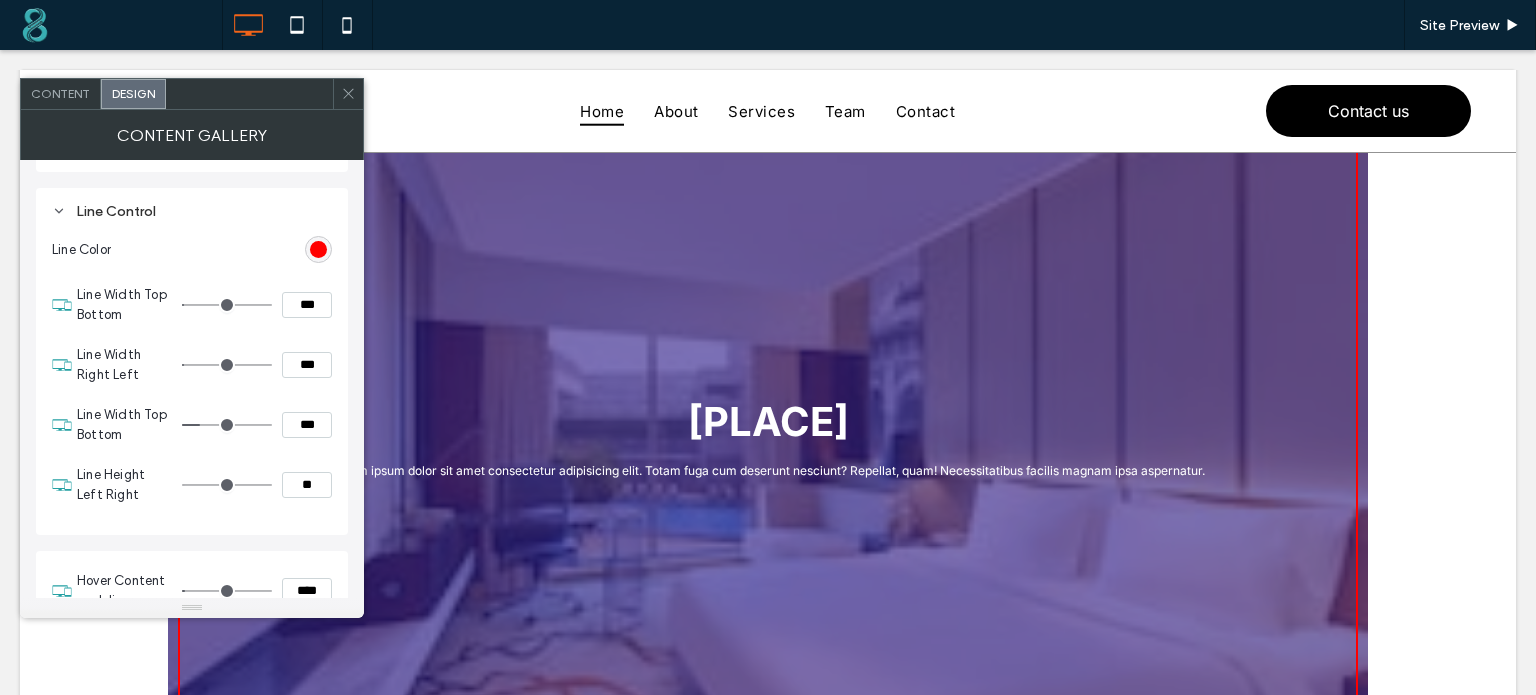 scroll, scrollTop: 0, scrollLeft: 0, axis: both 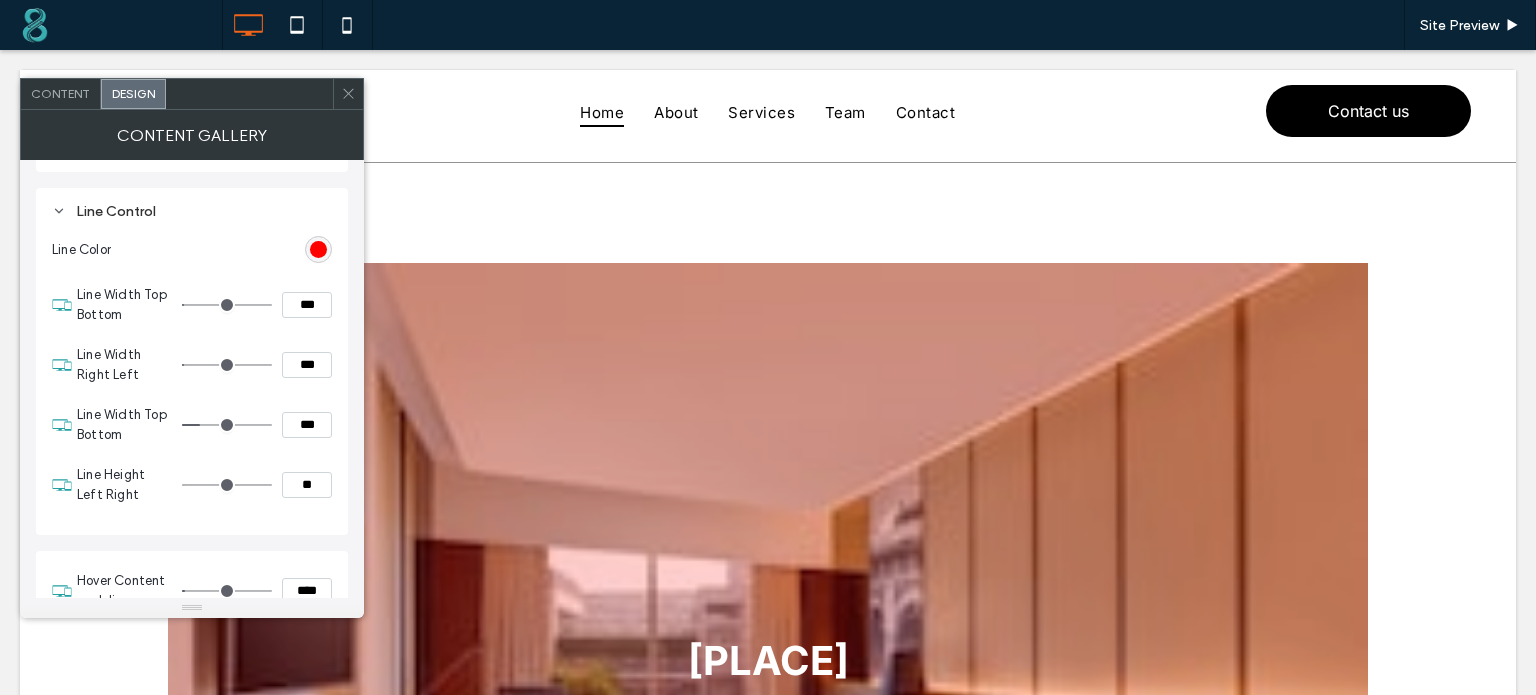 click on "***" at bounding box center [307, 425] 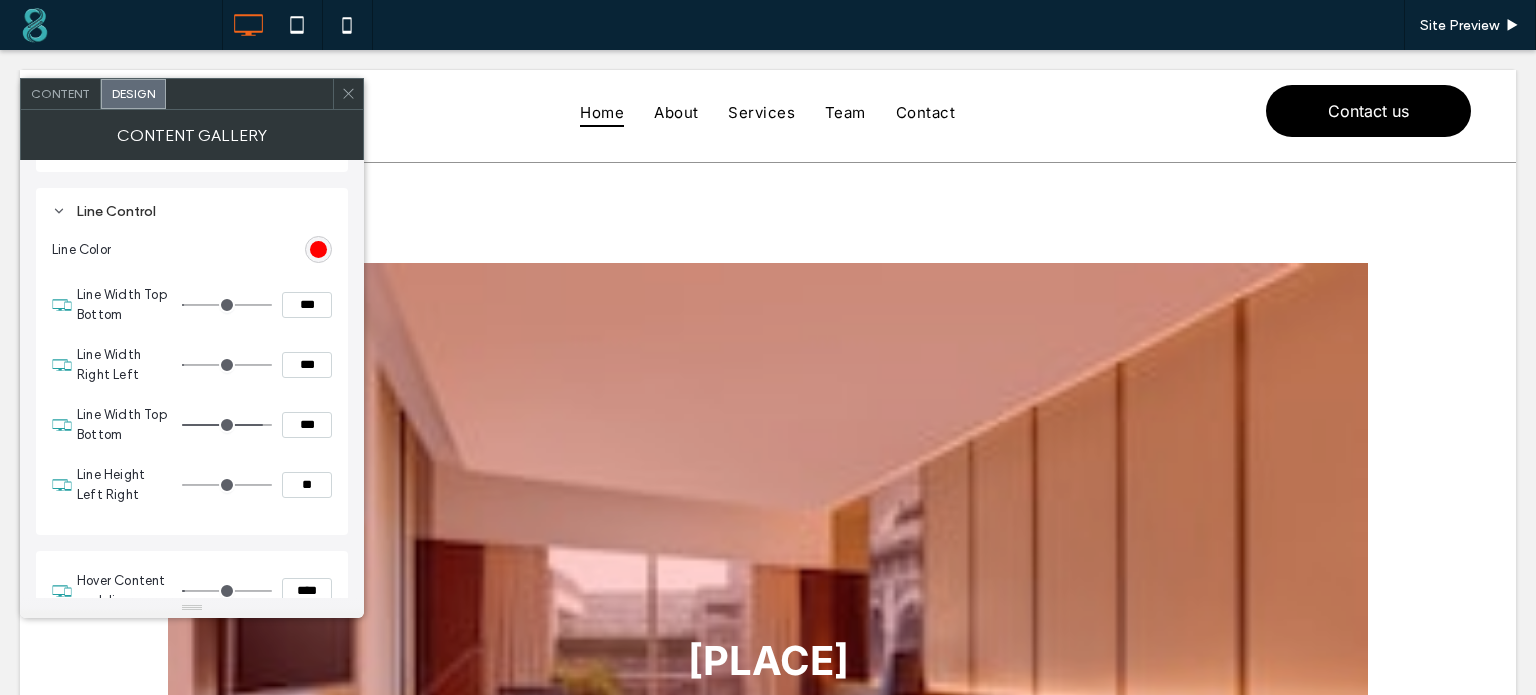 click on "Line Width Right Left ***" at bounding box center [204, 365] 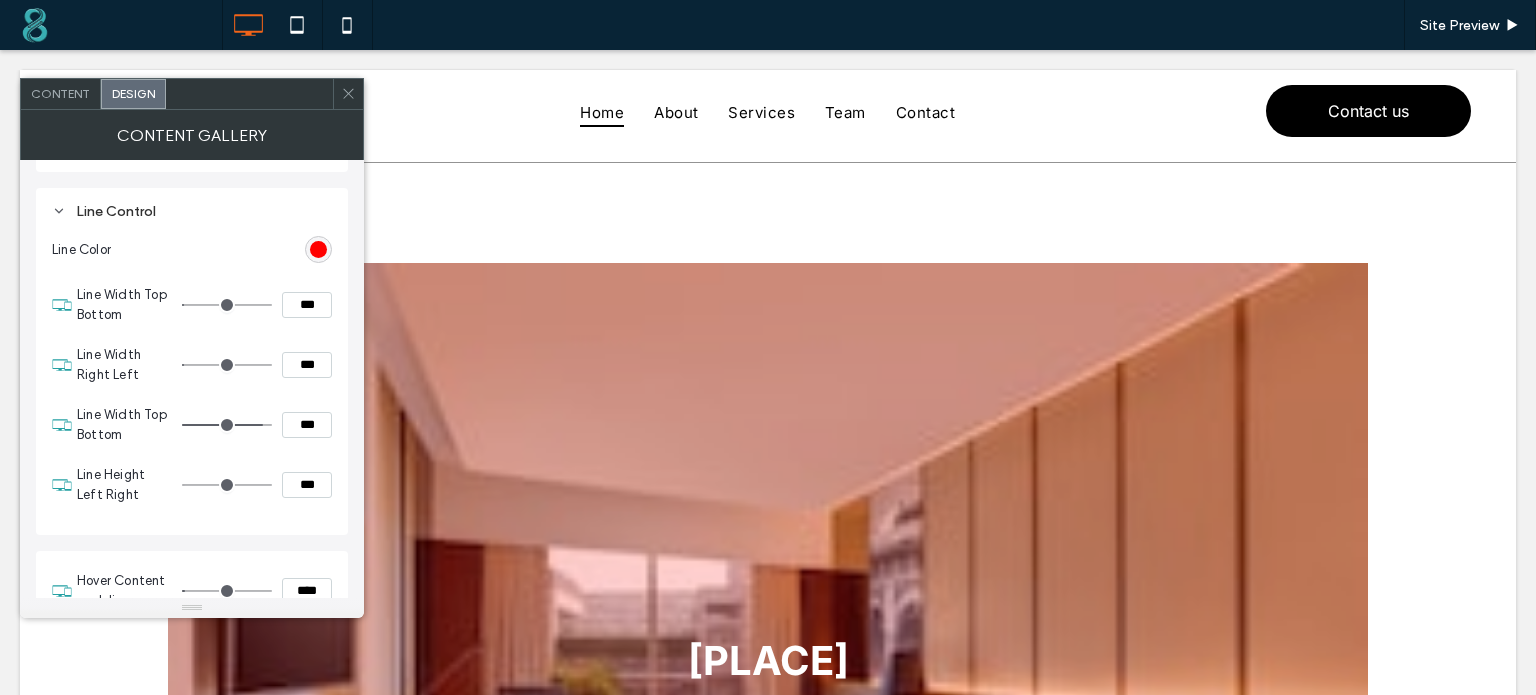 type on "***" 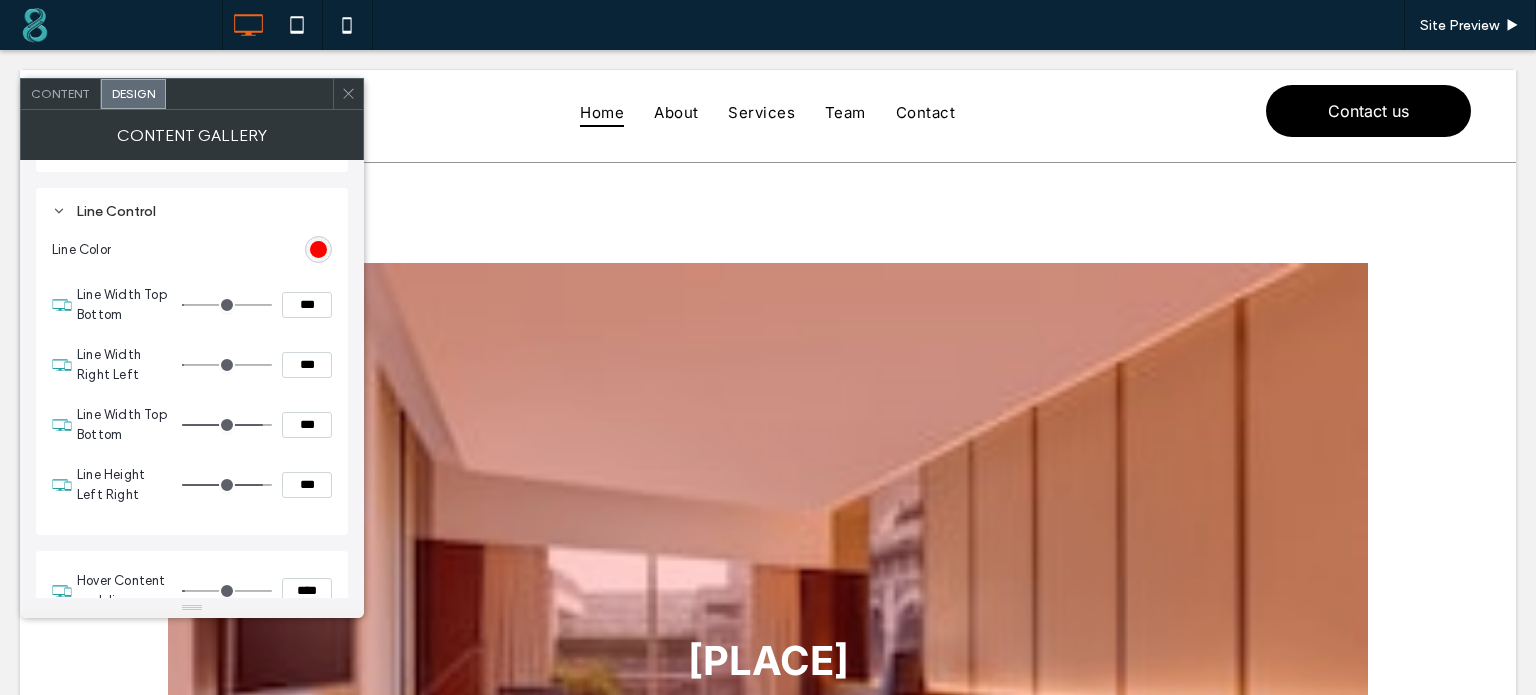 click on "Line Width Top Bottom ***" at bounding box center [204, 425] 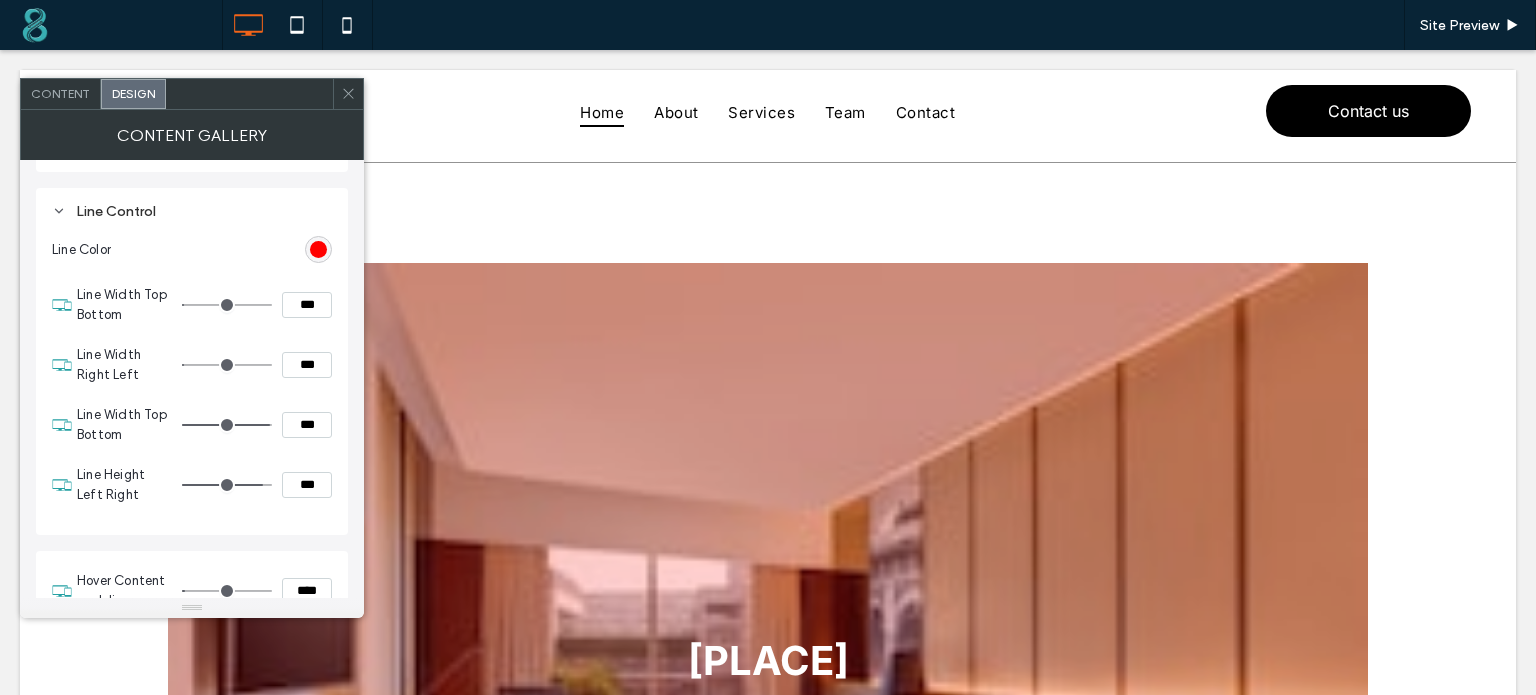click on "***" at bounding box center [307, 485] 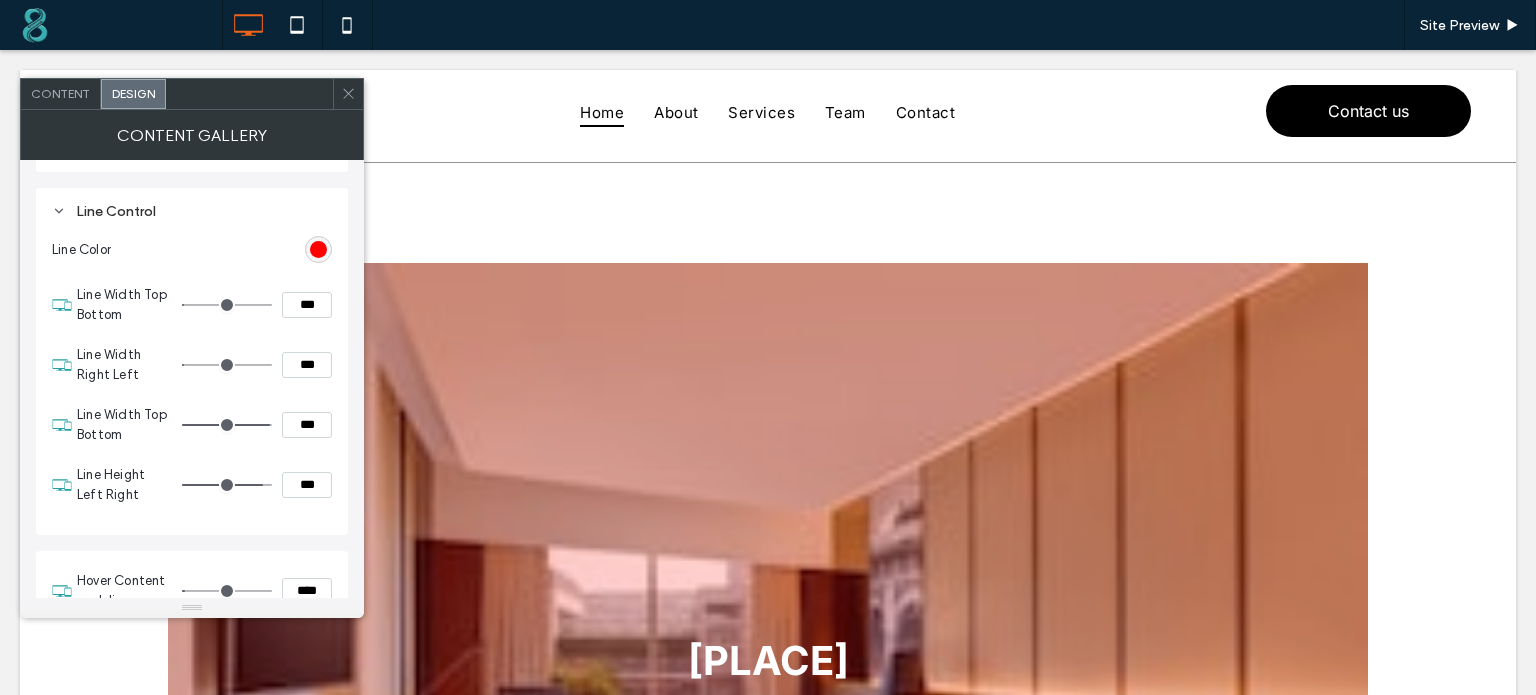 type on "***" 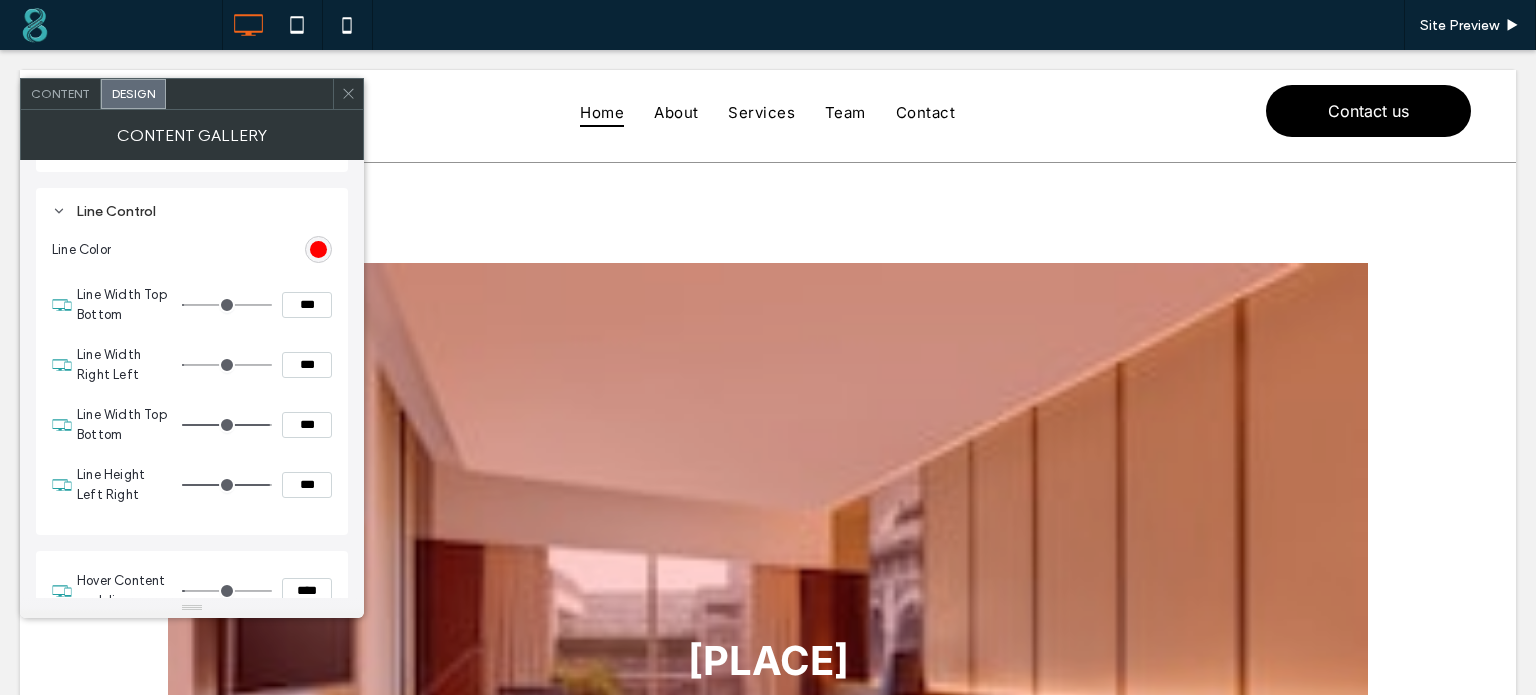 click on "Line Height Left Right ***" at bounding box center [204, 485] 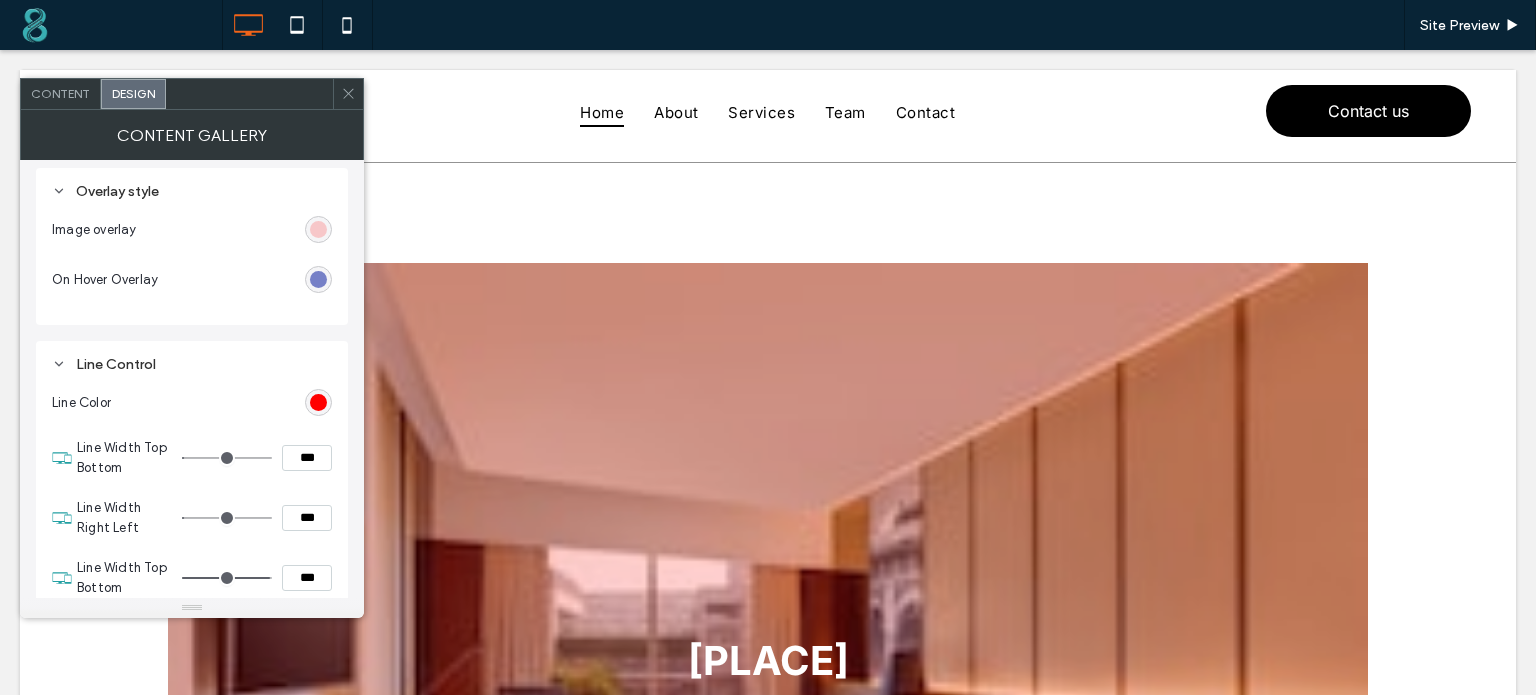 scroll, scrollTop: 0, scrollLeft: 0, axis: both 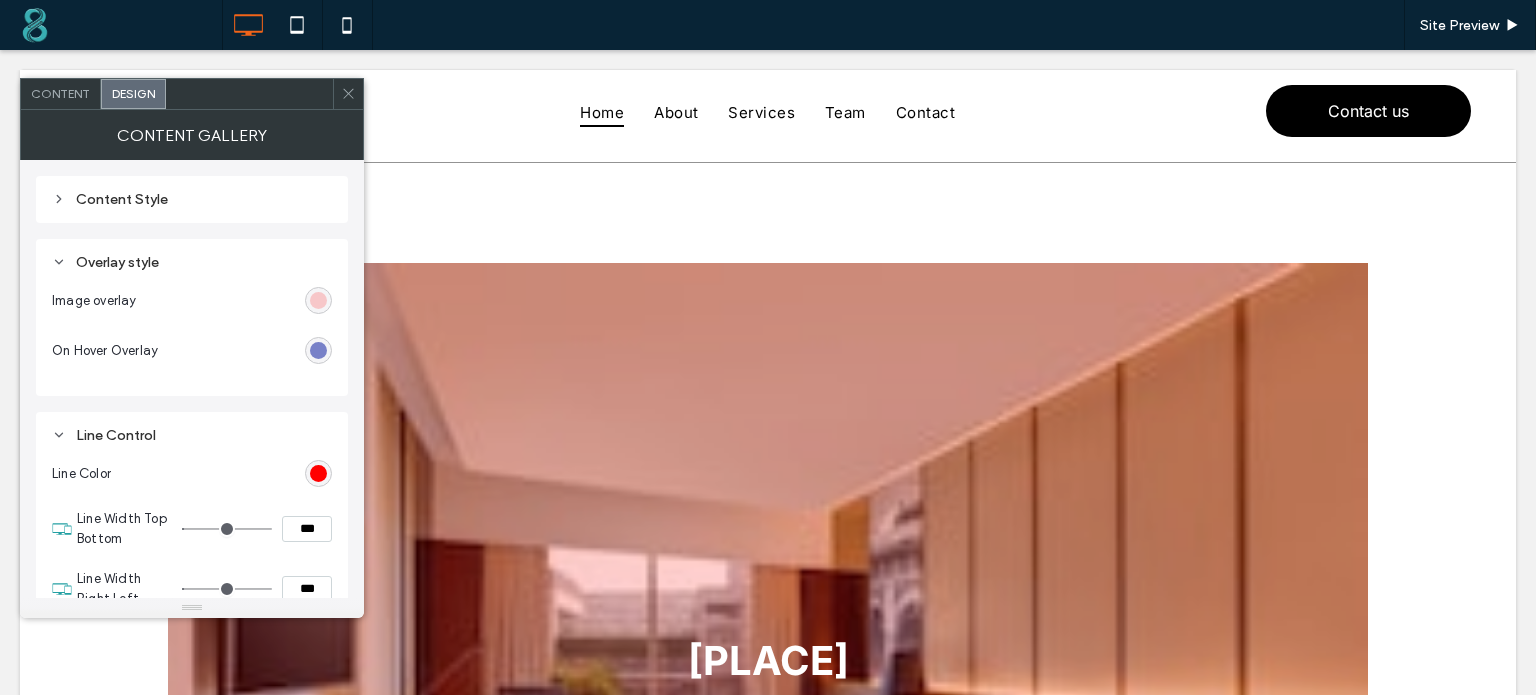 click on "Content Style" at bounding box center (192, 199) 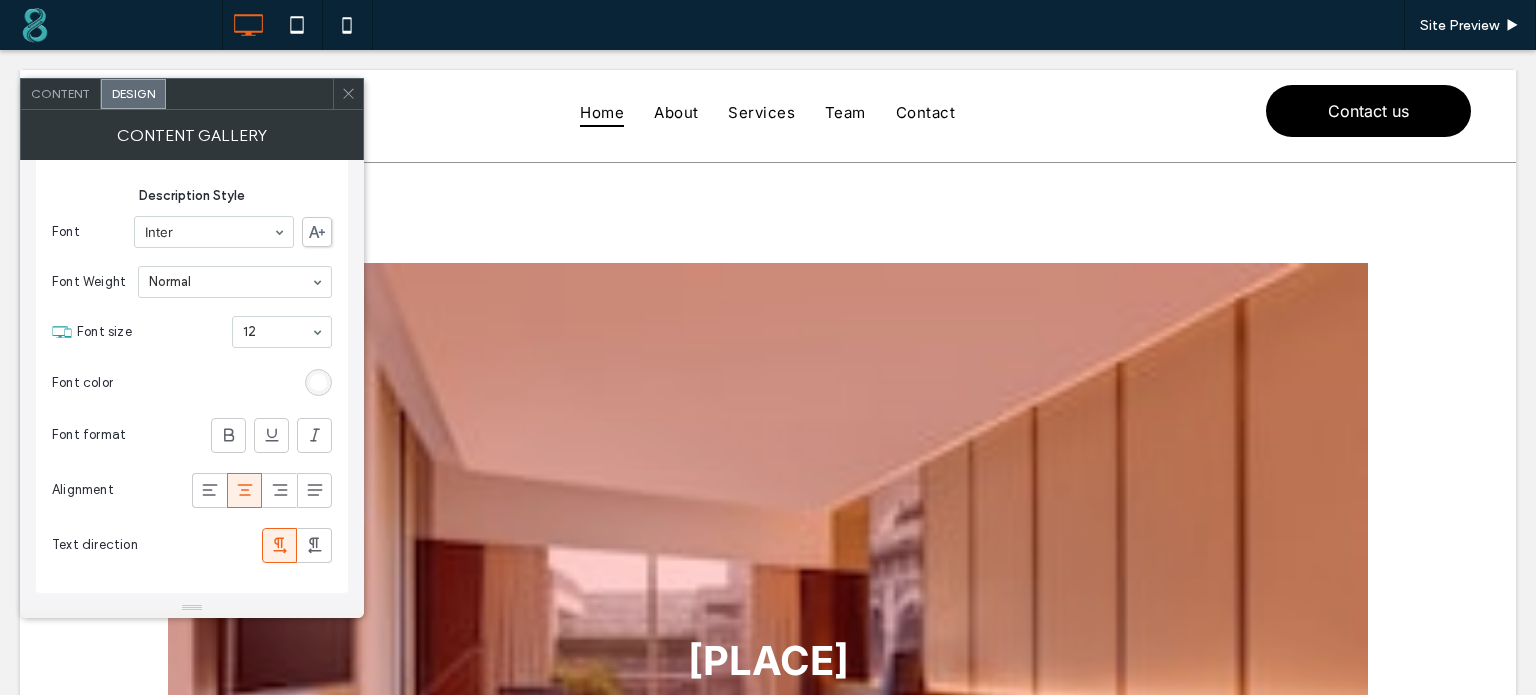 scroll, scrollTop: 452, scrollLeft: 0, axis: vertical 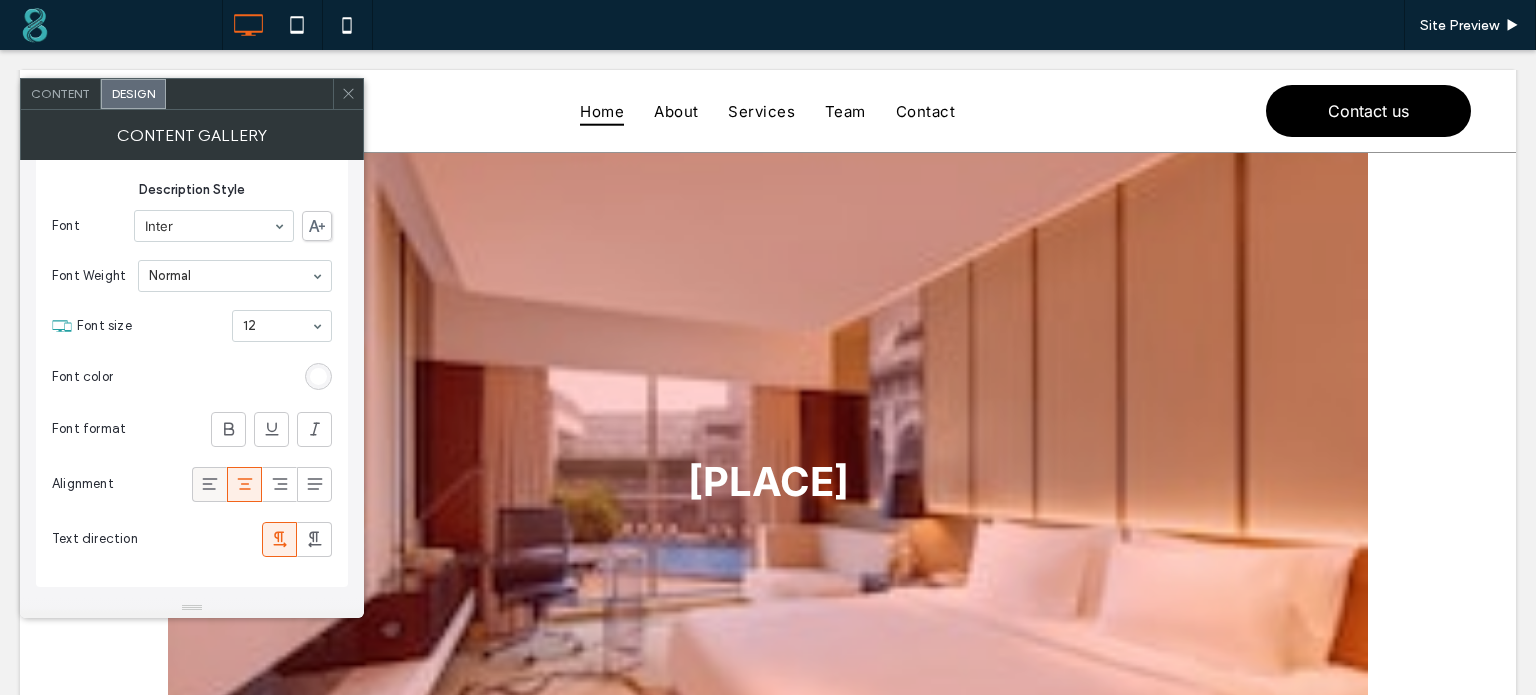 click 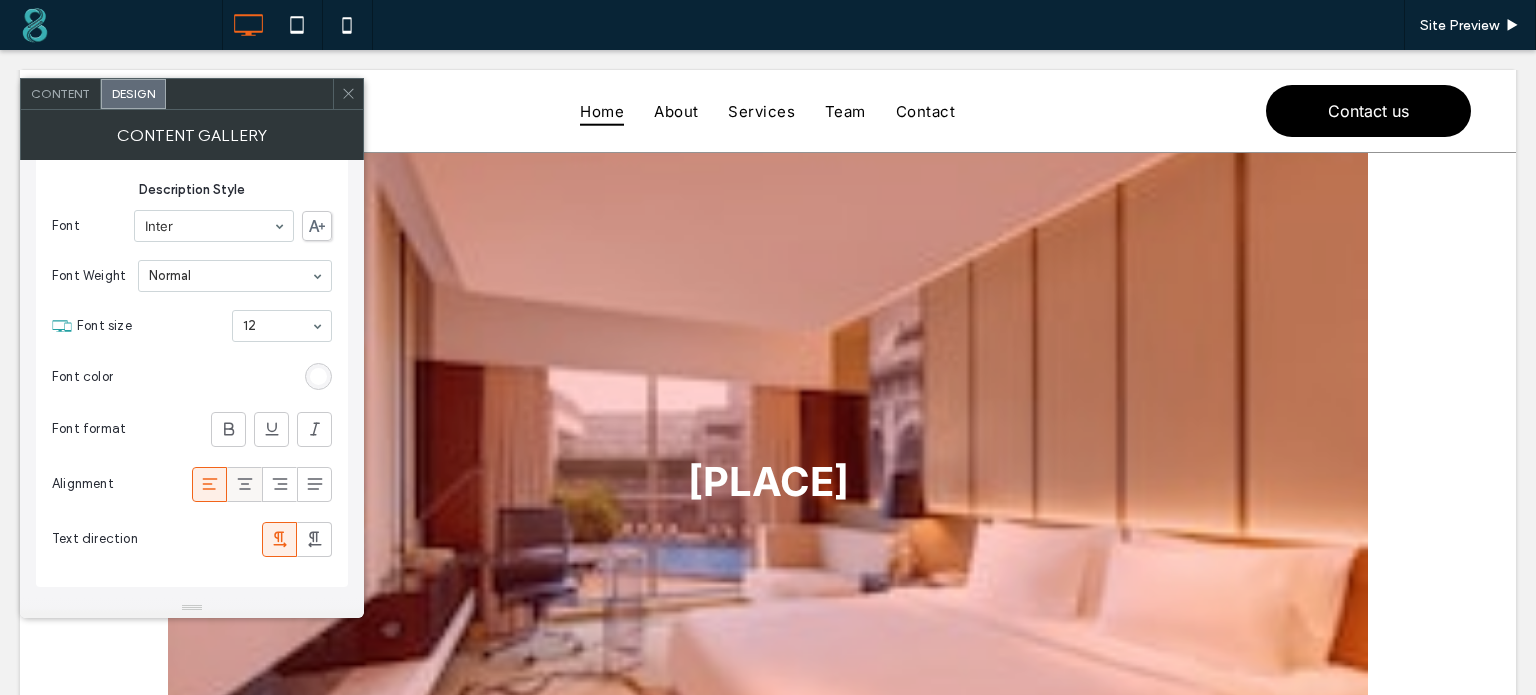 click 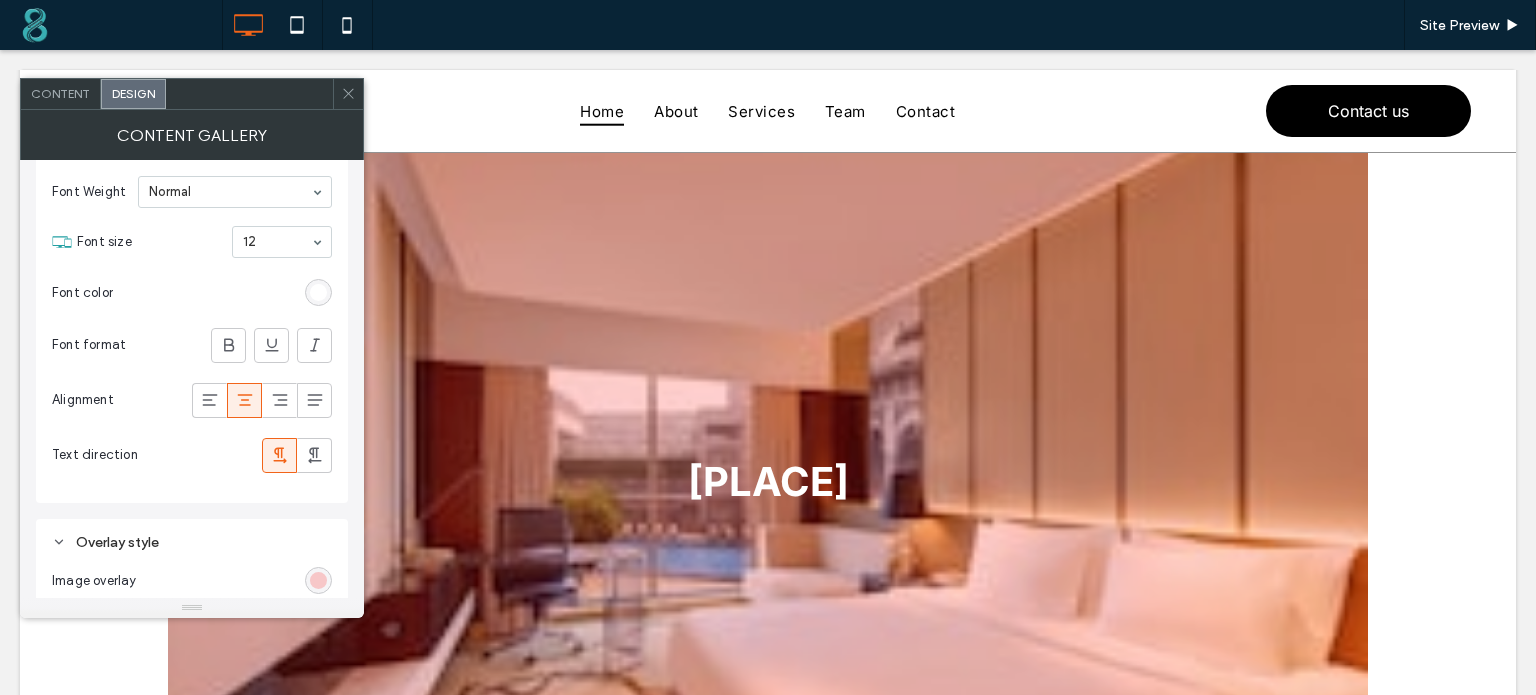scroll, scrollTop: 0, scrollLeft: 0, axis: both 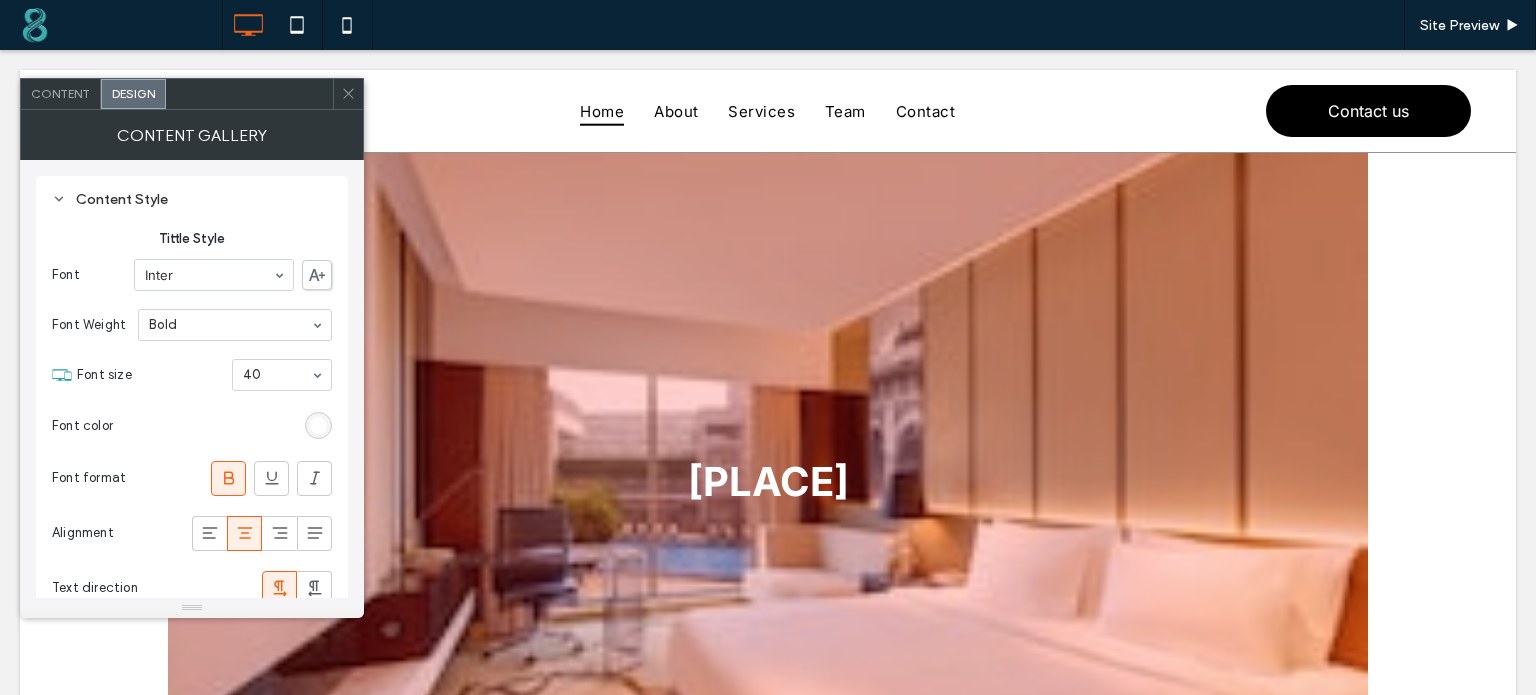 click 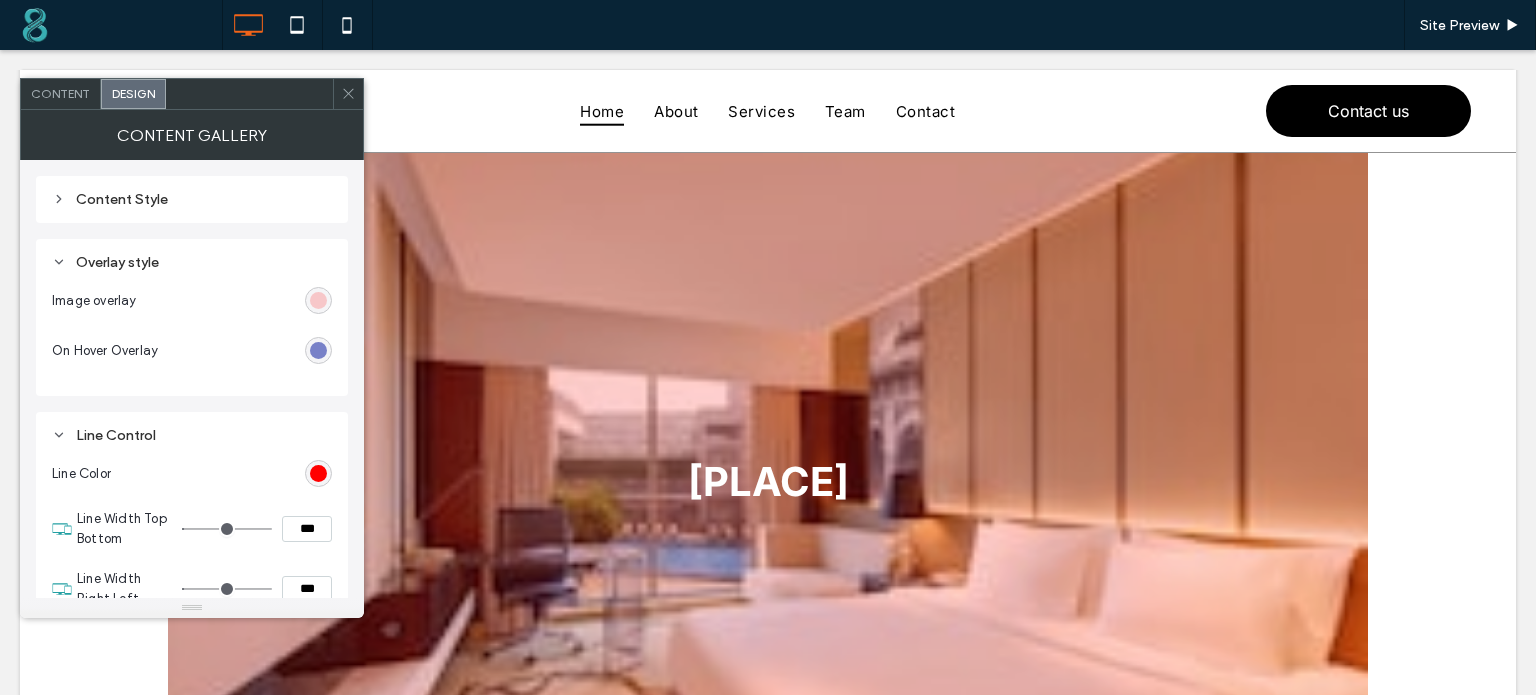 click on "Overlay style" at bounding box center [192, 262] 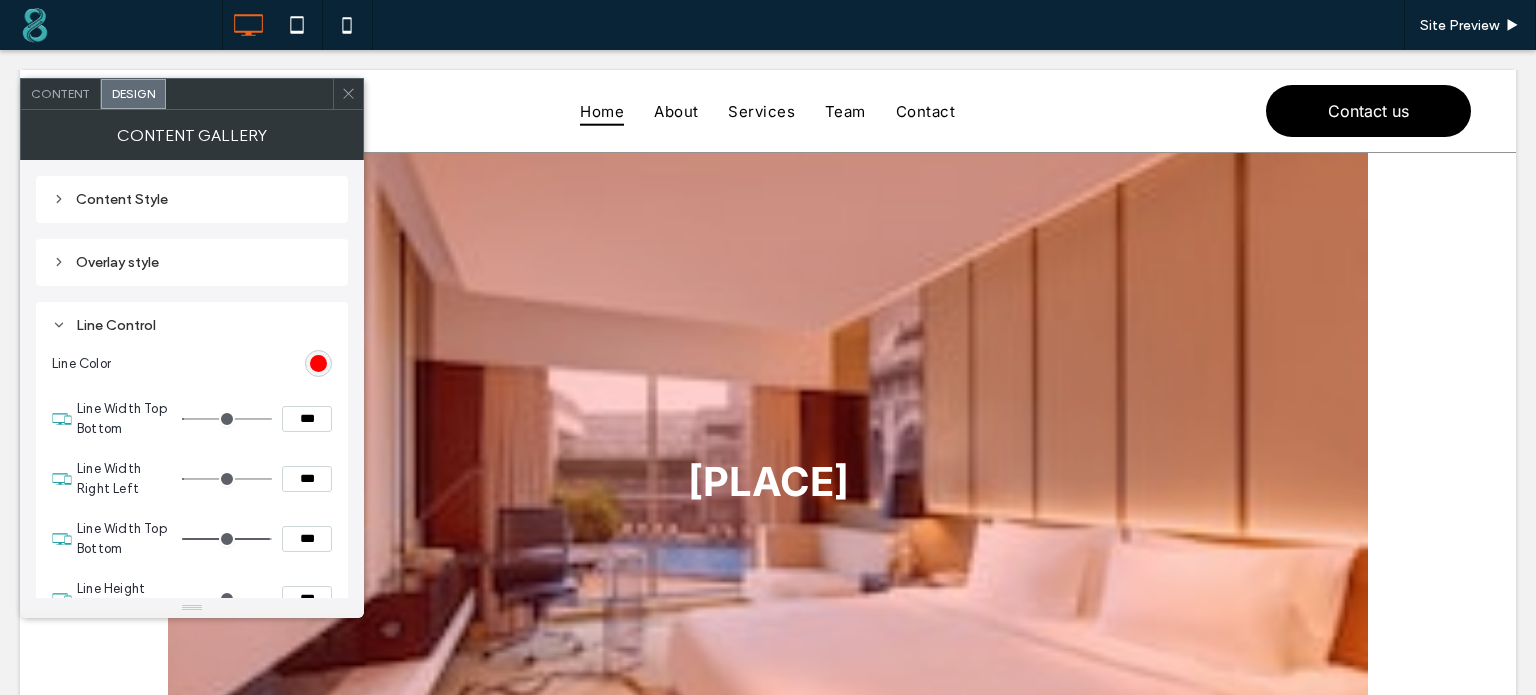 scroll, scrollTop: 265, scrollLeft: 0, axis: vertical 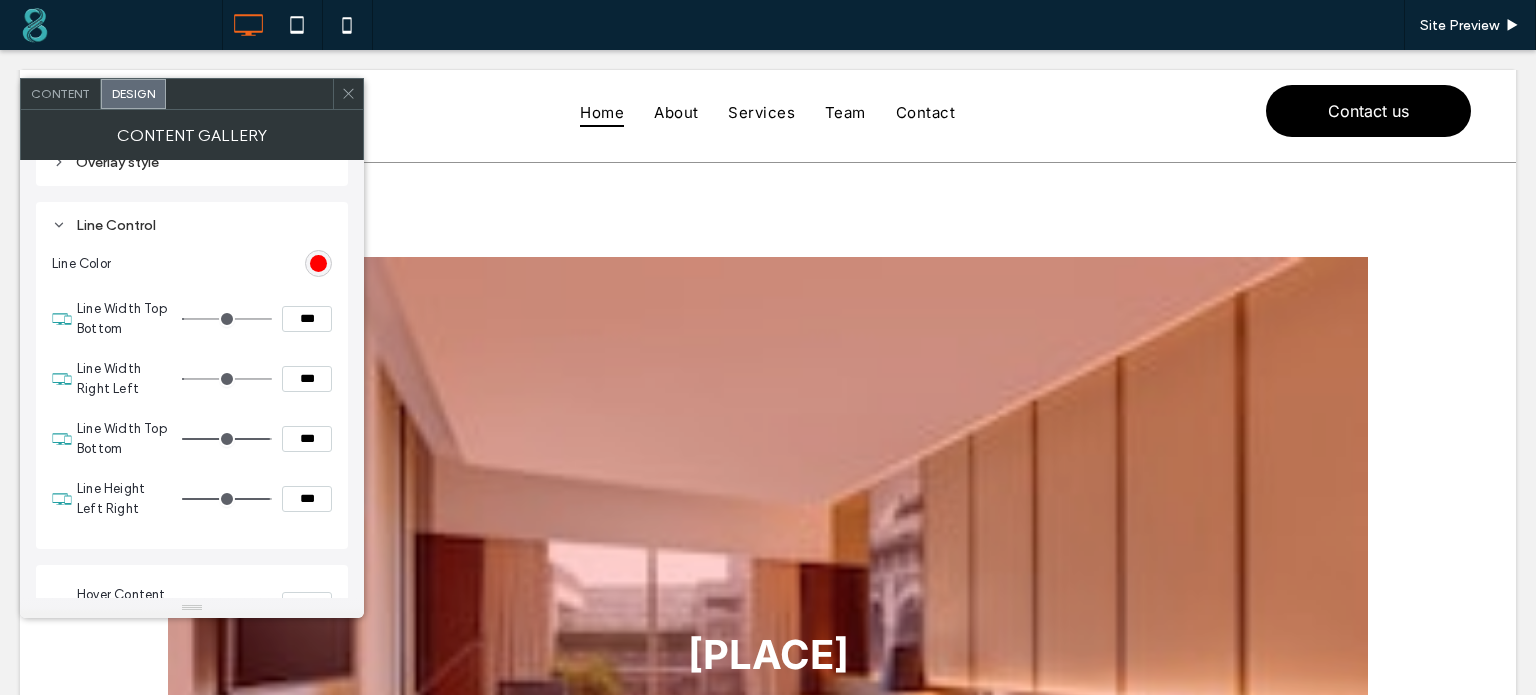 click on "Line Control" at bounding box center [192, 225] 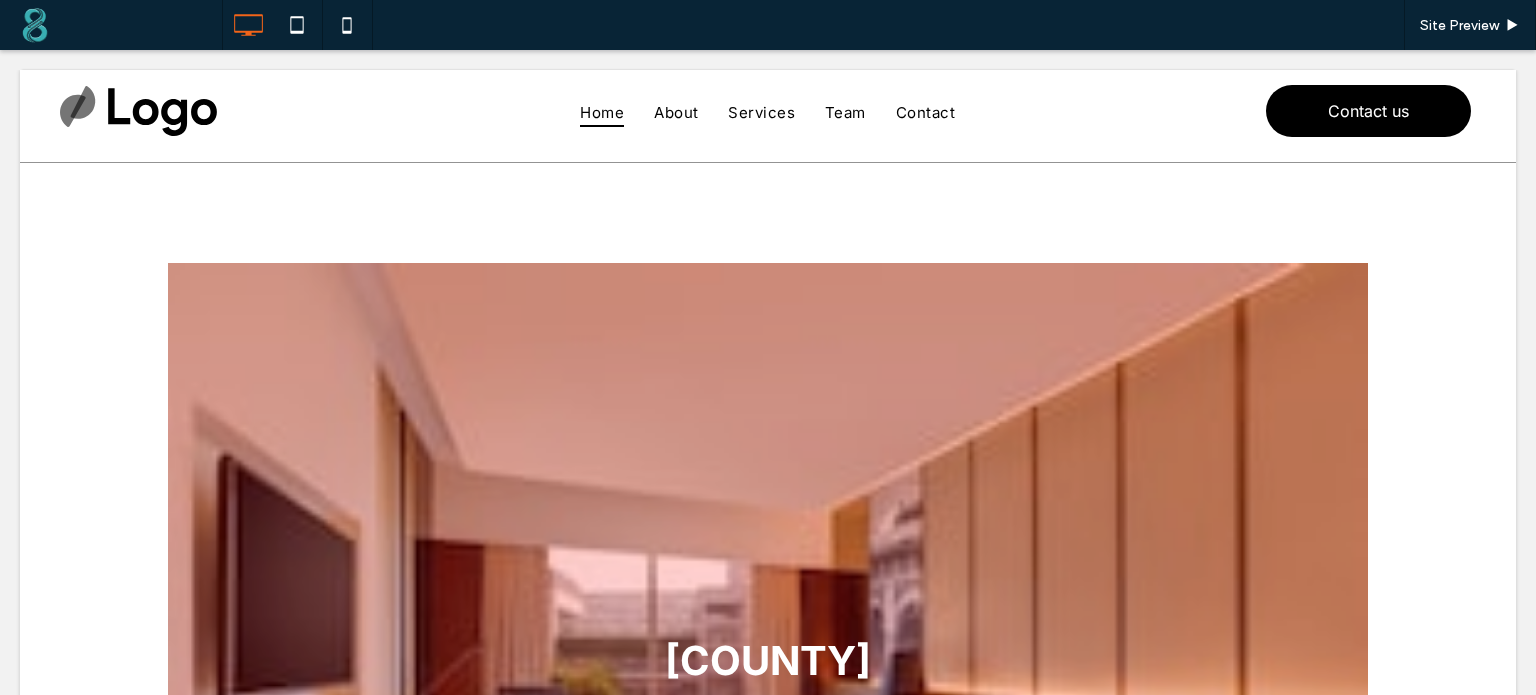 scroll, scrollTop: 0, scrollLeft: 0, axis: both 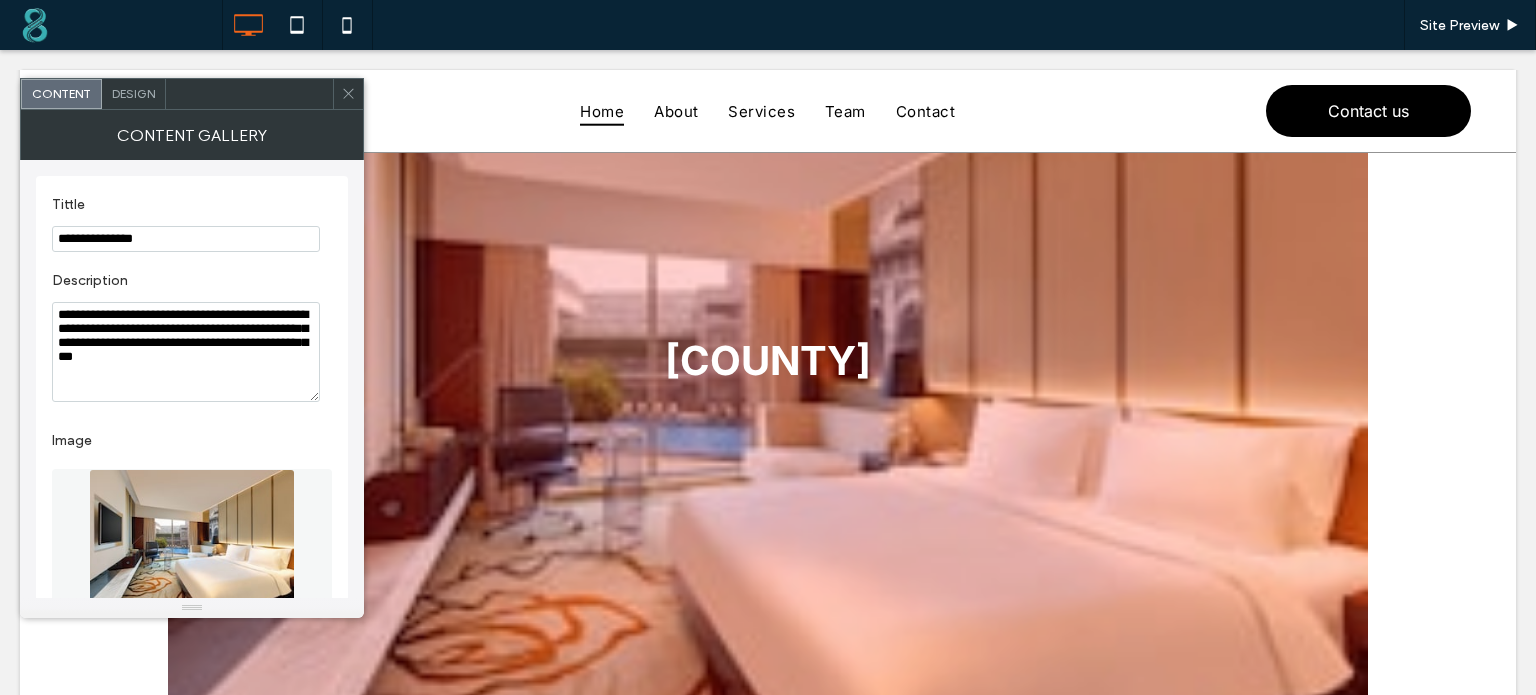 click on "Design" at bounding box center (133, 93) 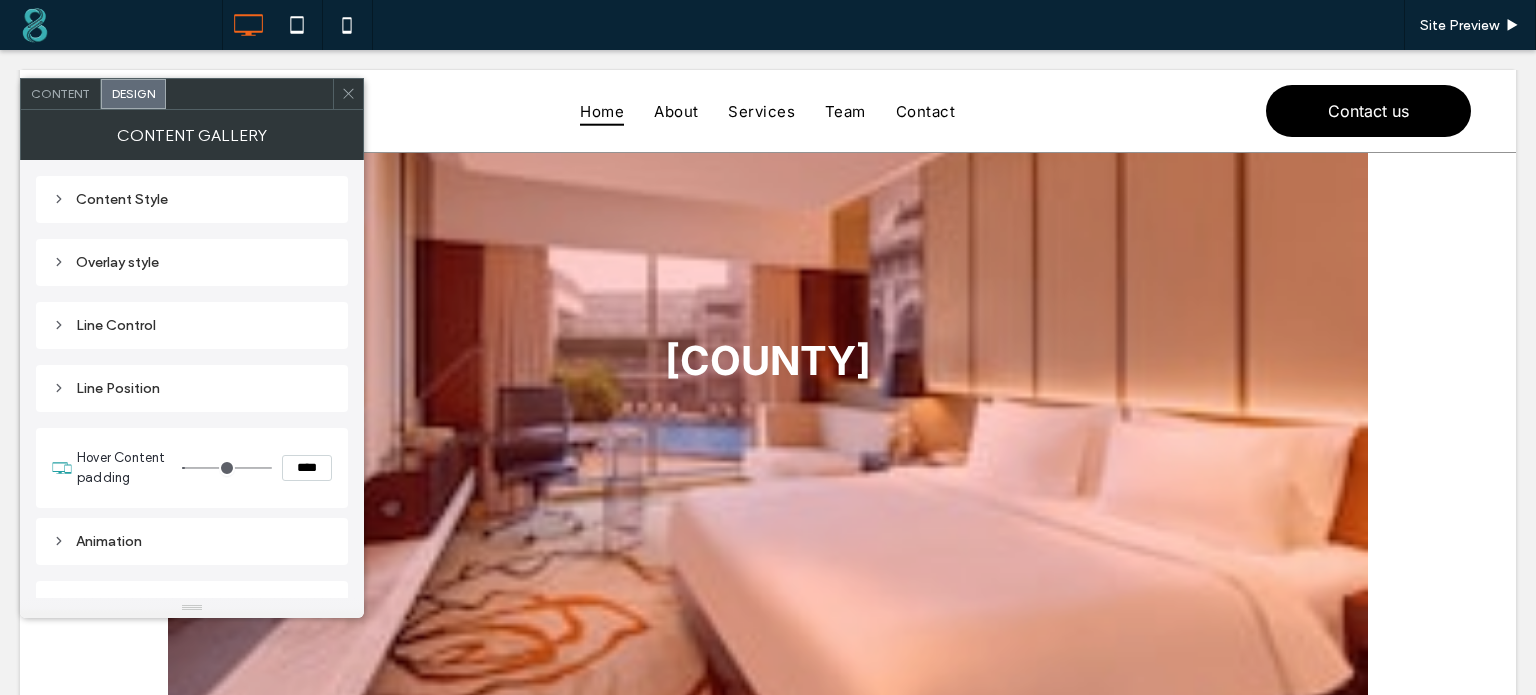 scroll, scrollTop: 28, scrollLeft: 0, axis: vertical 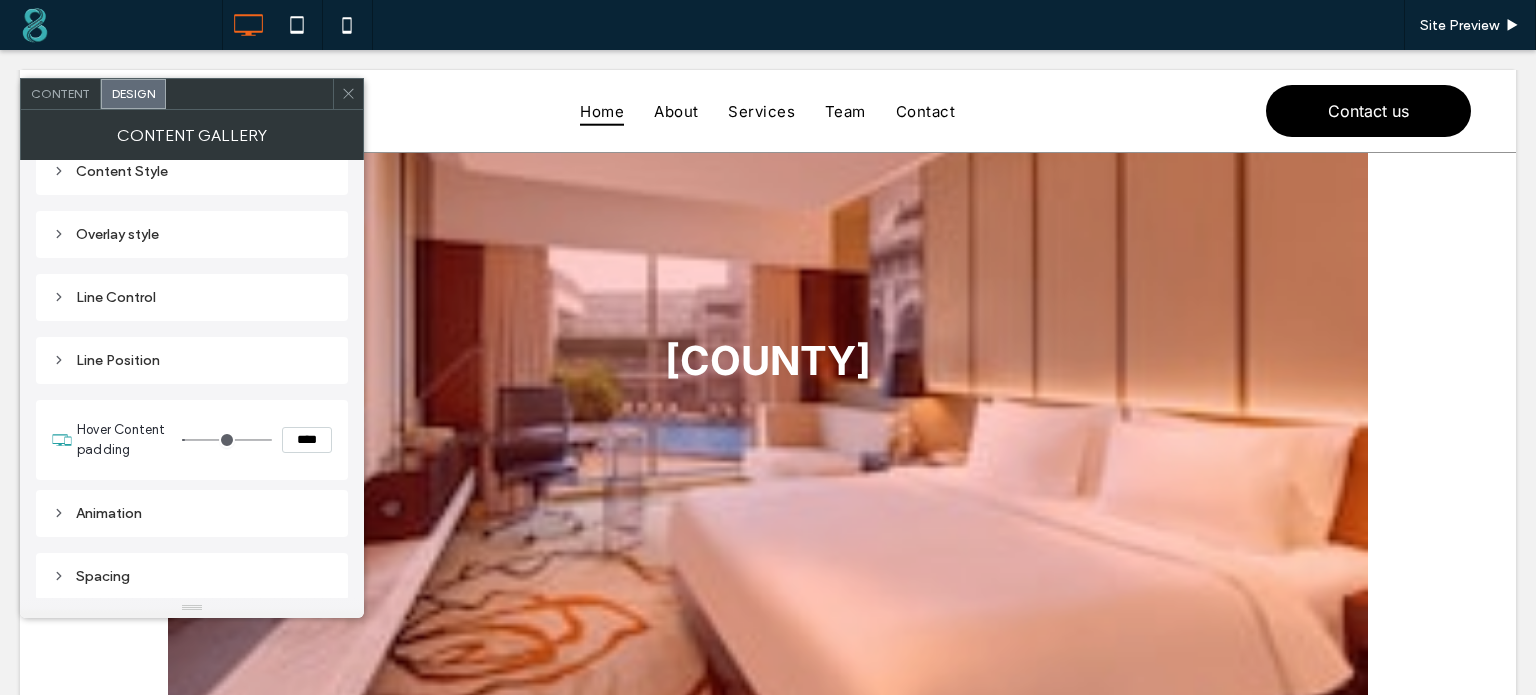 click on "Line Position" at bounding box center (192, 360) 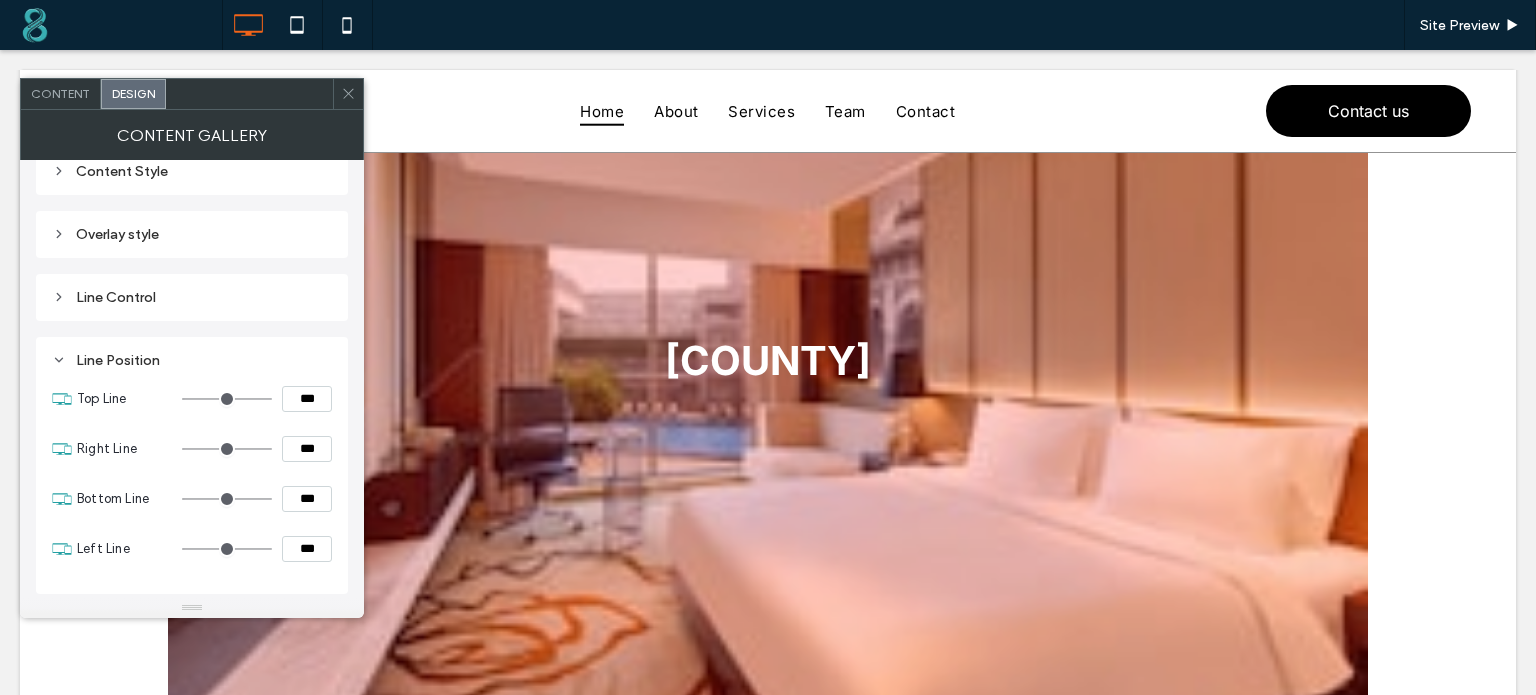 click on "***" at bounding box center [307, 399] 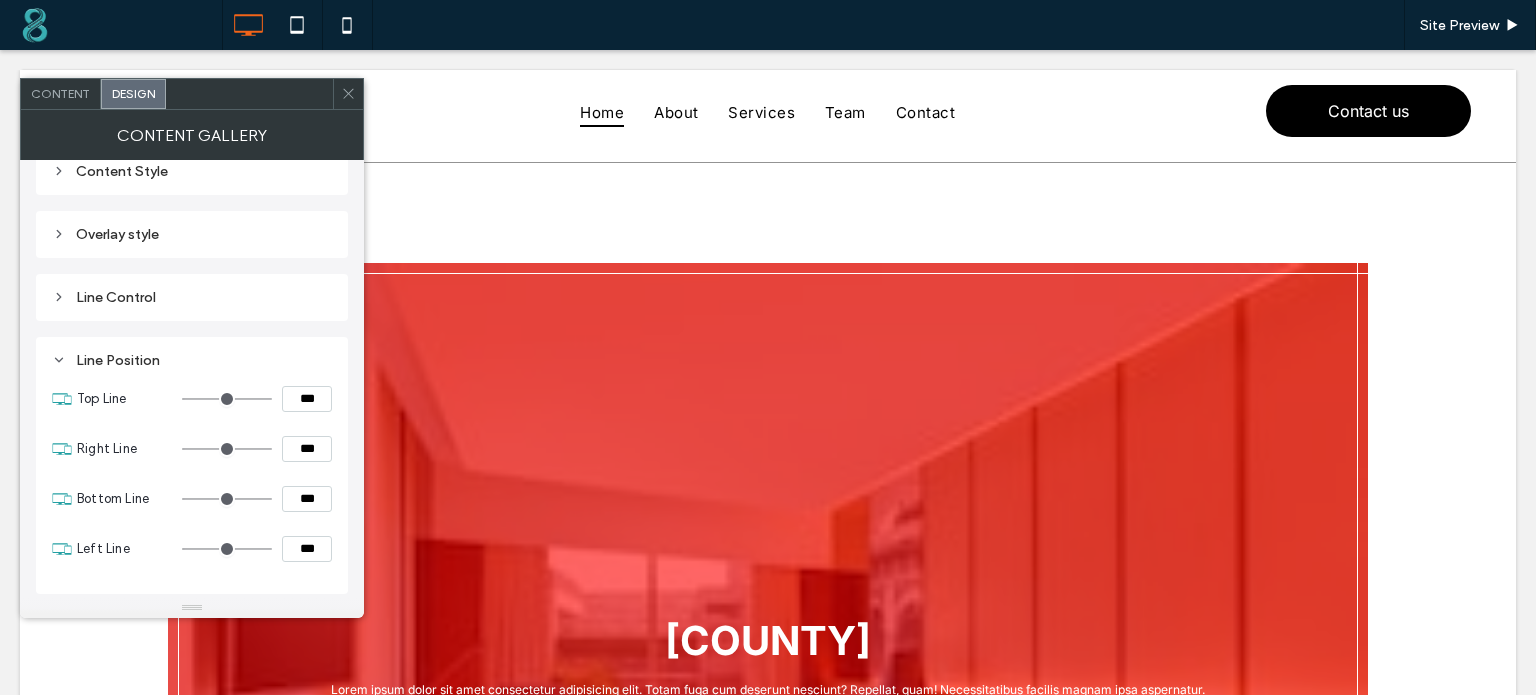 scroll, scrollTop: 0, scrollLeft: 0, axis: both 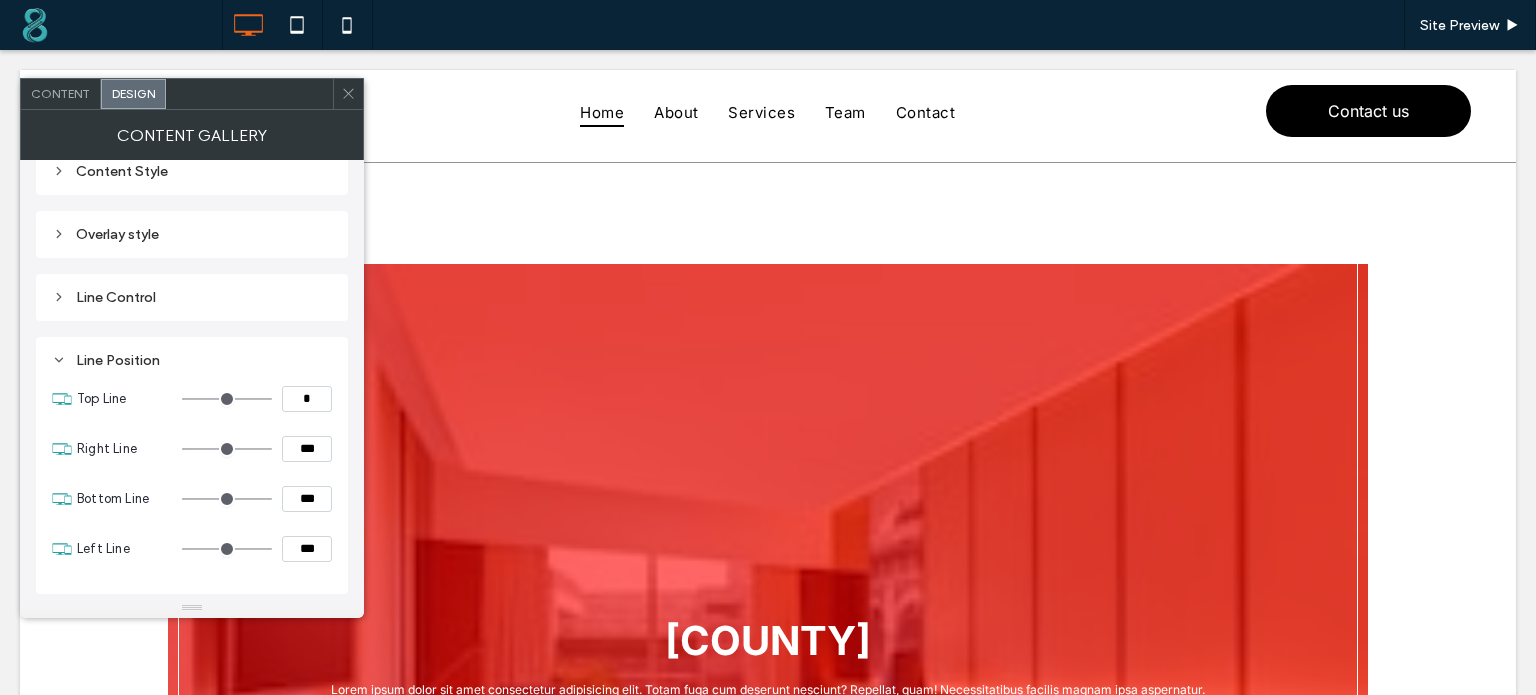 click on "Calhoun Country
Lorem ipsum dolor sit amet consectetur adipisicing elit. Totam fuga cum deserunt nesciunt? Repellat, quam! Necessitatibus facilis magnam ipsa aspernatur." at bounding box center [768, 663] 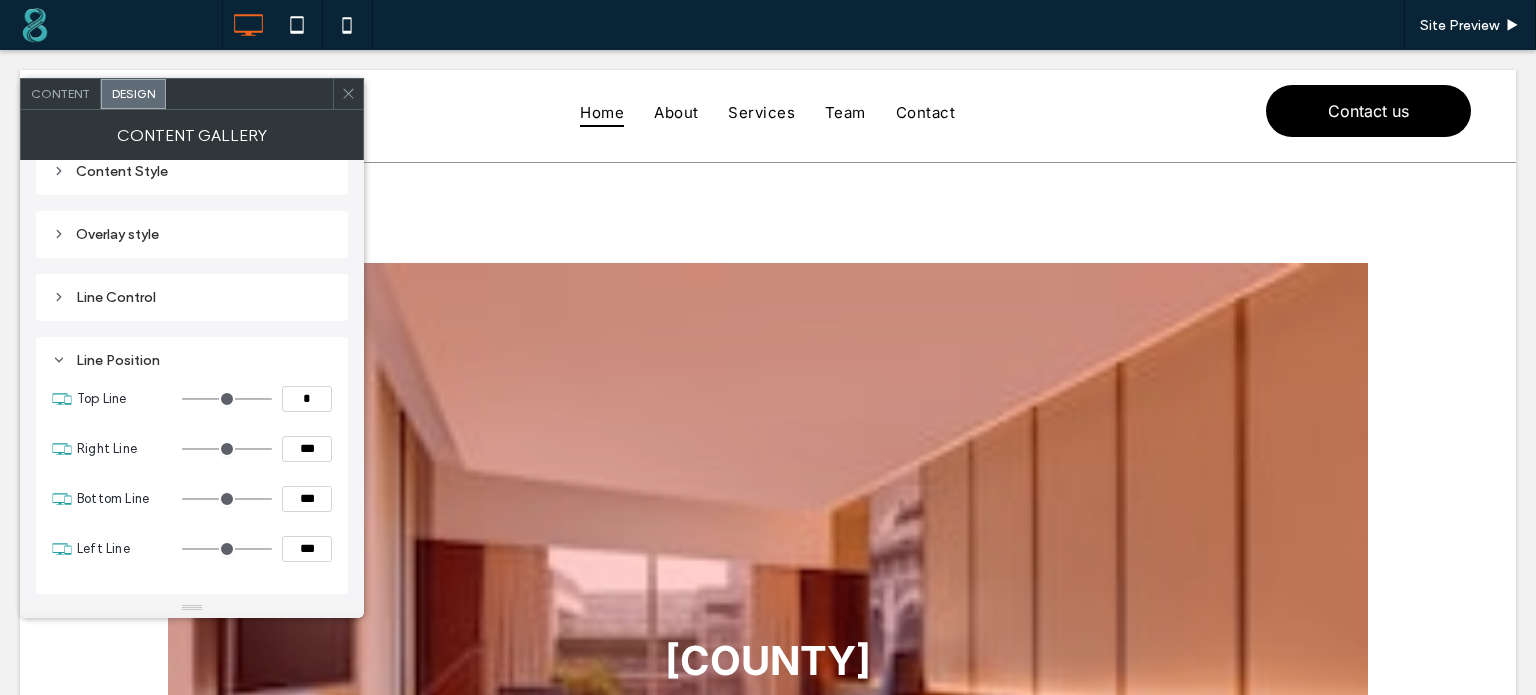 click on "*" at bounding box center (307, 399) 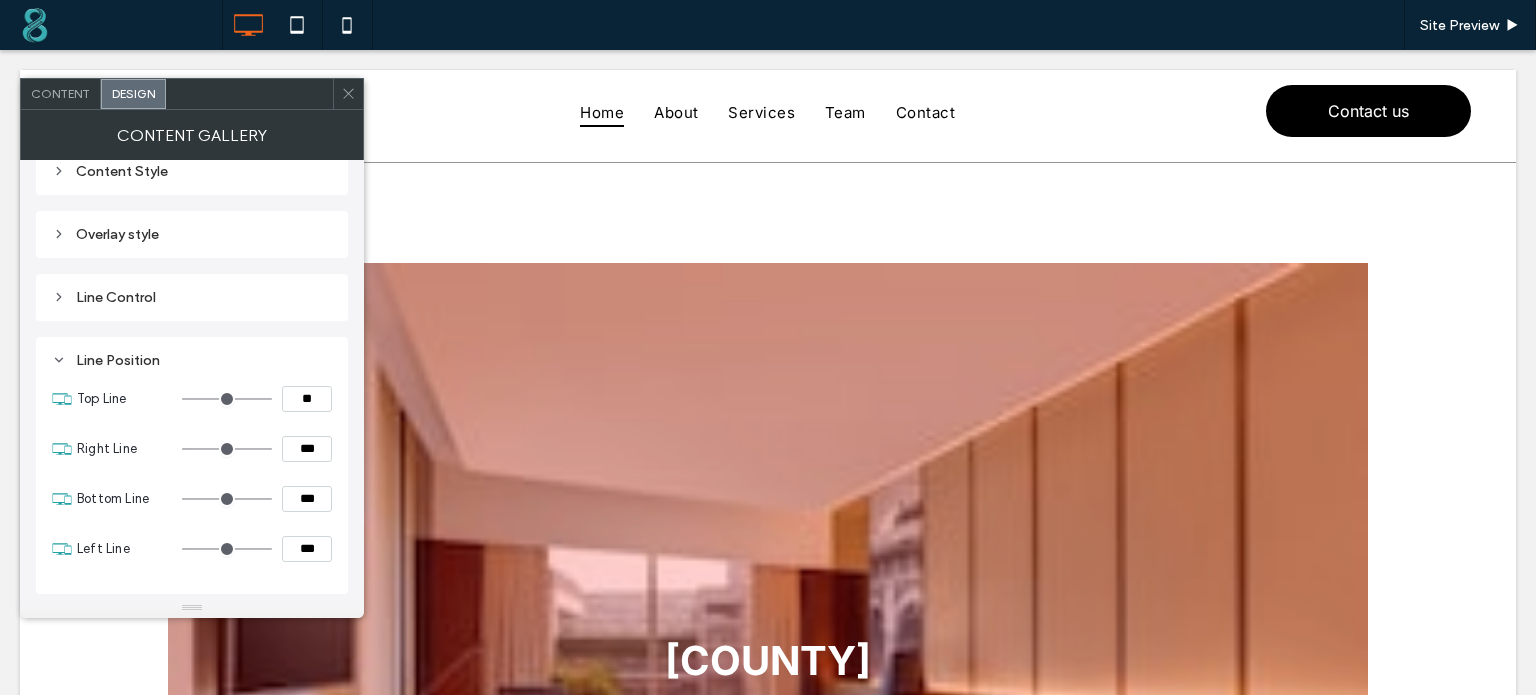 type on "**" 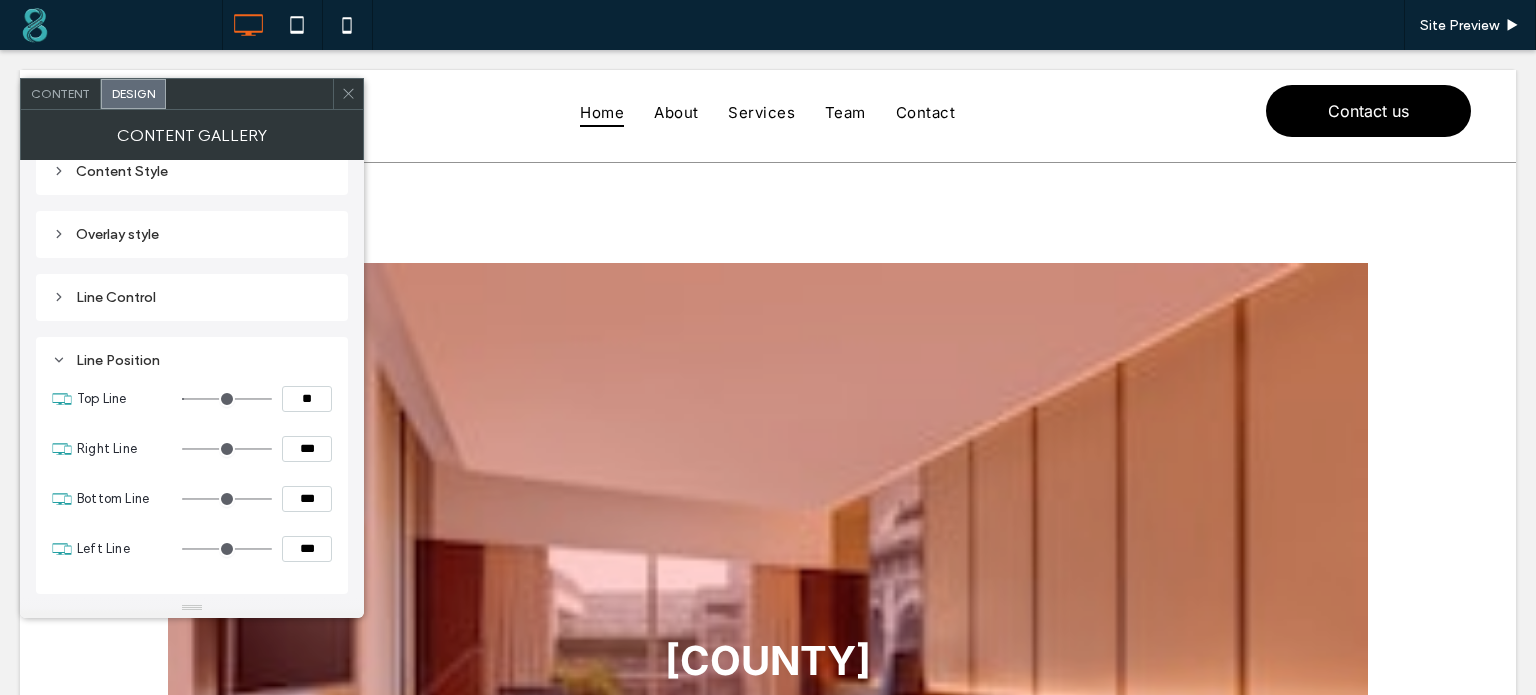 click on "Line Position" at bounding box center (192, 360) 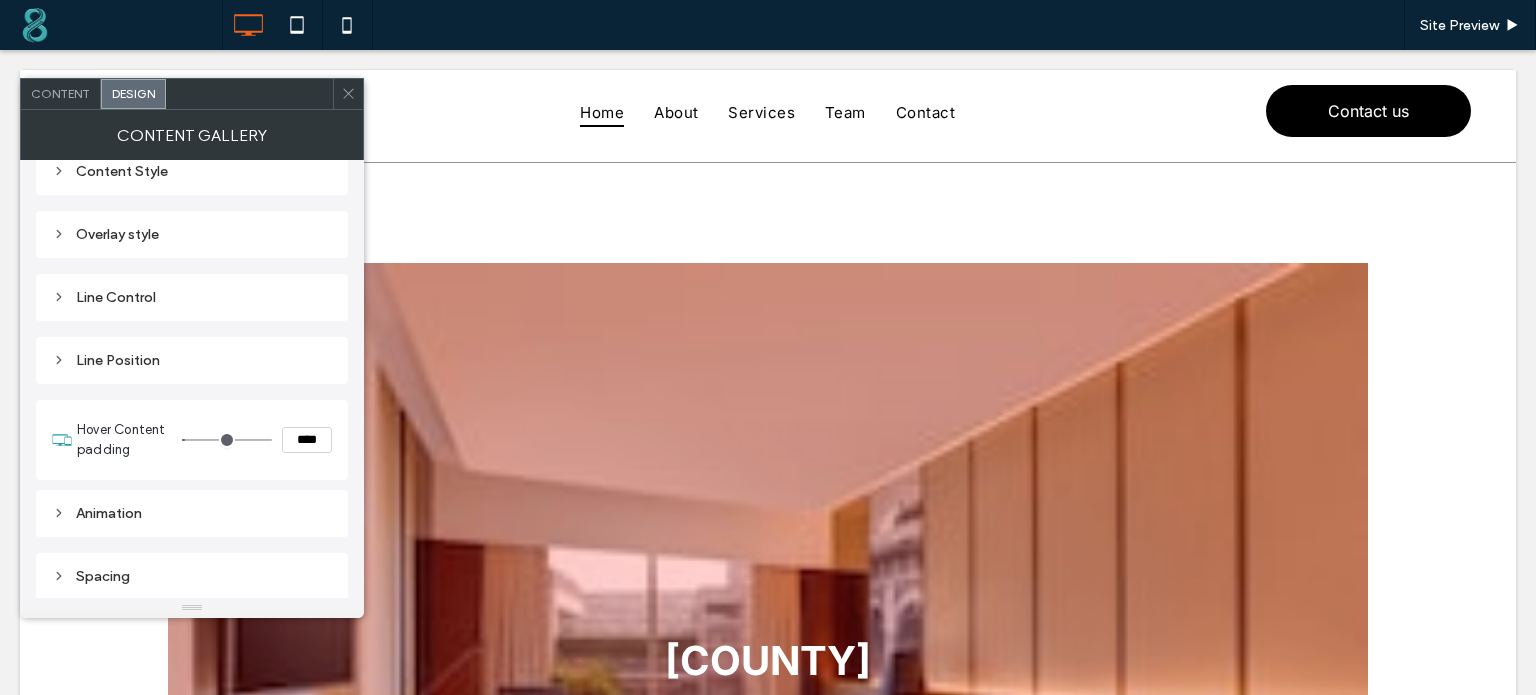 click on "Line Position" at bounding box center (192, 360) 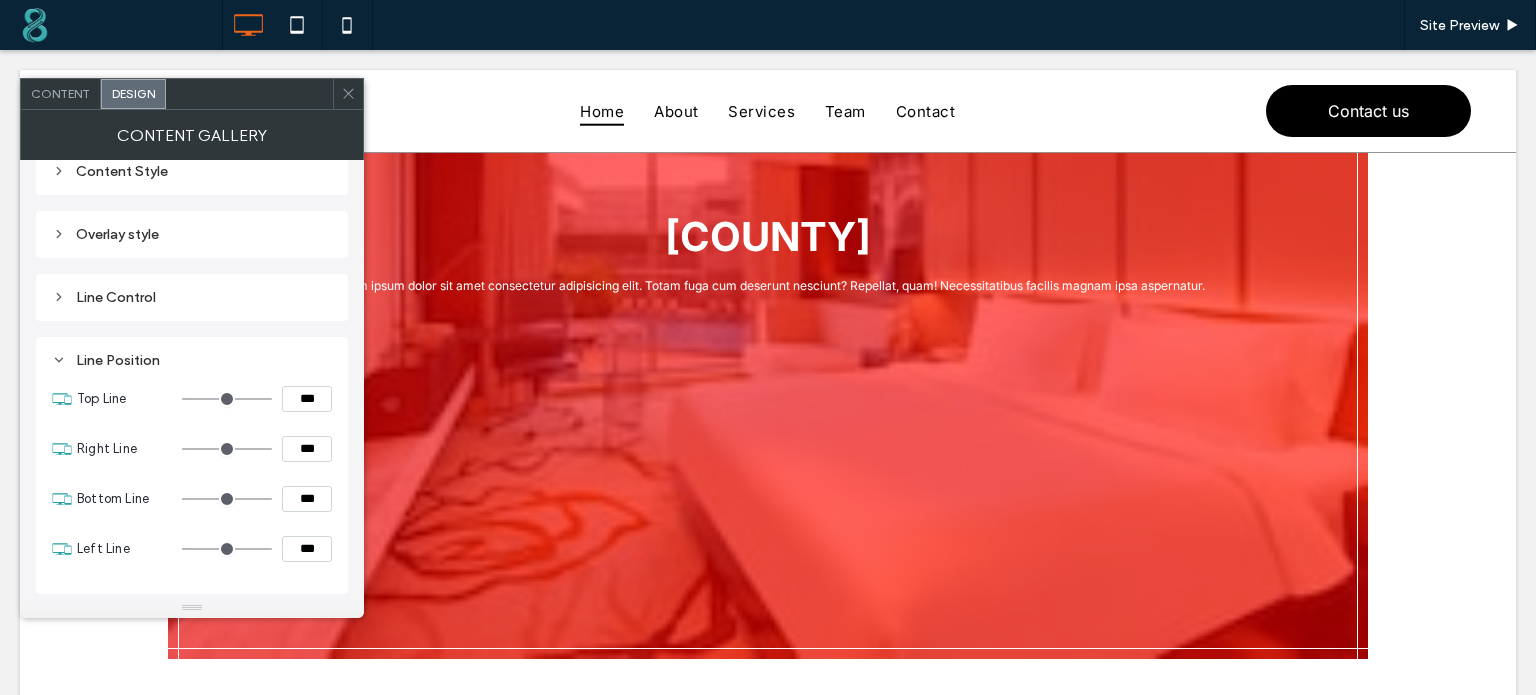 scroll, scrollTop: 288, scrollLeft: 0, axis: vertical 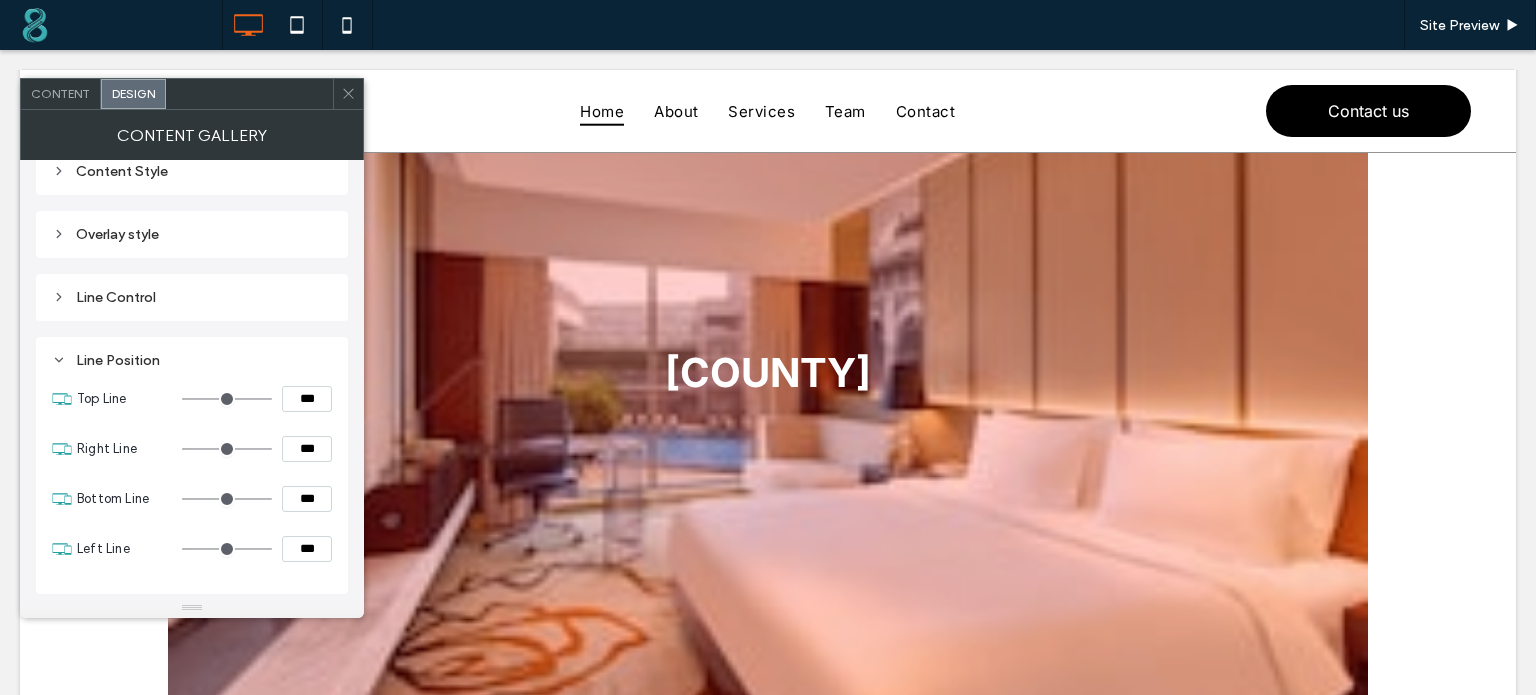 click on "***" at bounding box center [307, 399] 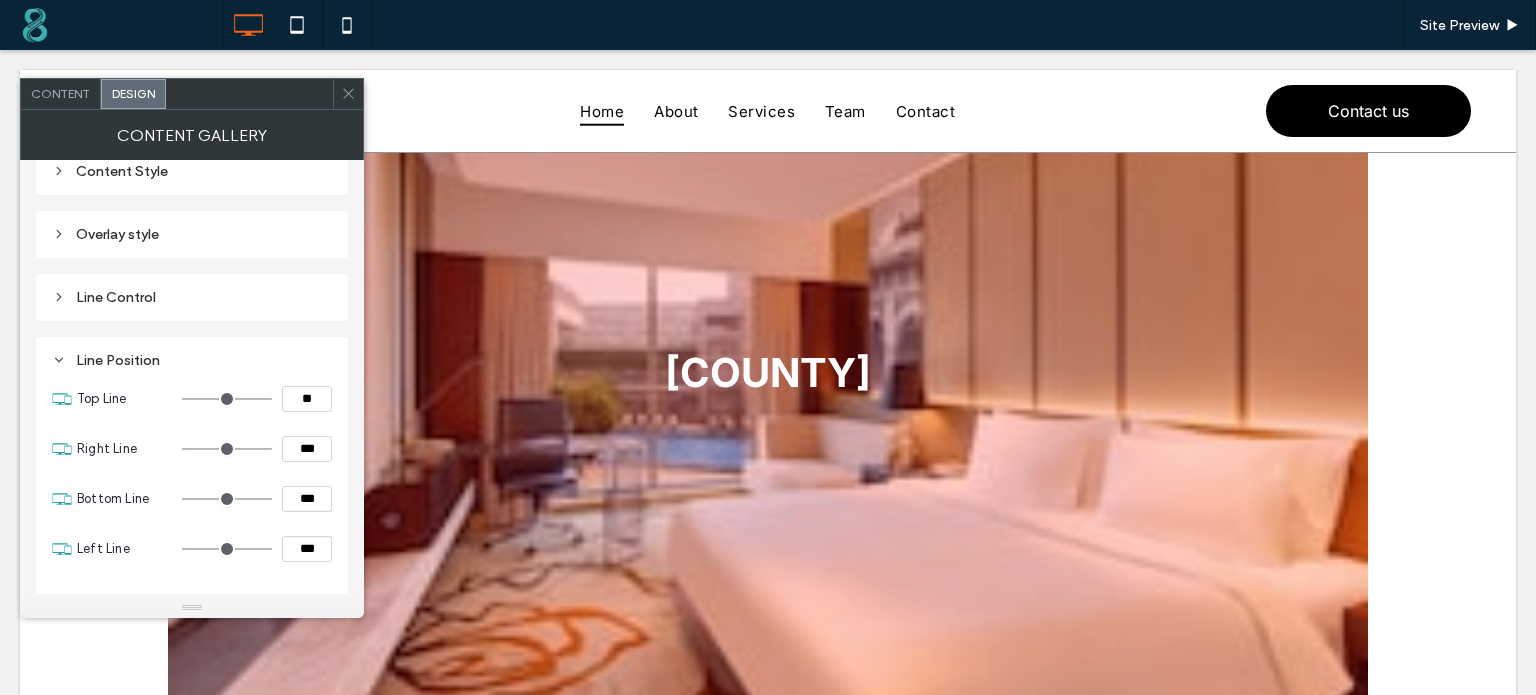 type on "**" 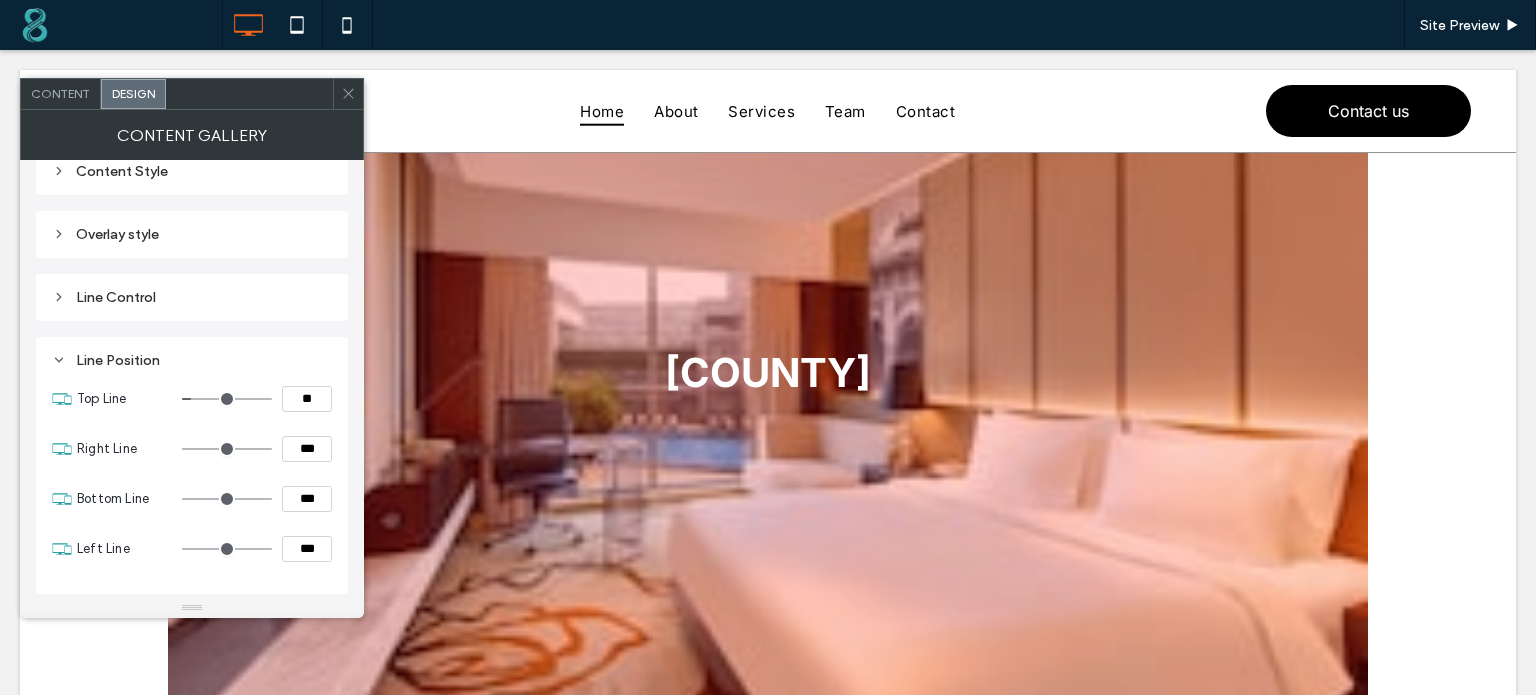 click on "Line Position" at bounding box center (192, 360) 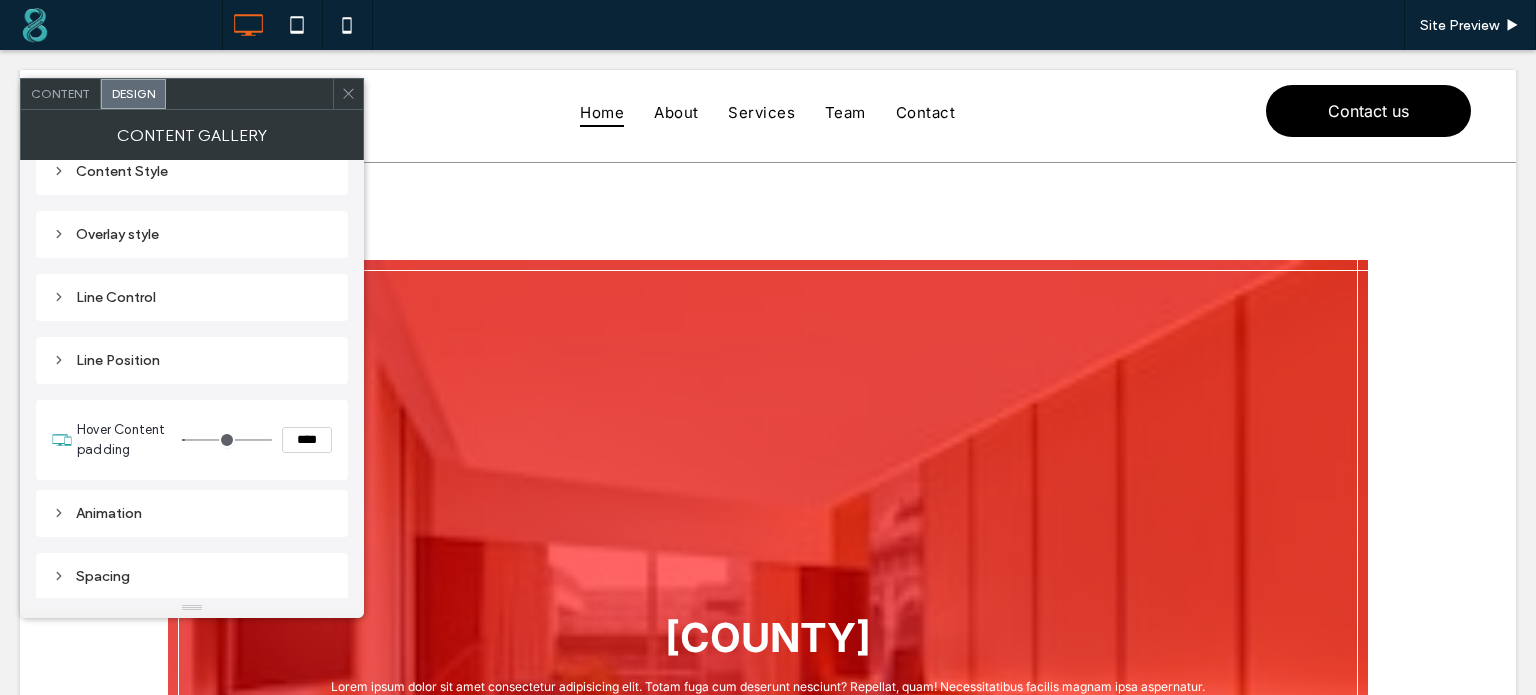 scroll, scrollTop: 4, scrollLeft: 0, axis: vertical 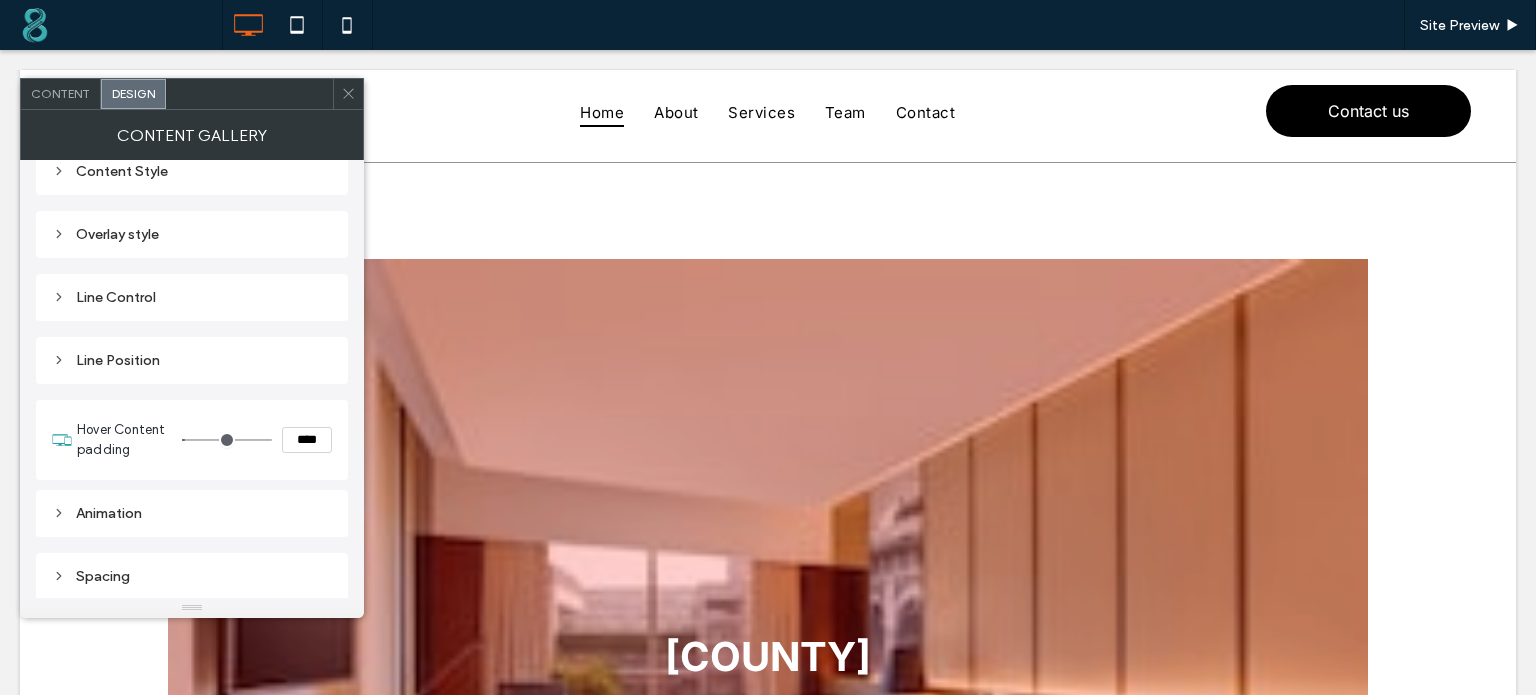click on "Line Position" at bounding box center [192, 360] 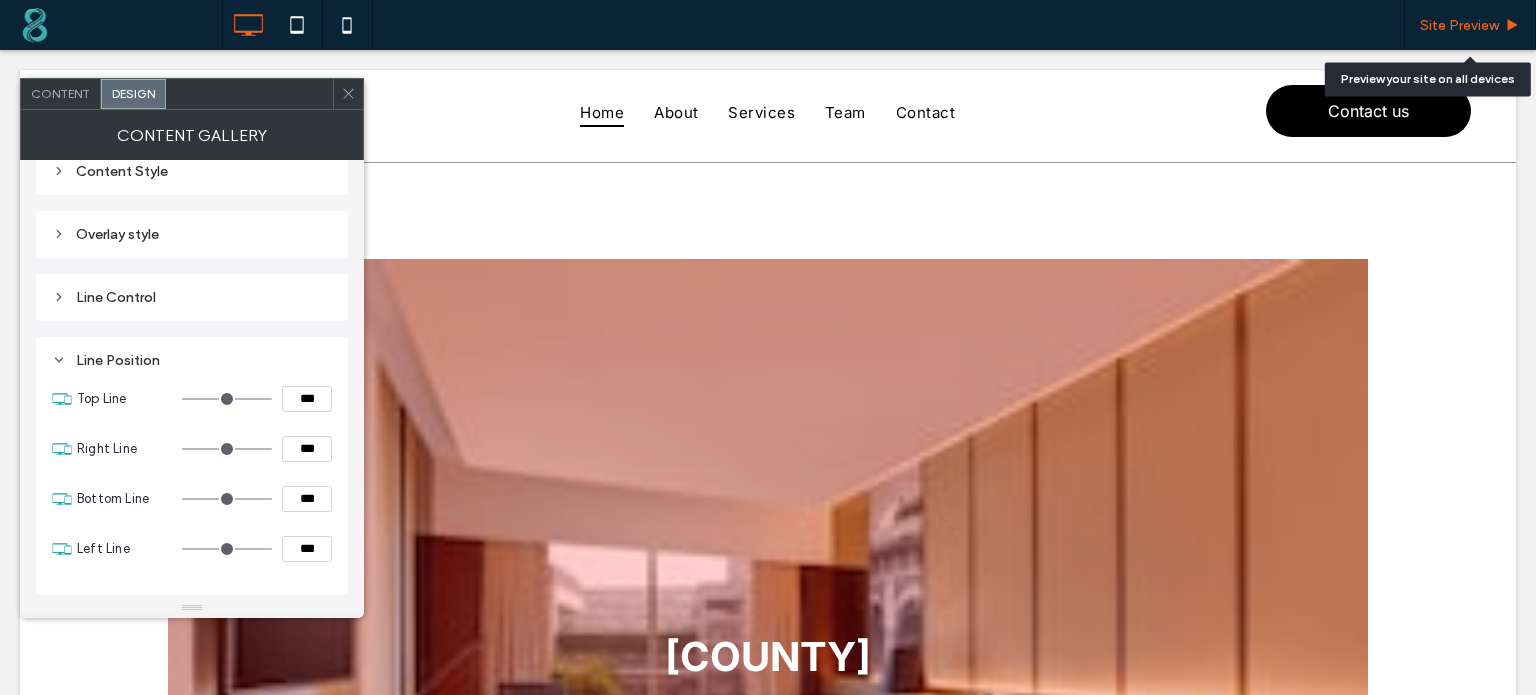 click on "Site Preview" at bounding box center [1459, 25] 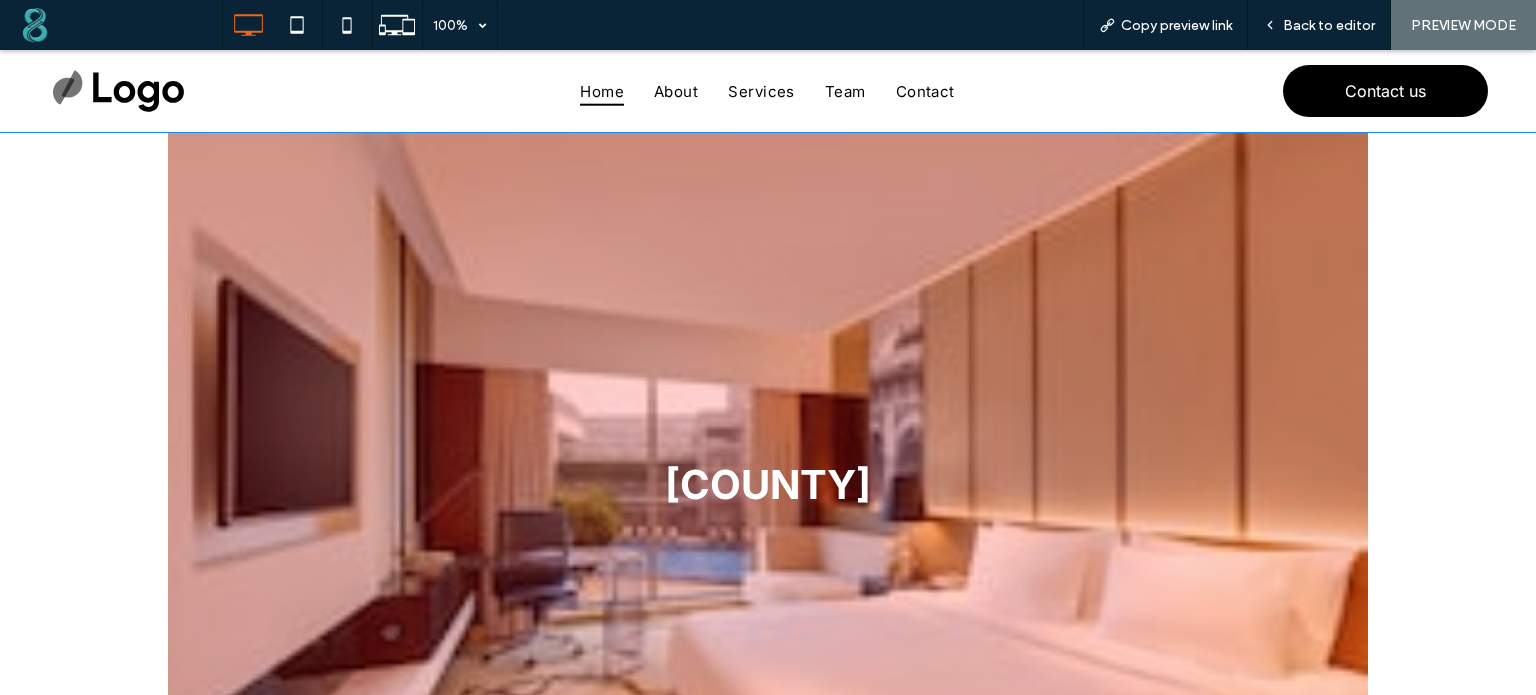 scroll, scrollTop: 150, scrollLeft: 0, axis: vertical 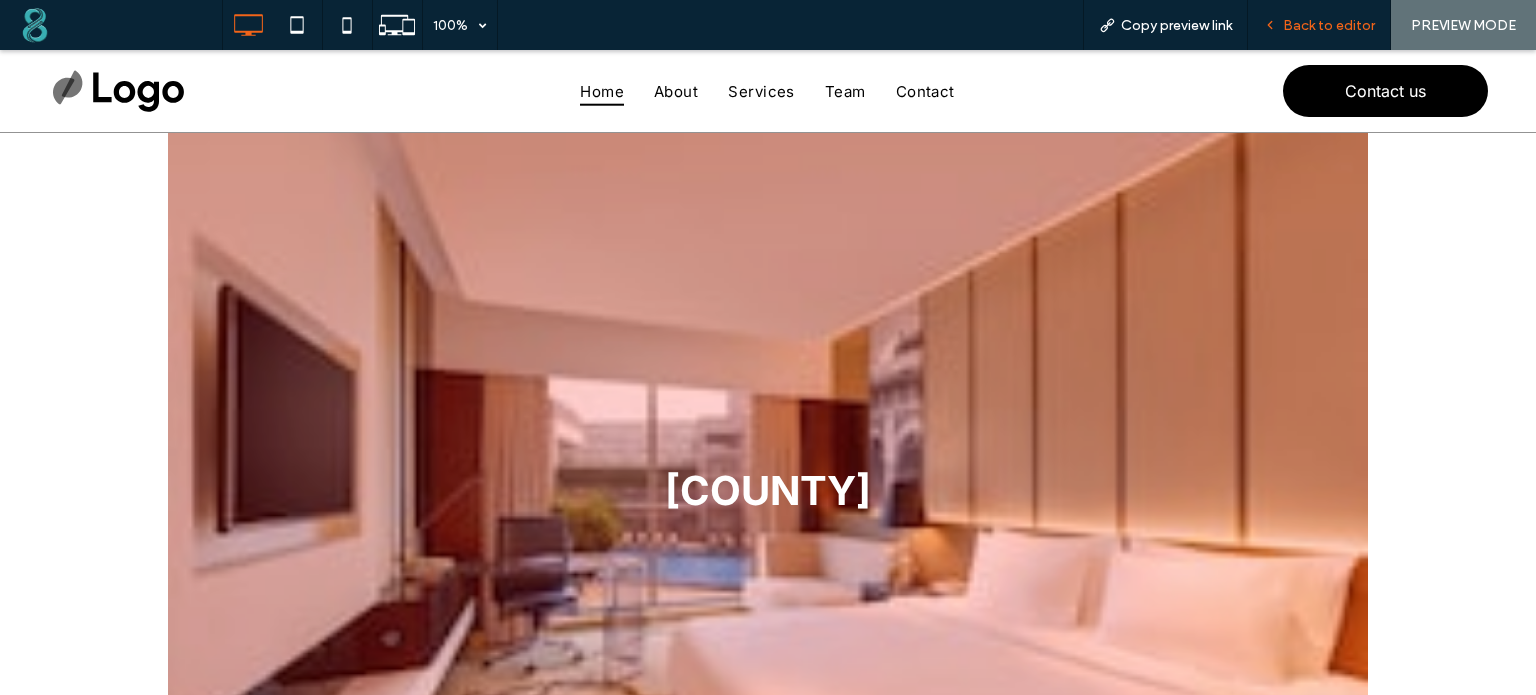 click on "Back to editor" at bounding box center [1329, 25] 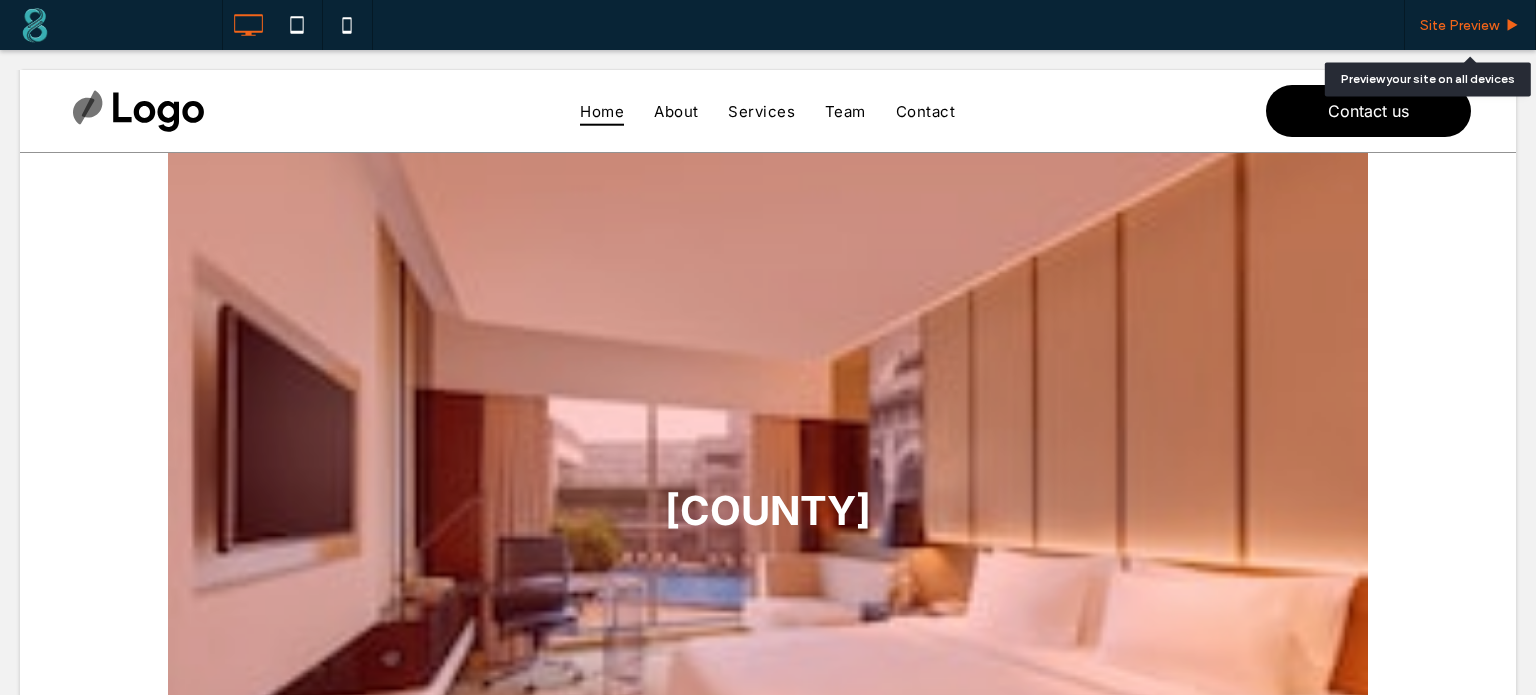 click on "Site Preview" at bounding box center [1459, 25] 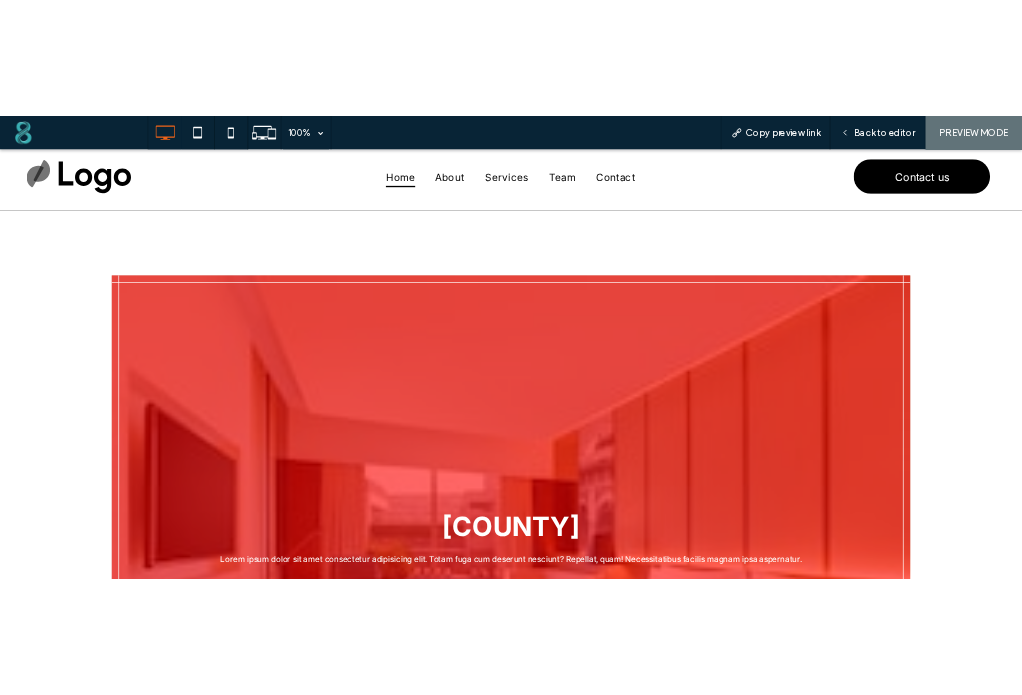 scroll, scrollTop: 4, scrollLeft: 0, axis: vertical 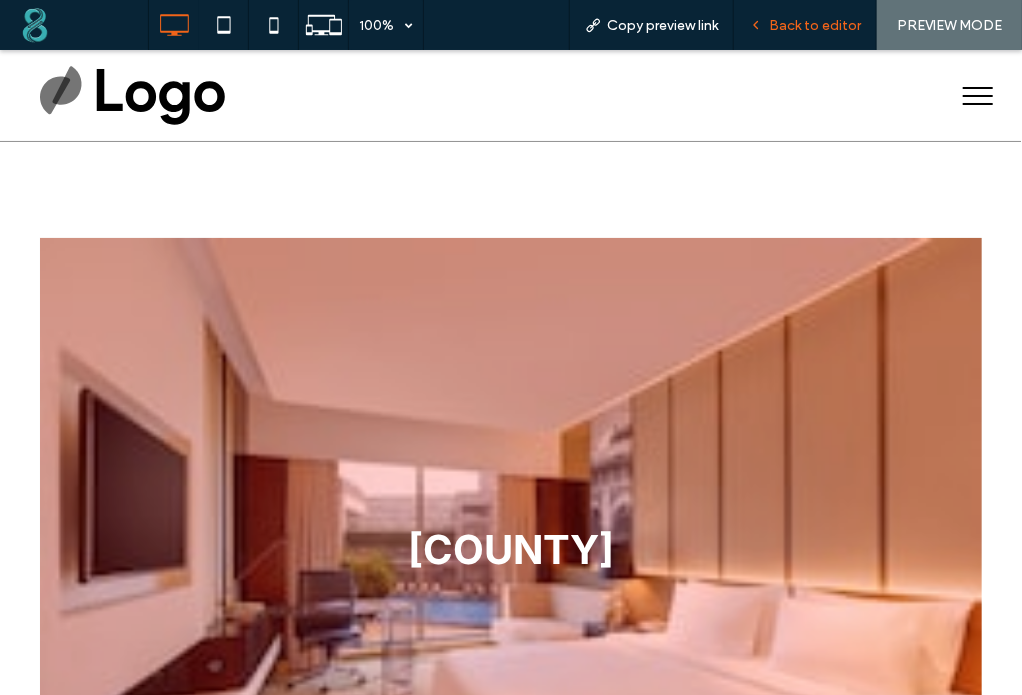 click on "Back to editor" at bounding box center [815, 25] 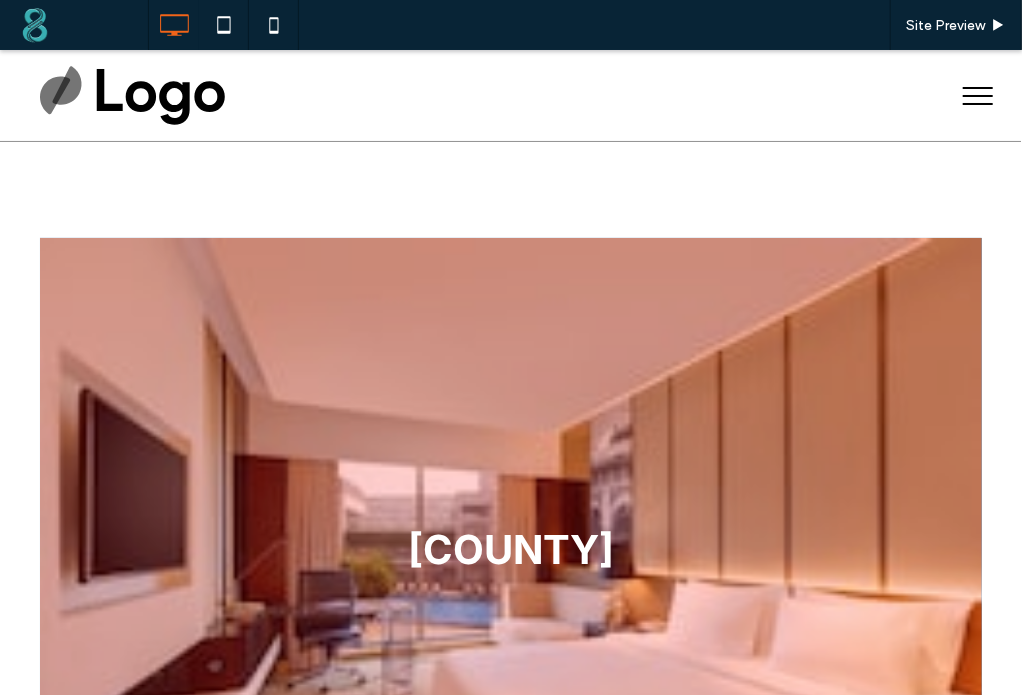 click at bounding box center (511, 551) 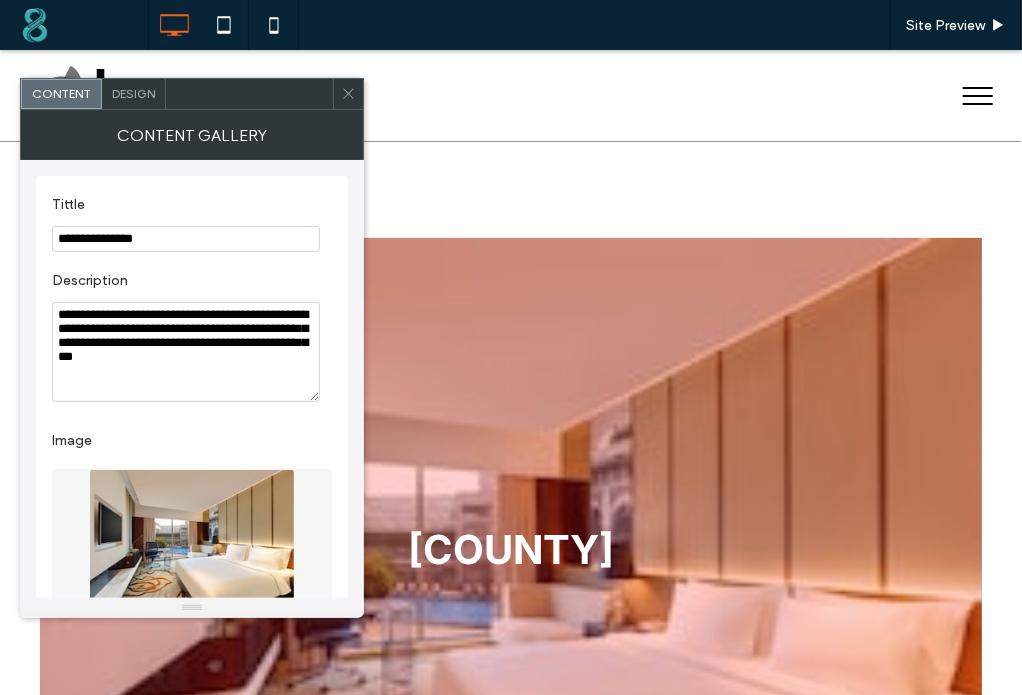 click on "Design" at bounding box center [133, 93] 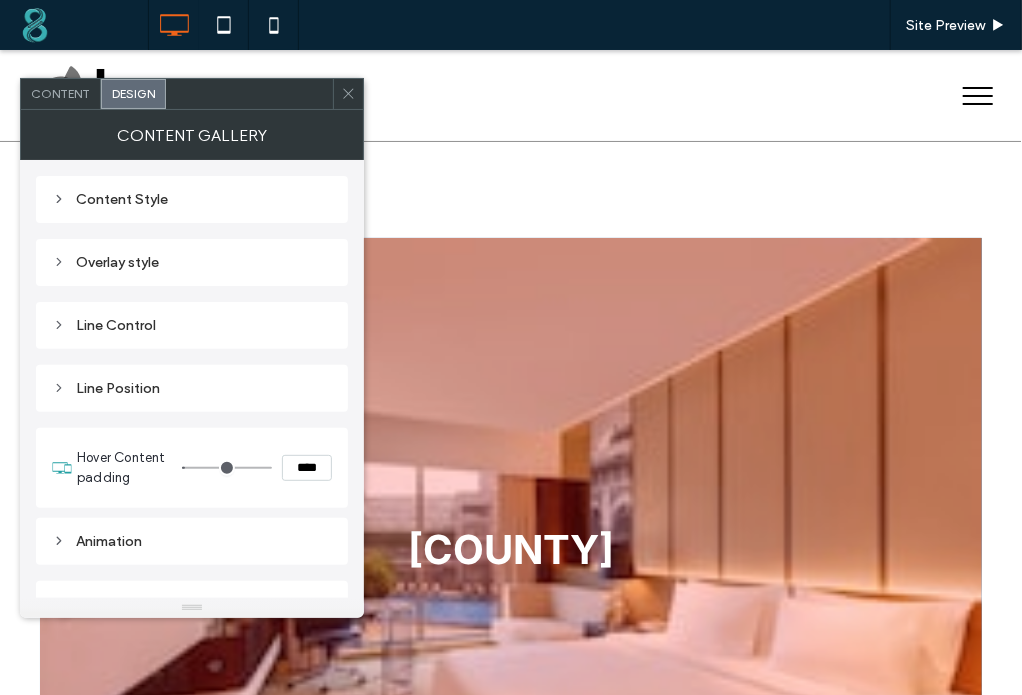 scroll, scrollTop: 20, scrollLeft: 0, axis: vertical 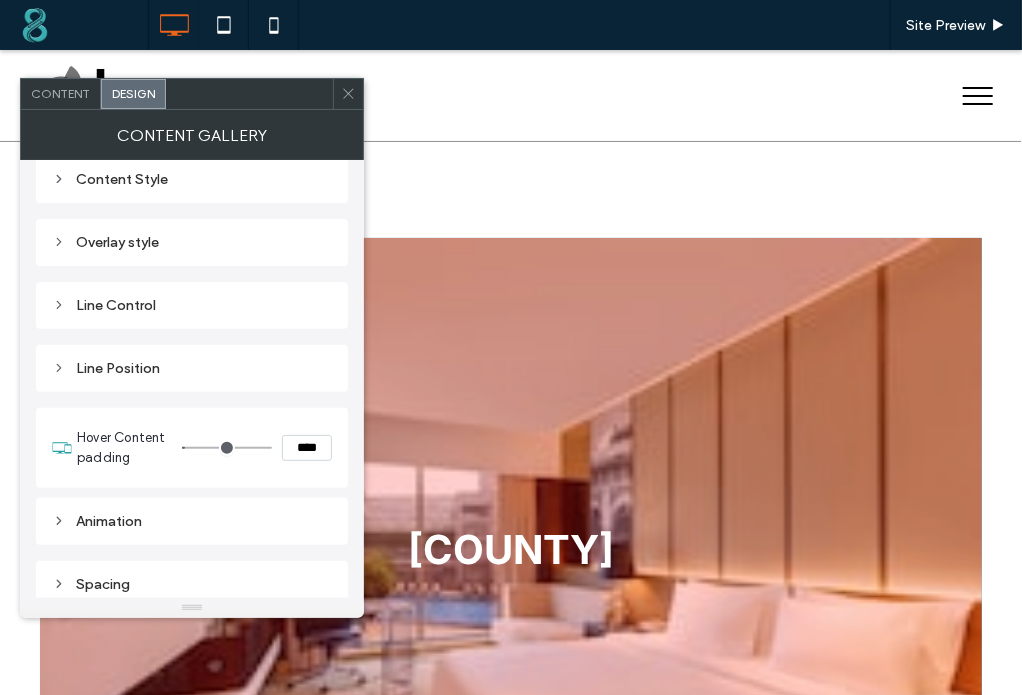 click on "Line Position" at bounding box center [192, 368] 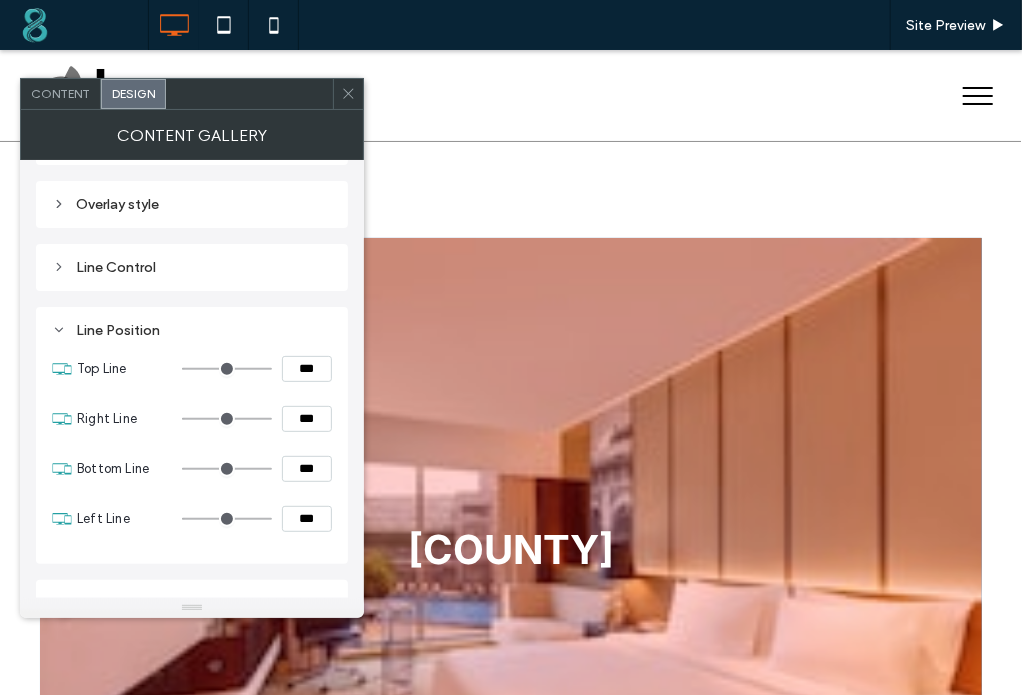 scroll, scrollTop: 60, scrollLeft: 0, axis: vertical 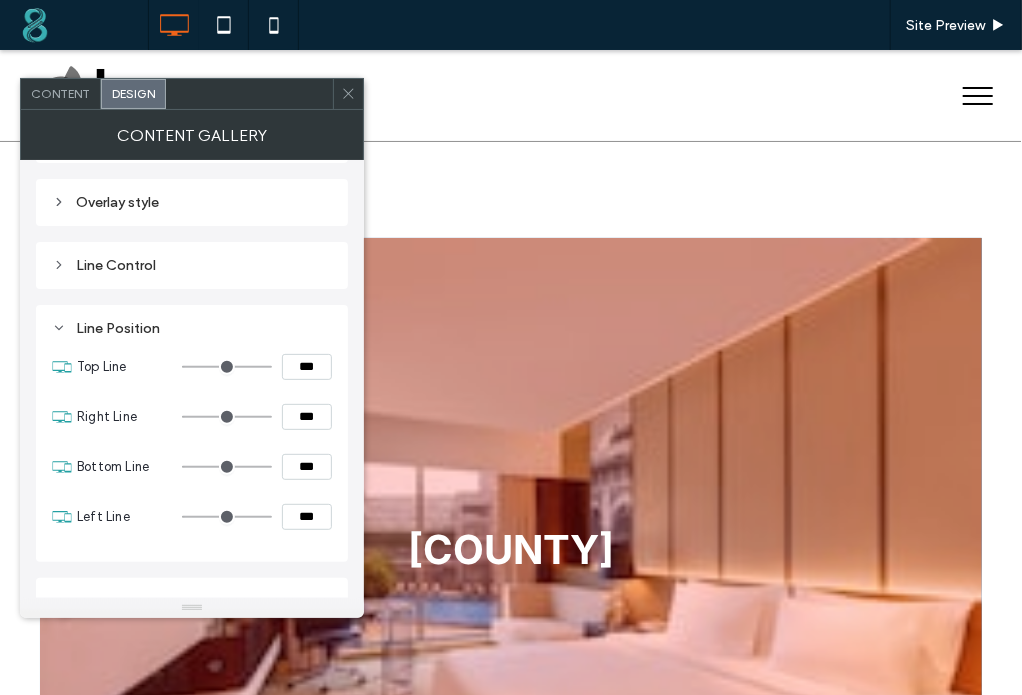 click on "***" at bounding box center (307, 367) 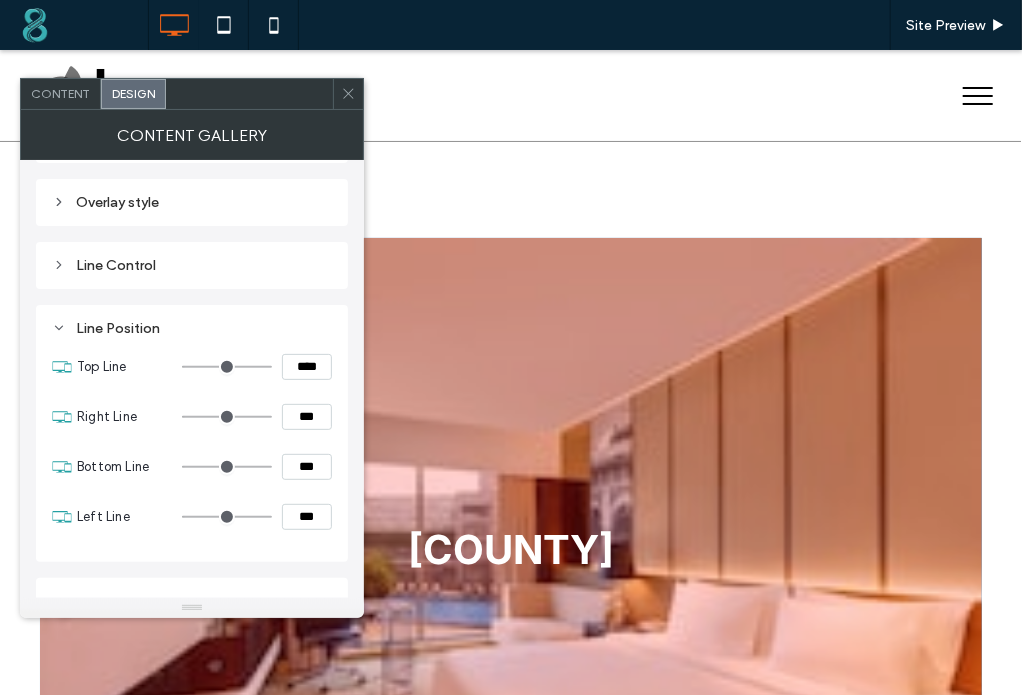 type on "**" 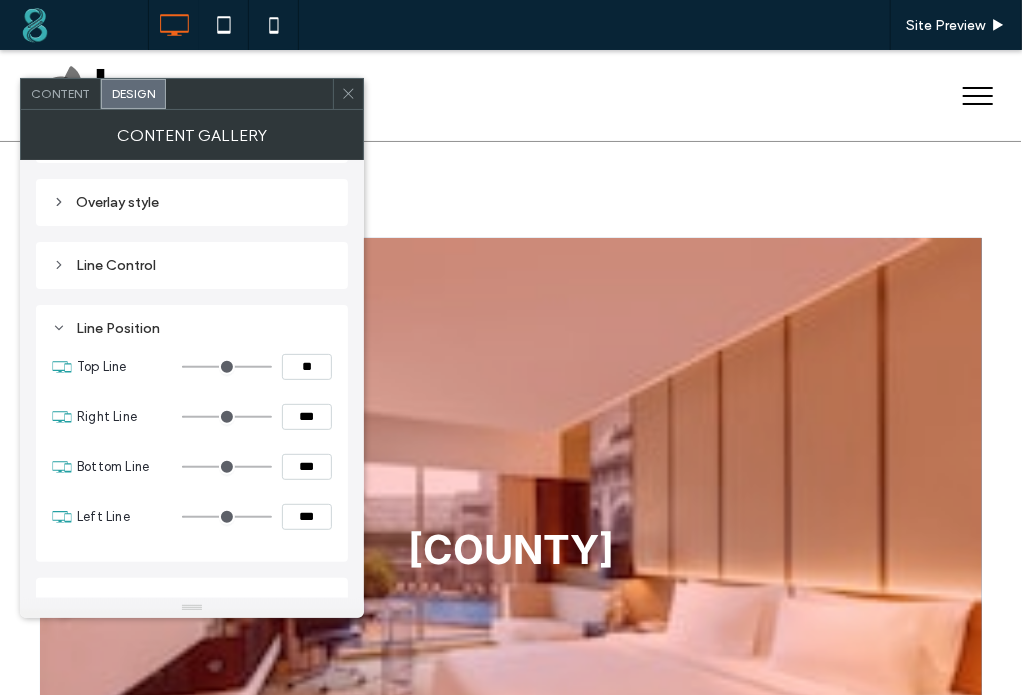 type on "**" 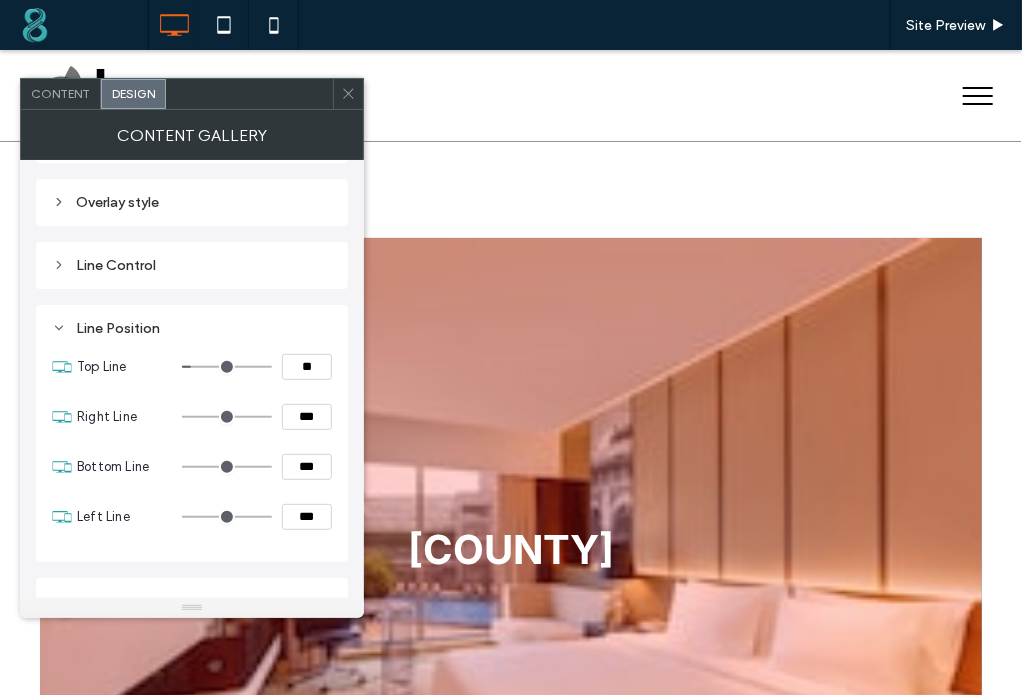 click on "Line Position   Top Line **   Right Line ***   Bottom Line ***   Left Line ***" at bounding box center [192, 433] 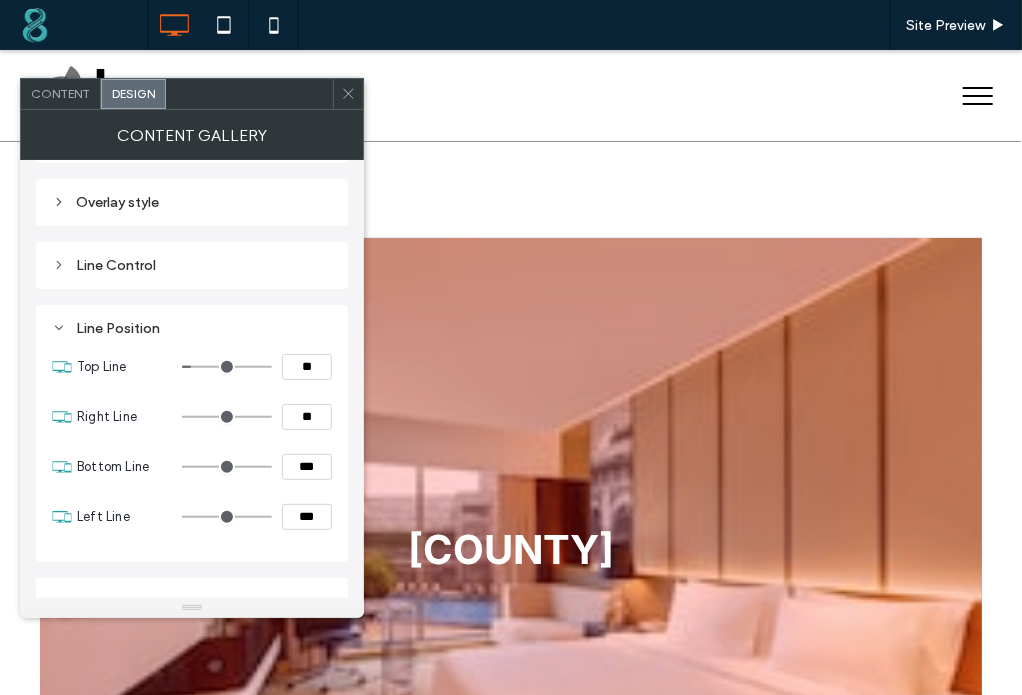 type on "**" 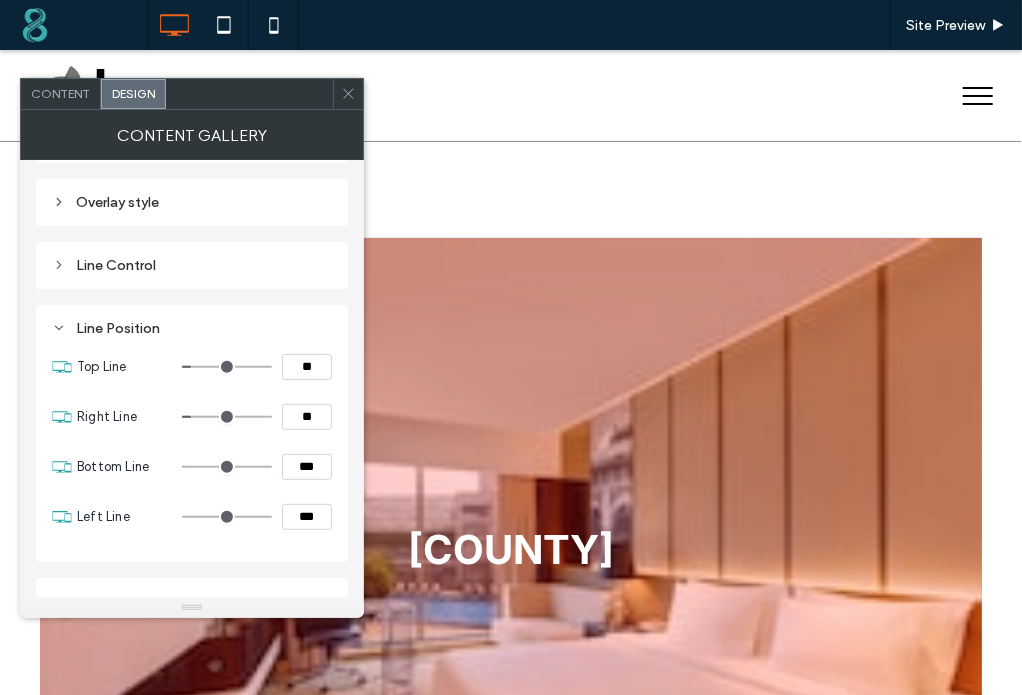 click on "***" at bounding box center [307, 467] 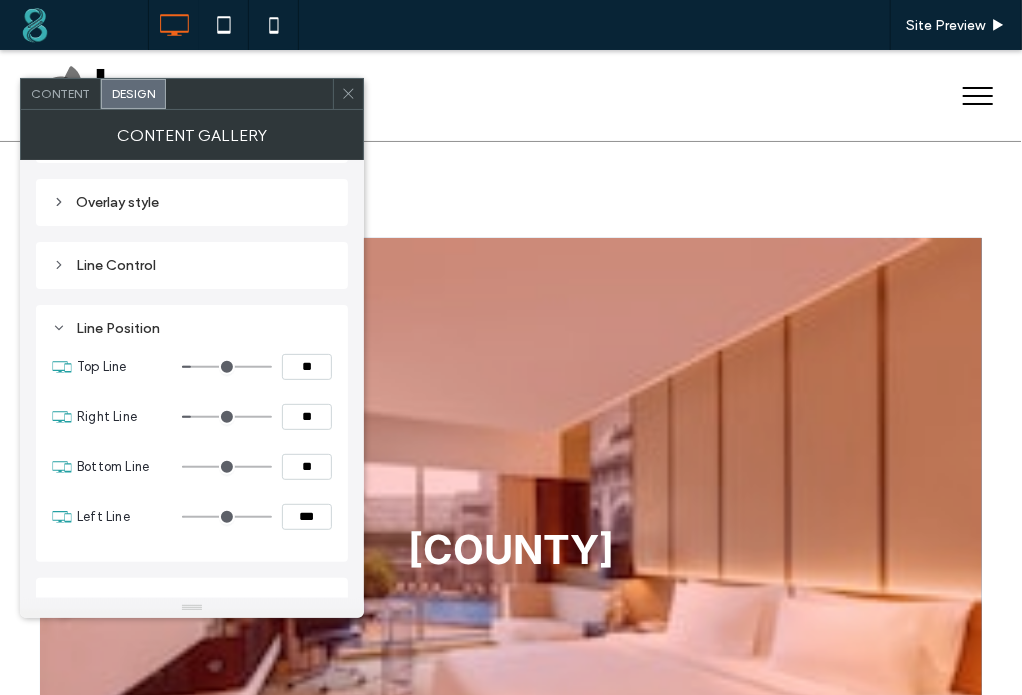 type on "**" 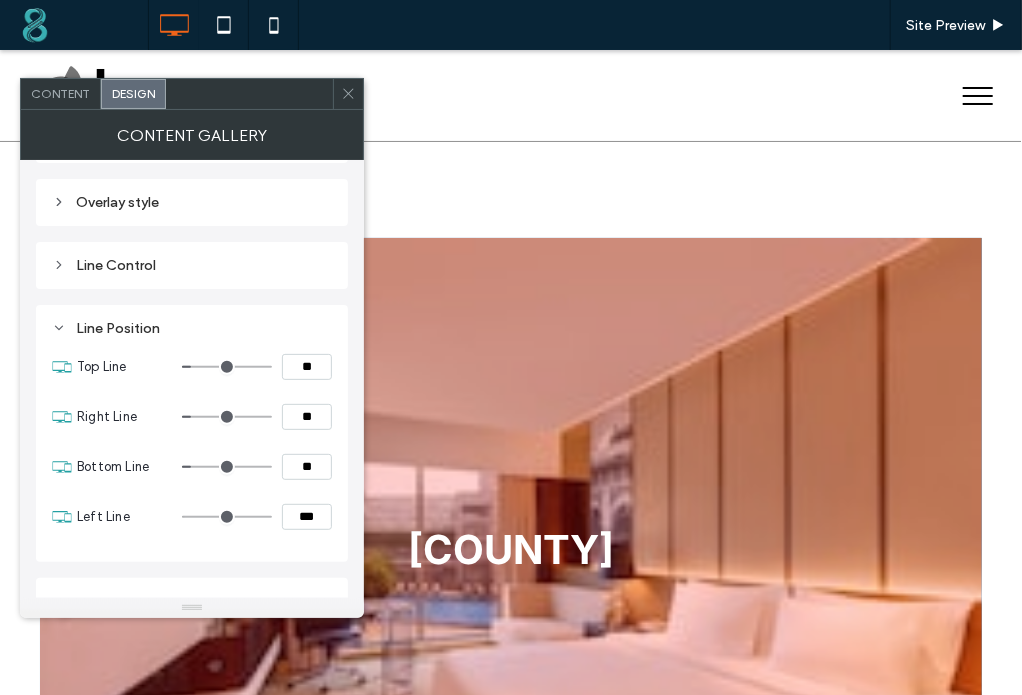 click on "***" at bounding box center (307, 517) 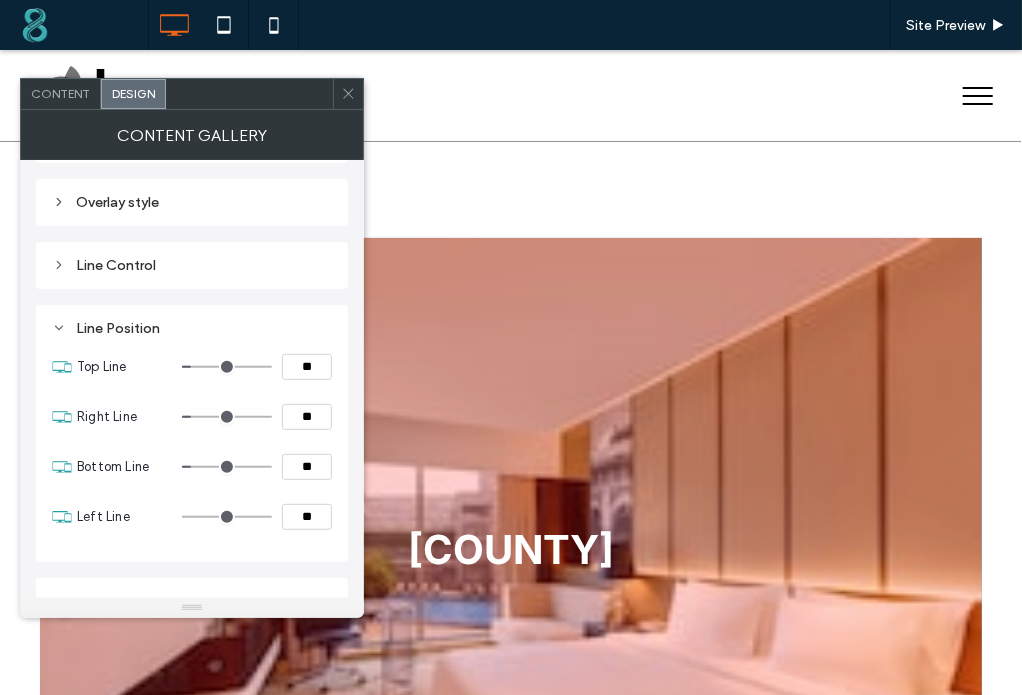 type on "**" 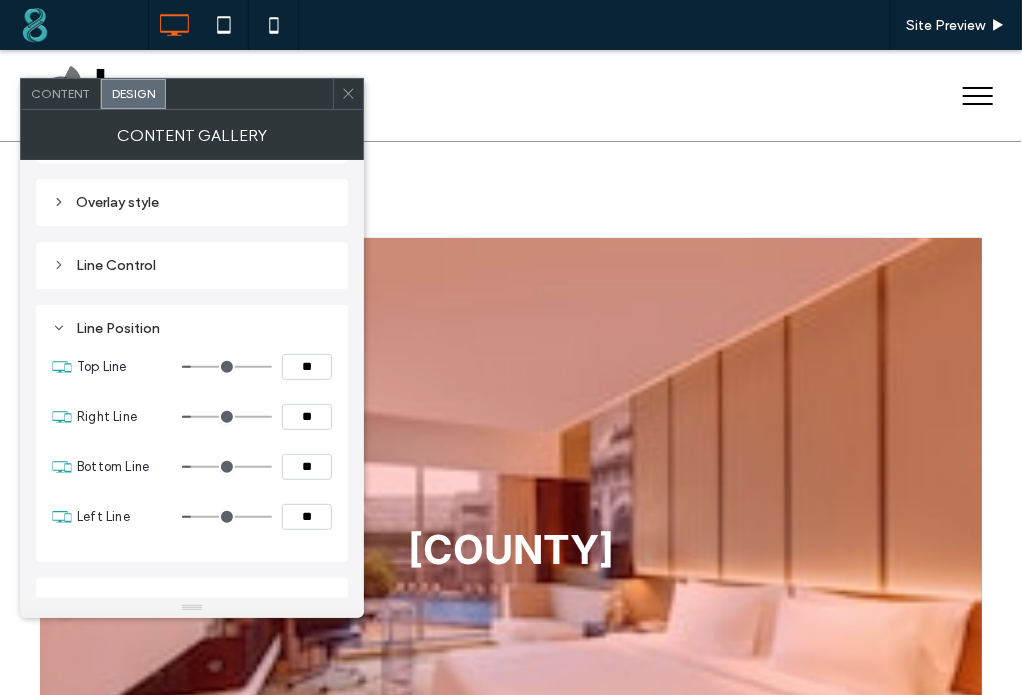 click on "Line Position" at bounding box center [192, 328] 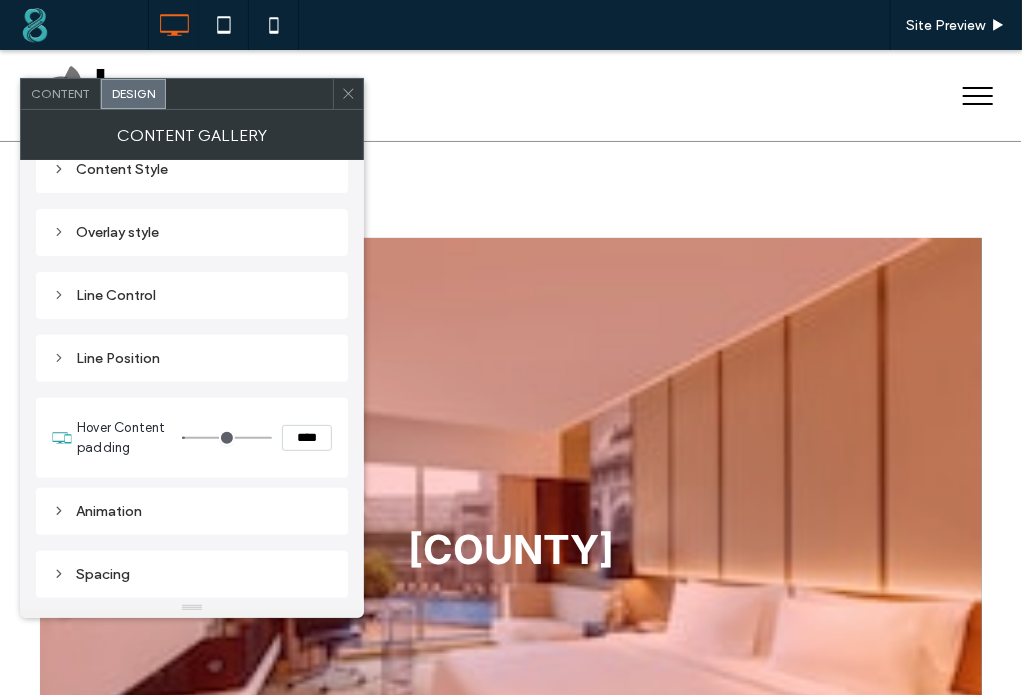 scroll, scrollTop: 28, scrollLeft: 0, axis: vertical 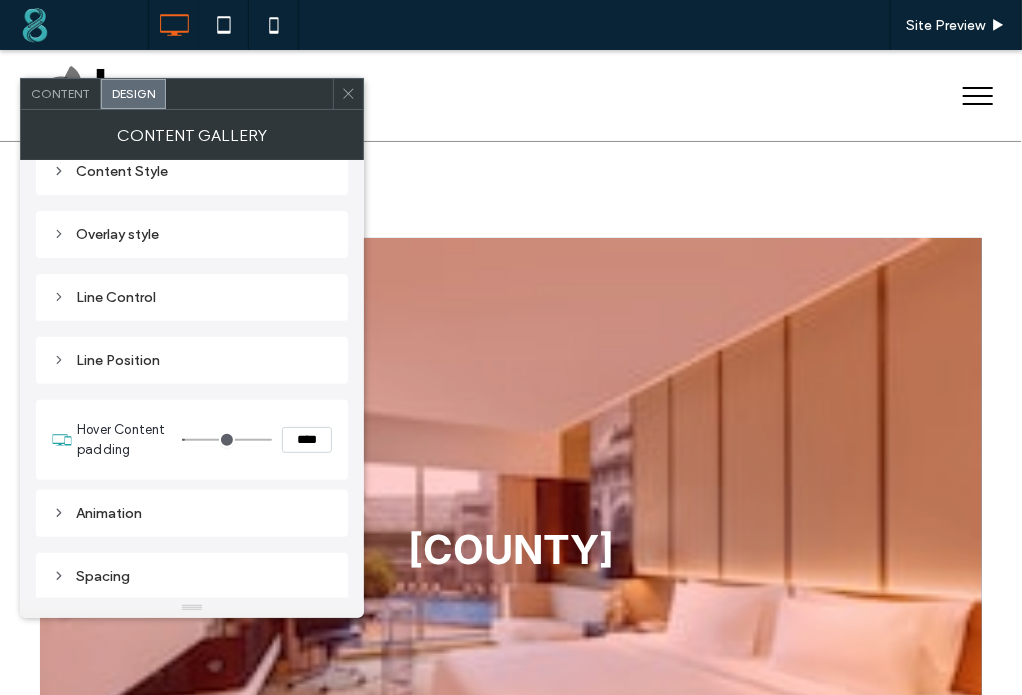 click on "Line Position" at bounding box center [192, 360] 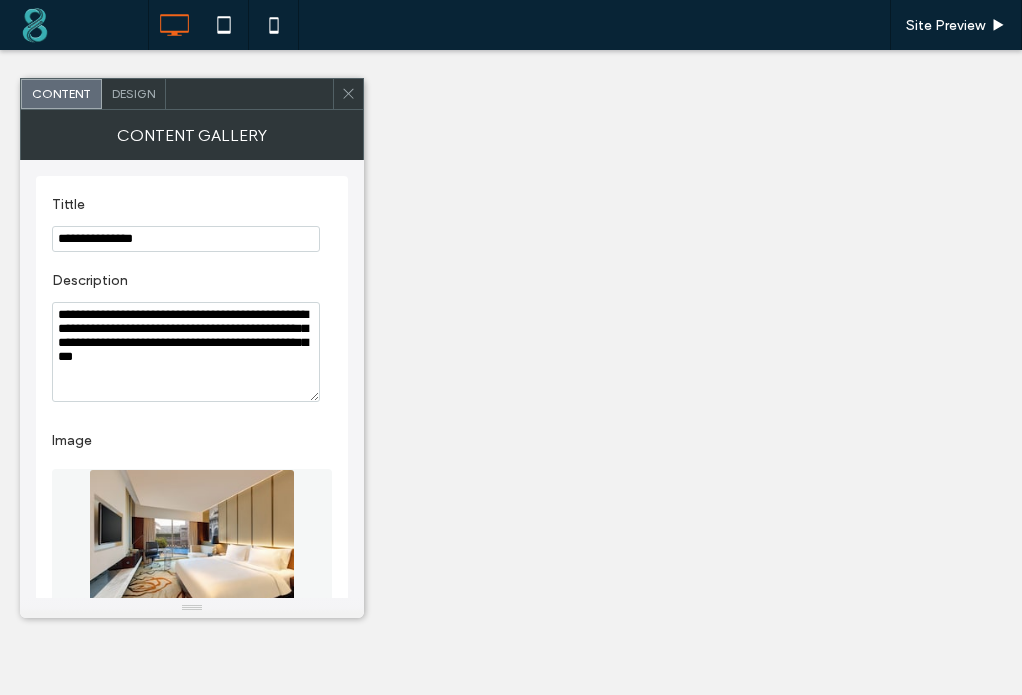 click on "Design" at bounding box center (133, 93) 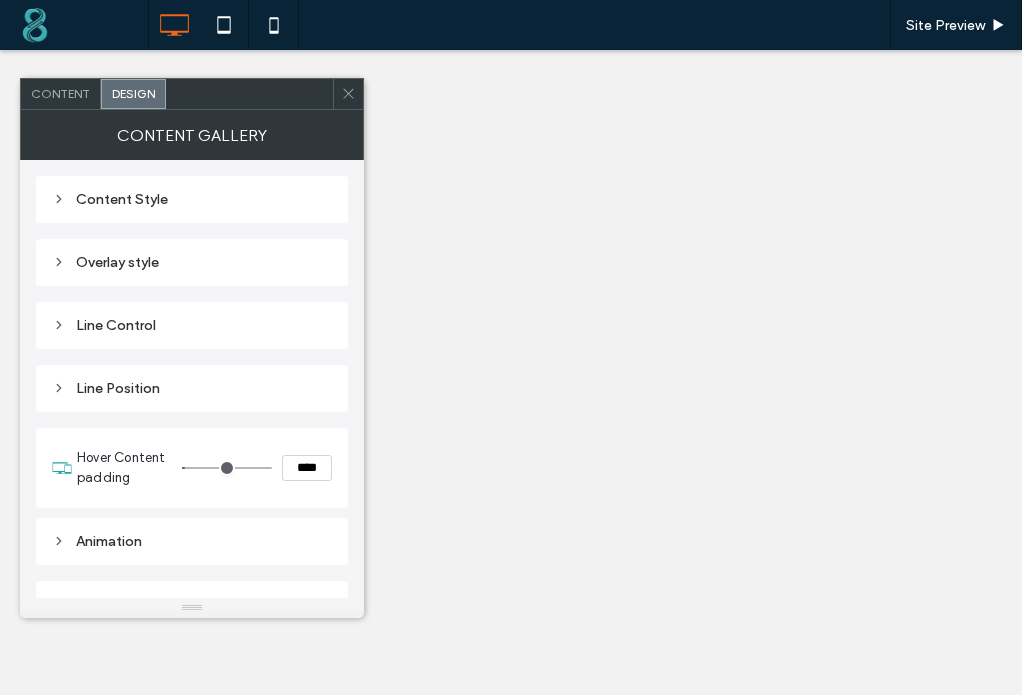 scroll, scrollTop: 0, scrollLeft: 0, axis: both 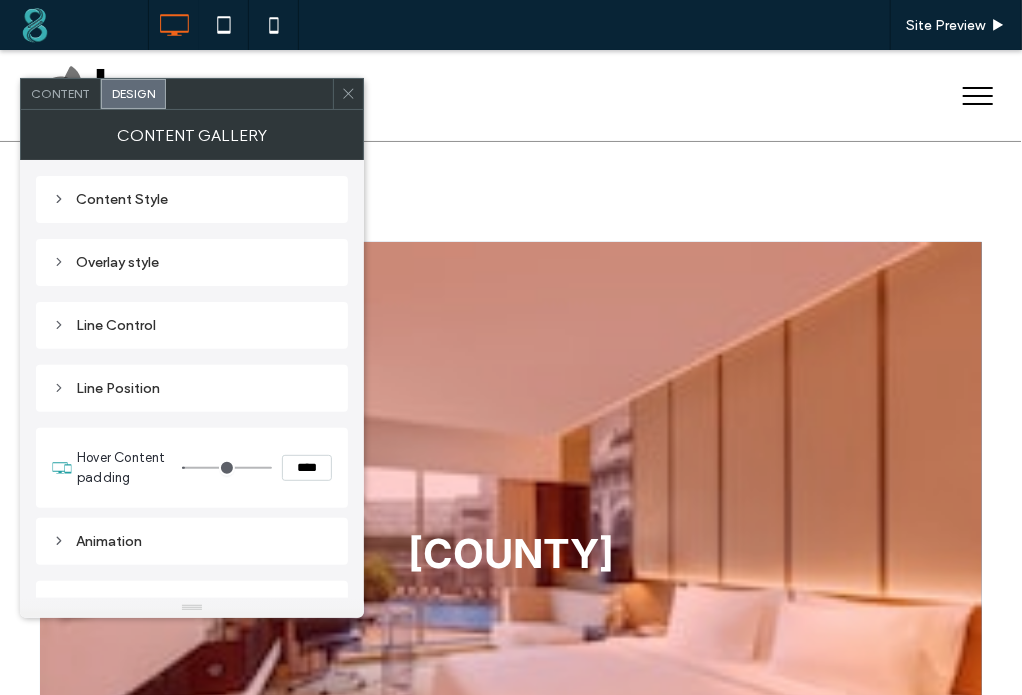 click on "Line Position" at bounding box center (192, 388) 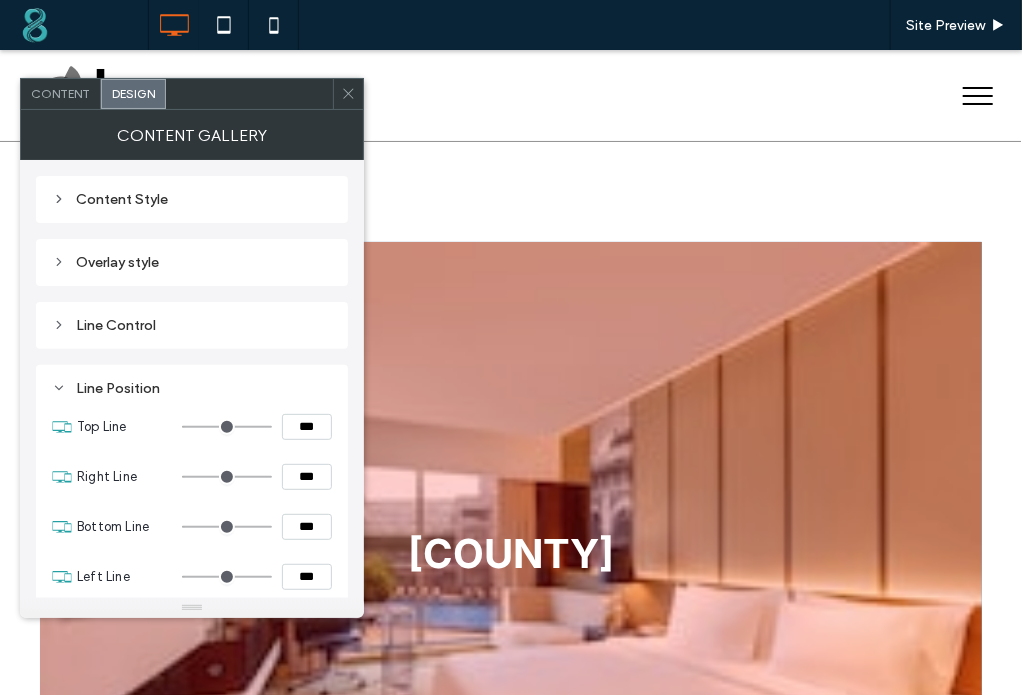 click on "***" at bounding box center (307, 427) 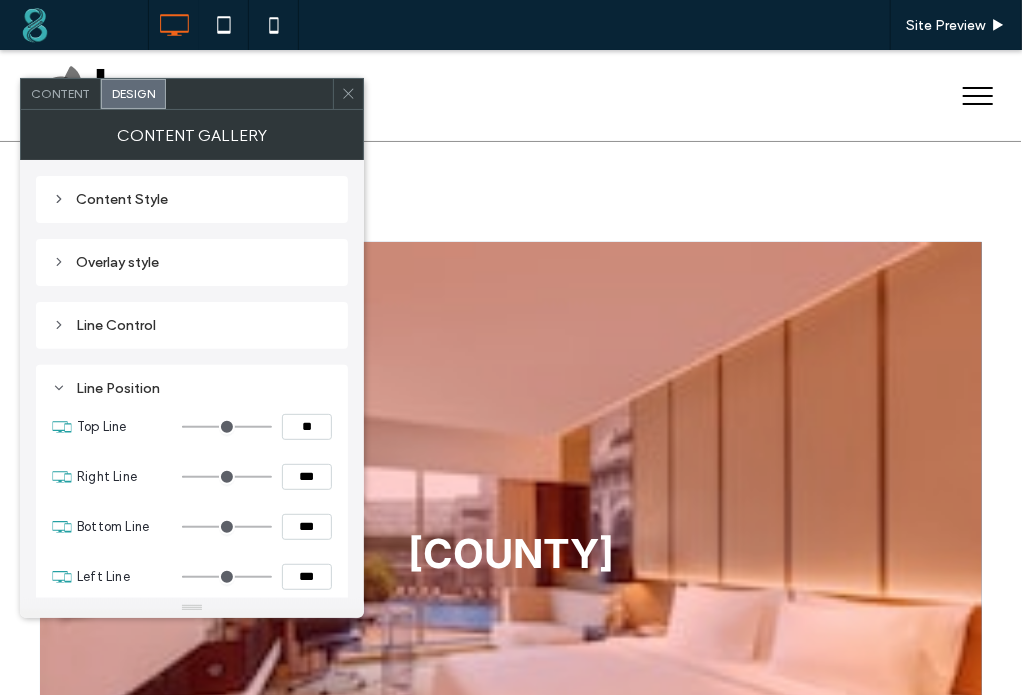 type on "**" 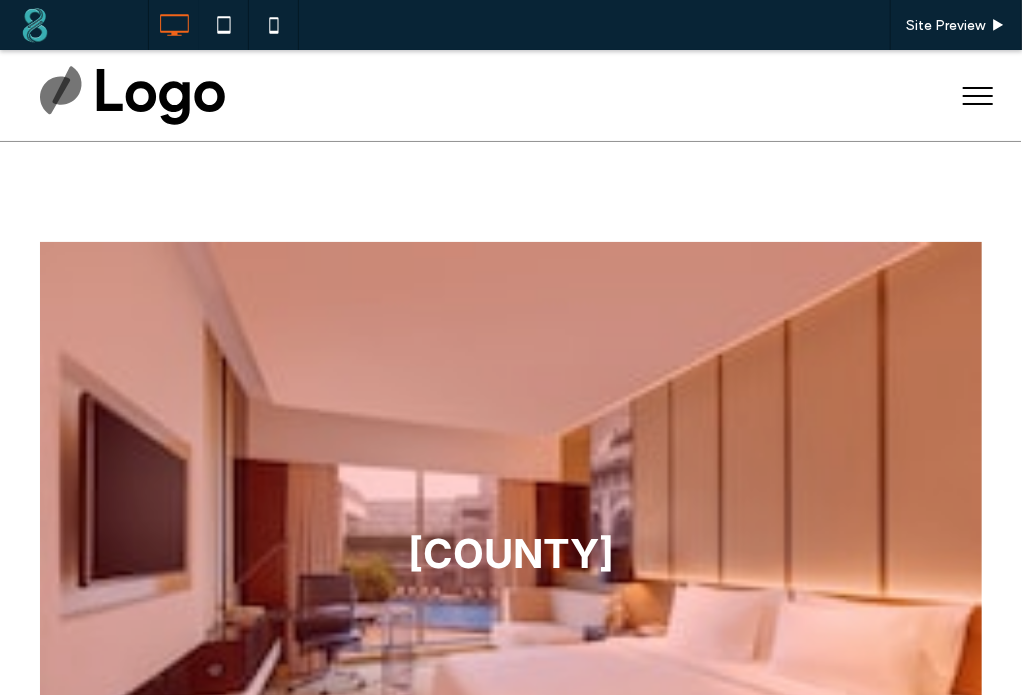 scroll, scrollTop: 0, scrollLeft: 0, axis: both 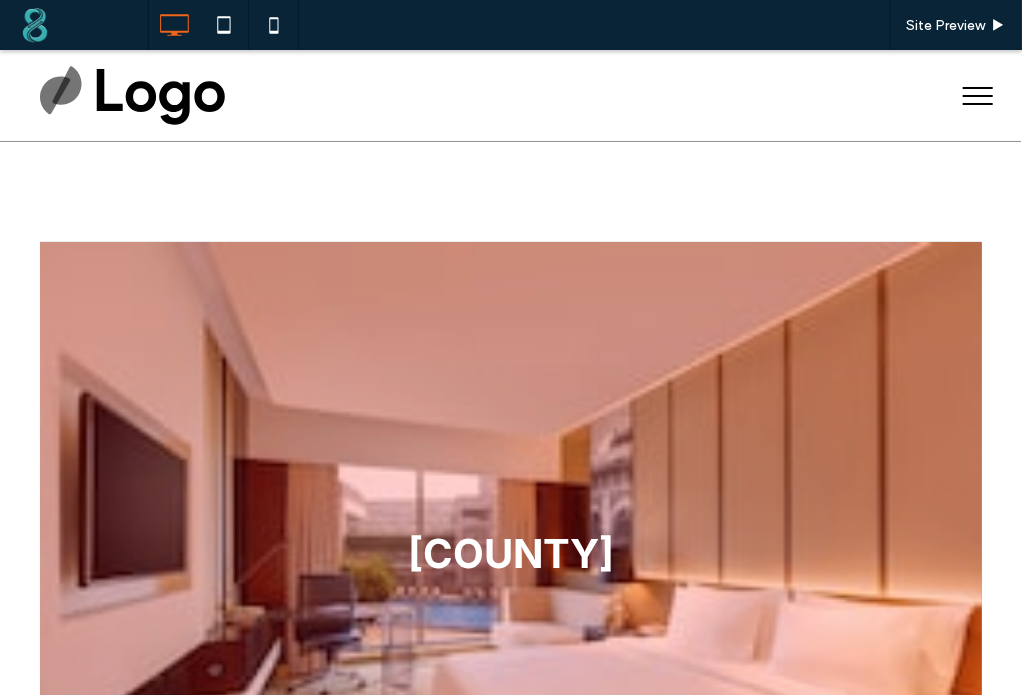 click at bounding box center [511, 555] 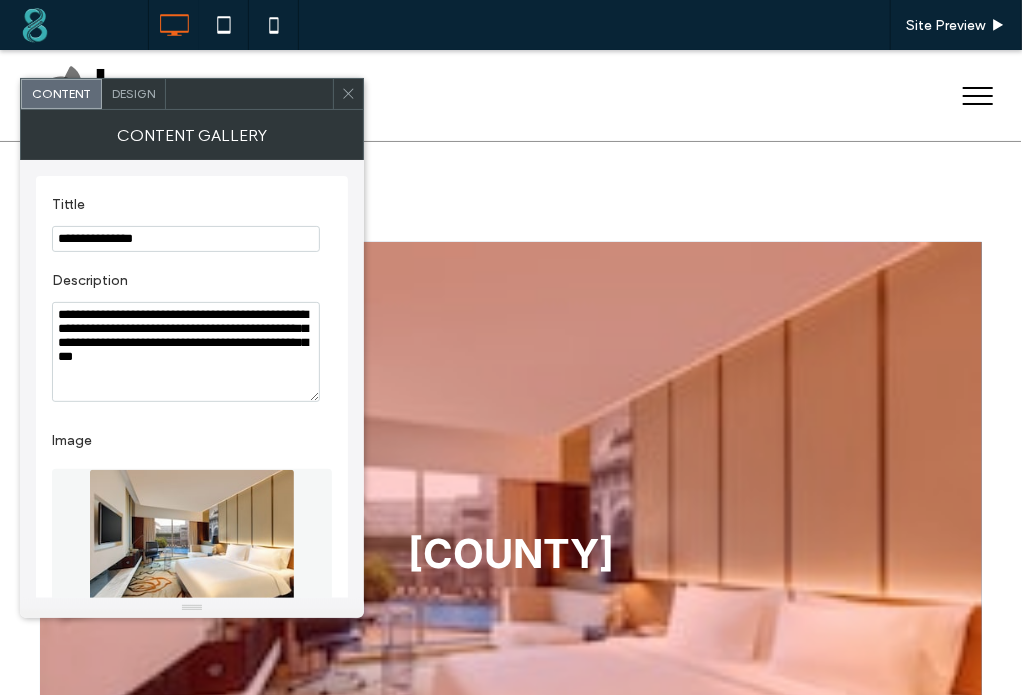 click on "Design" at bounding box center (133, 93) 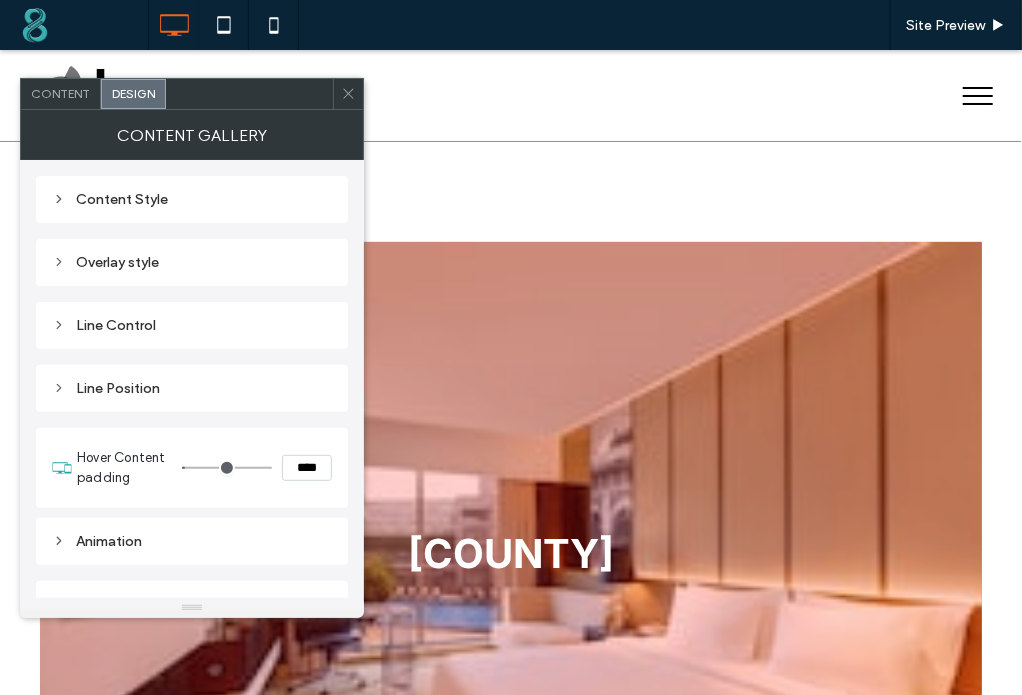 scroll, scrollTop: 28, scrollLeft: 0, axis: vertical 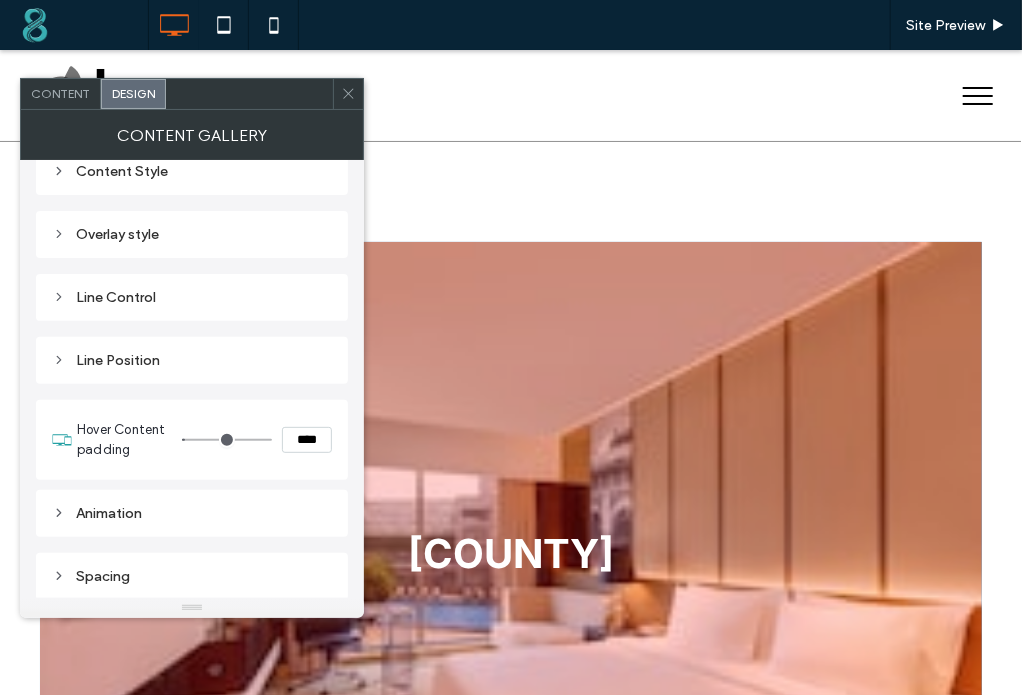 click on "Line Position" at bounding box center [192, 360] 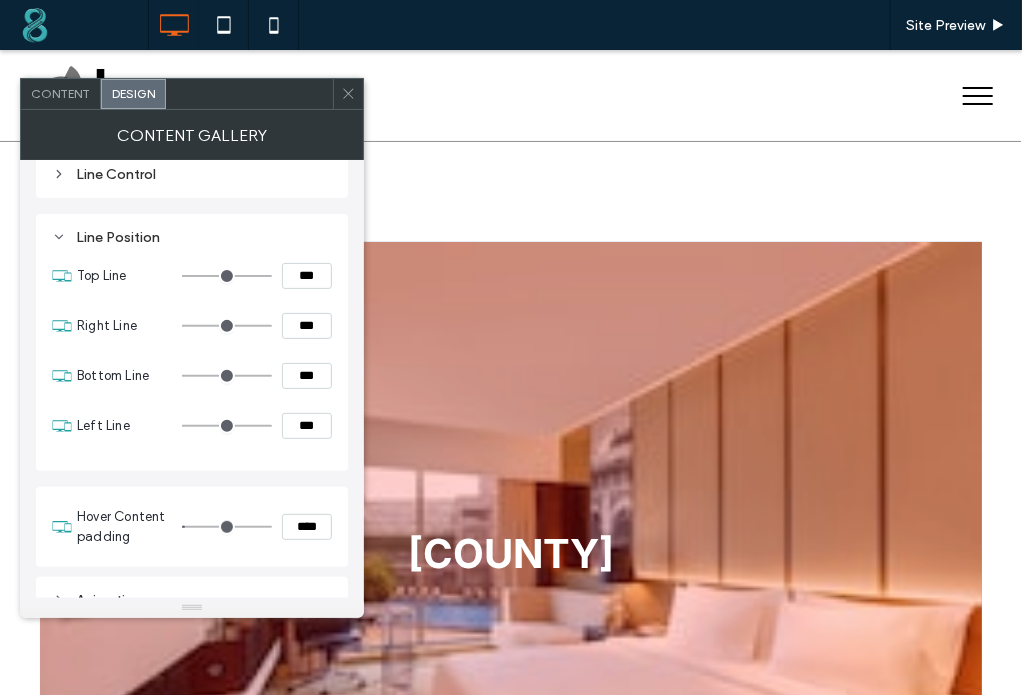 scroll, scrollTop: 152, scrollLeft: 0, axis: vertical 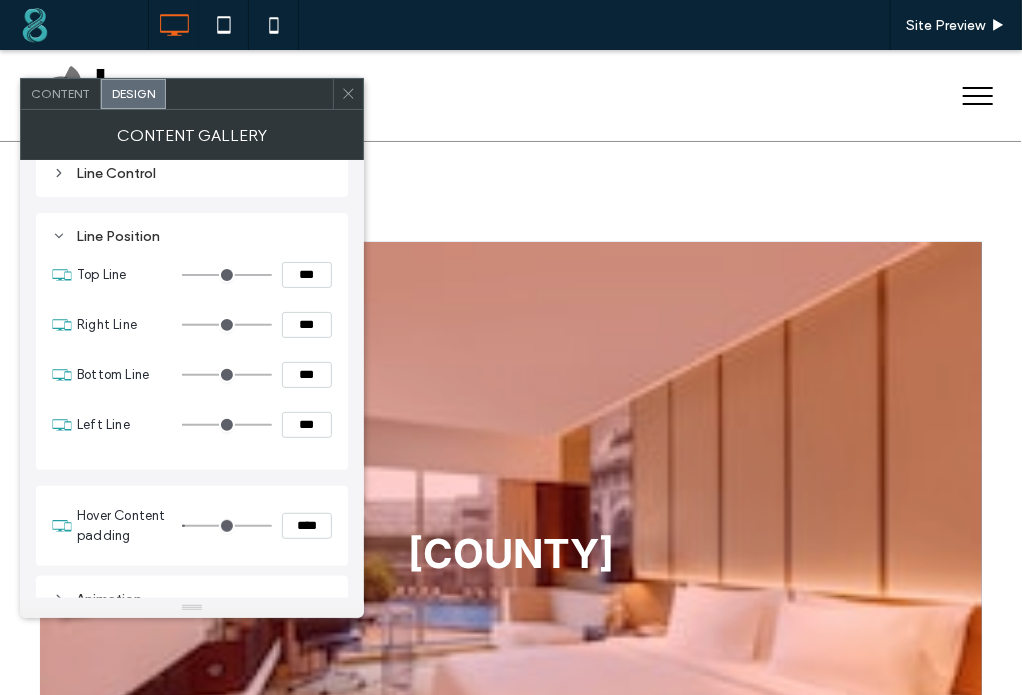 click on "***" at bounding box center (307, 275) 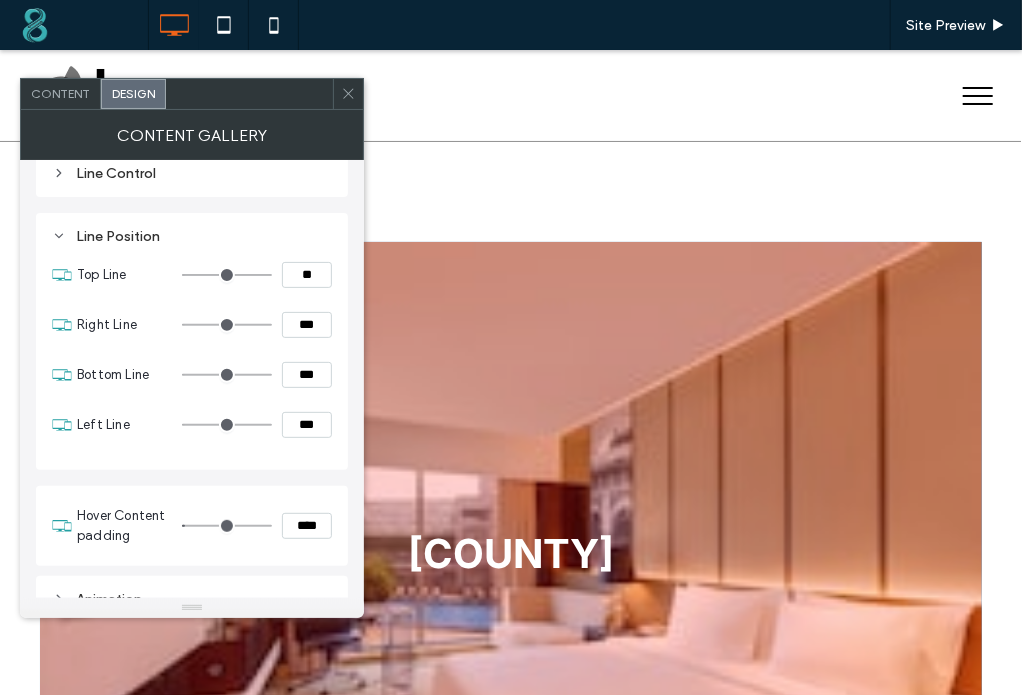 type on "**" 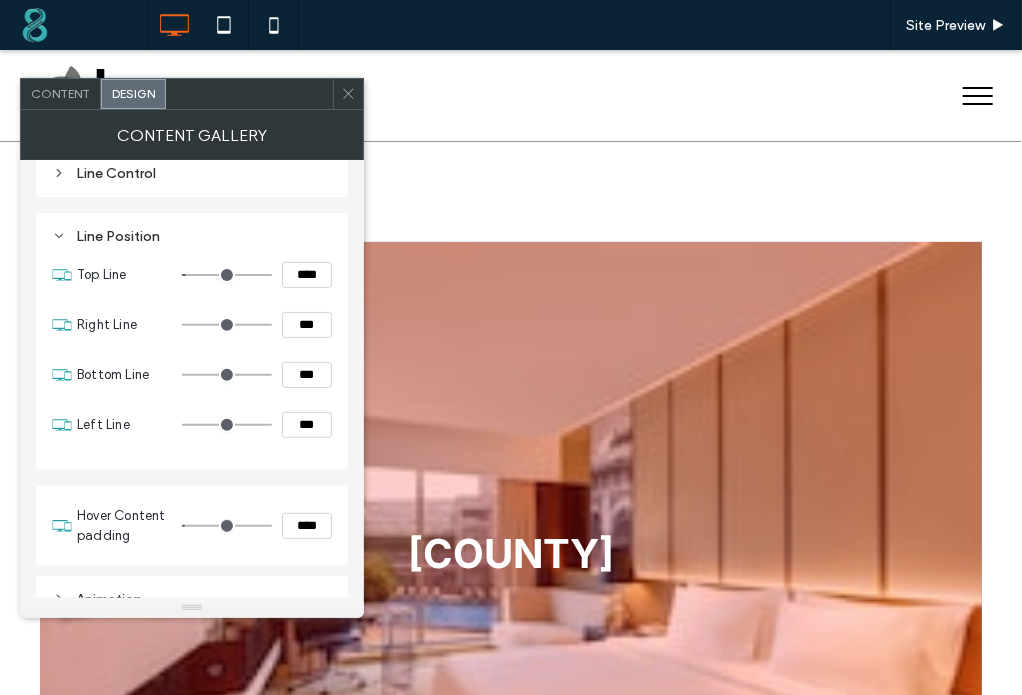 type on "****" 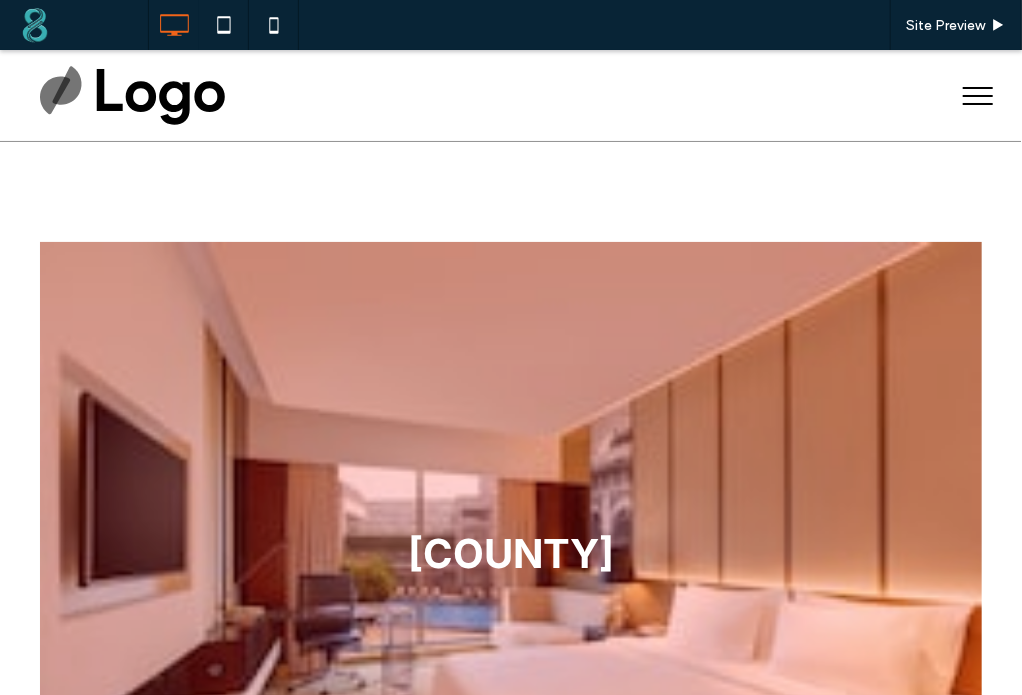 scroll, scrollTop: 0, scrollLeft: 0, axis: both 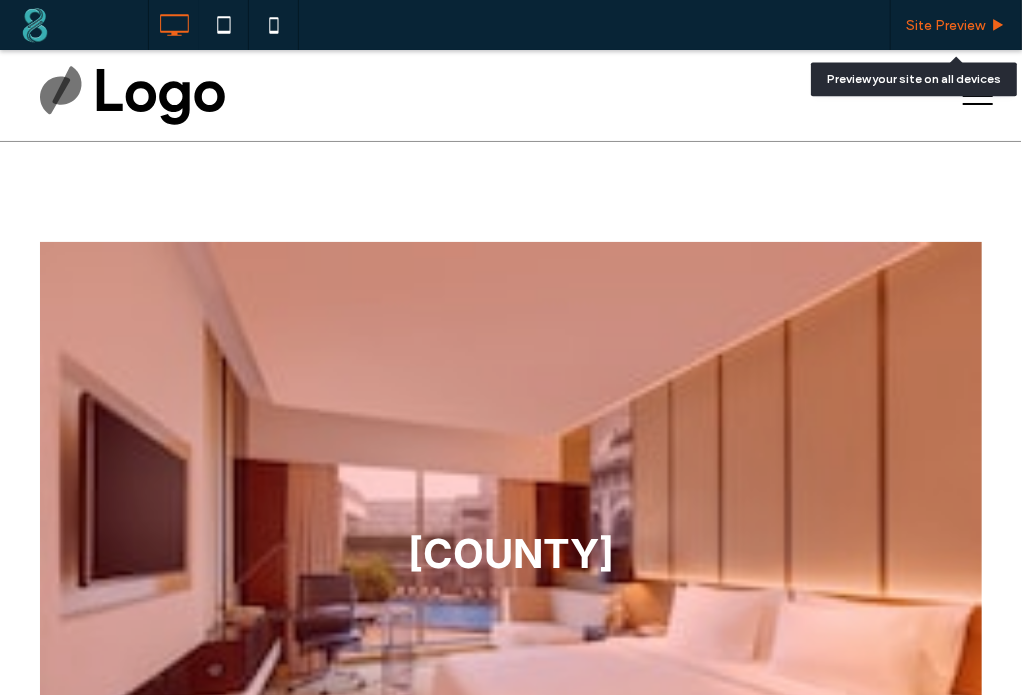 click on "Site Preview" at bounding box center (945, 25) 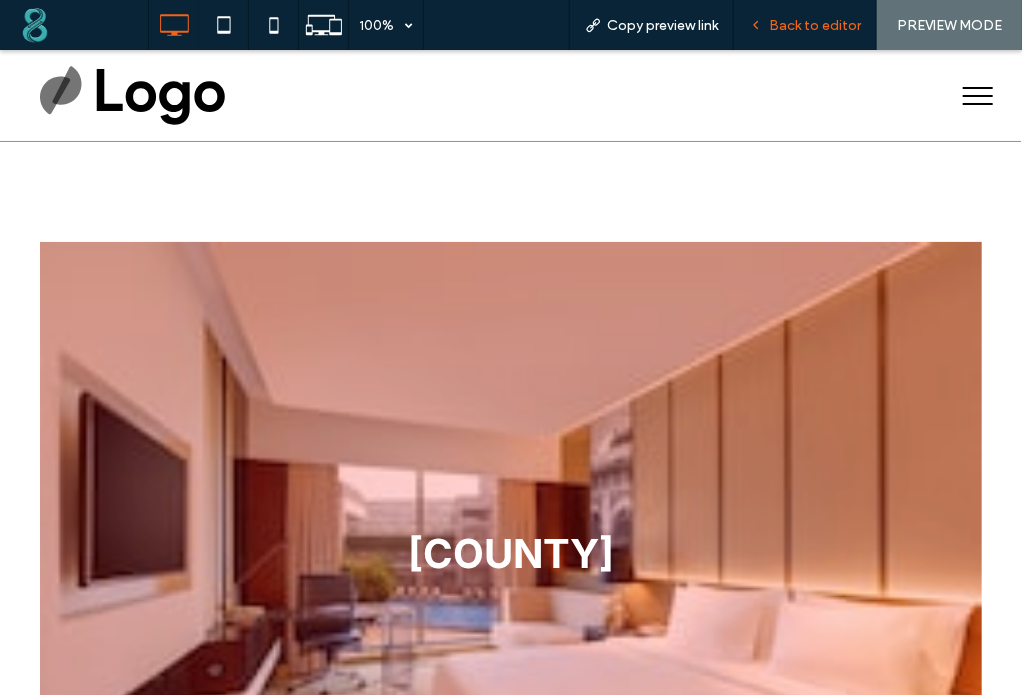 click on "Back to editor" at bounding box center [805, 25] 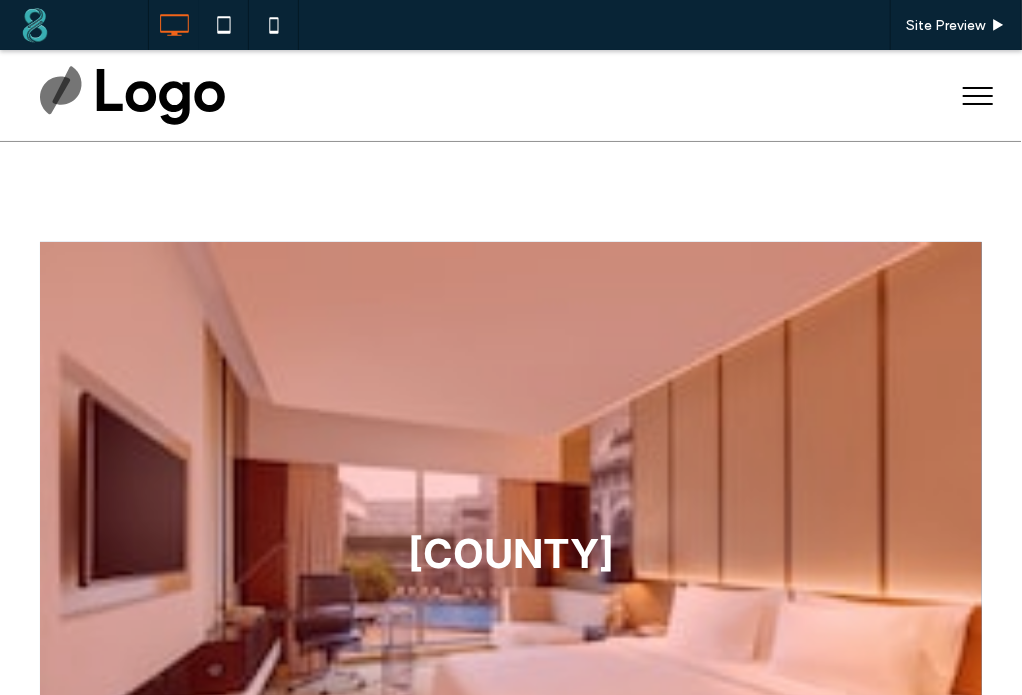 click at bounding box center (511, 555) 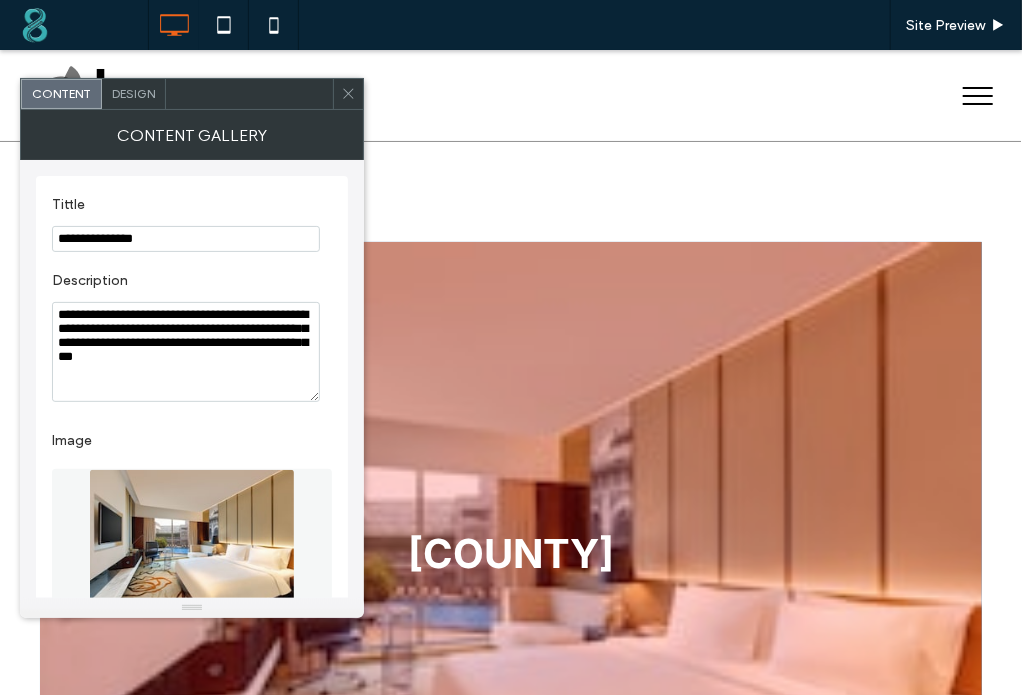 click on "Design" at bounding box center (133, 93) 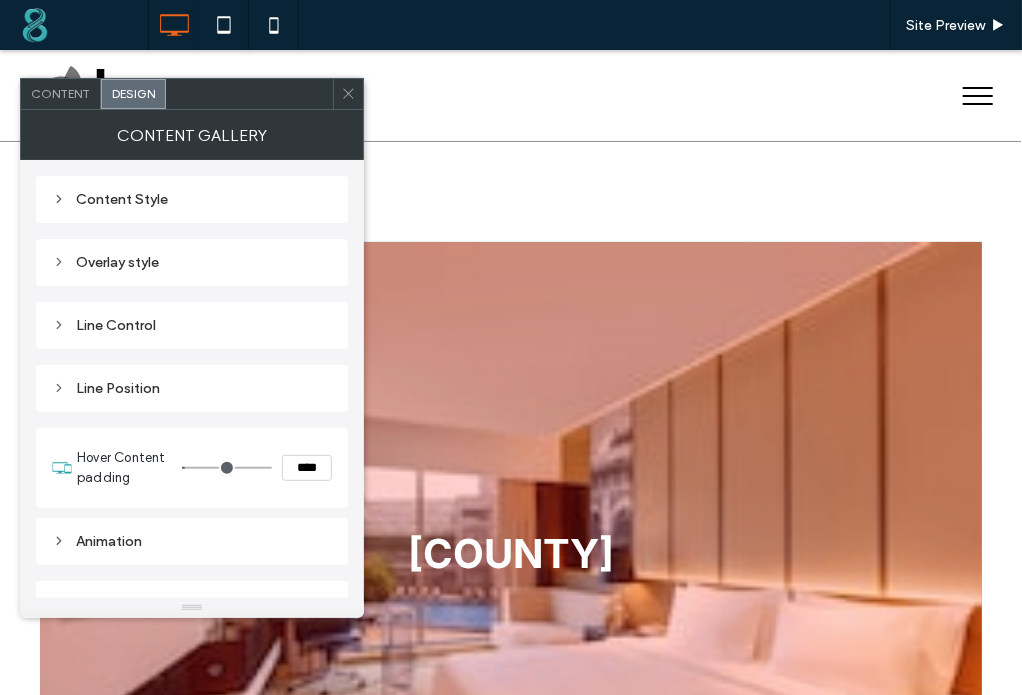 scroll, scrollTop: 28, scrollLeft: 0, axis: vertical 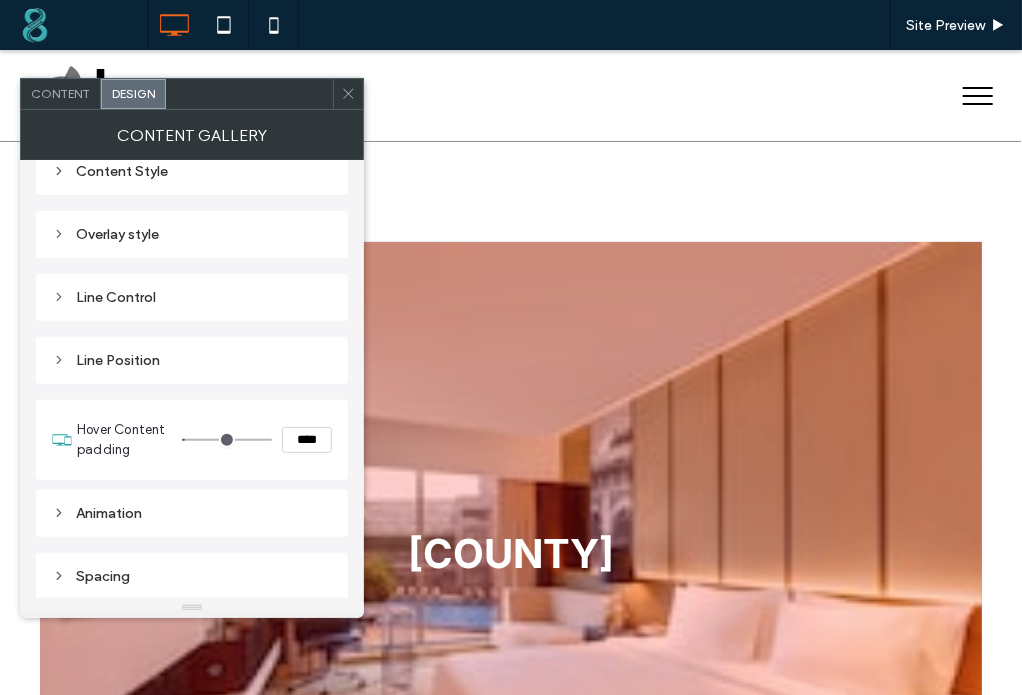 click on "Line Position" at bounding box center [192, 360] 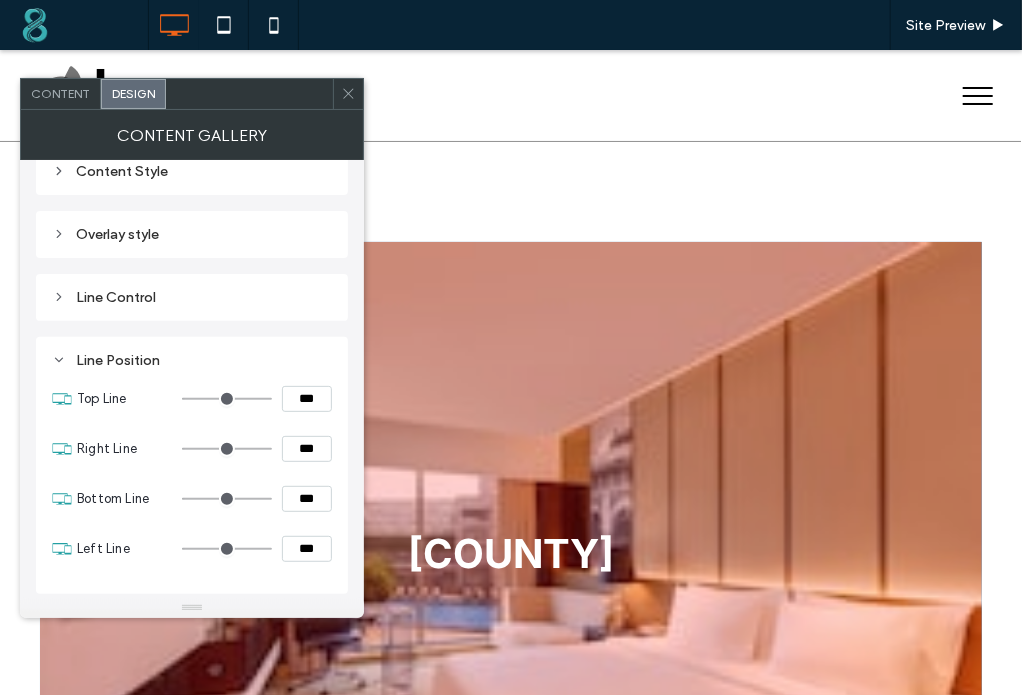 click on "***" at bounding box center (307, 399) 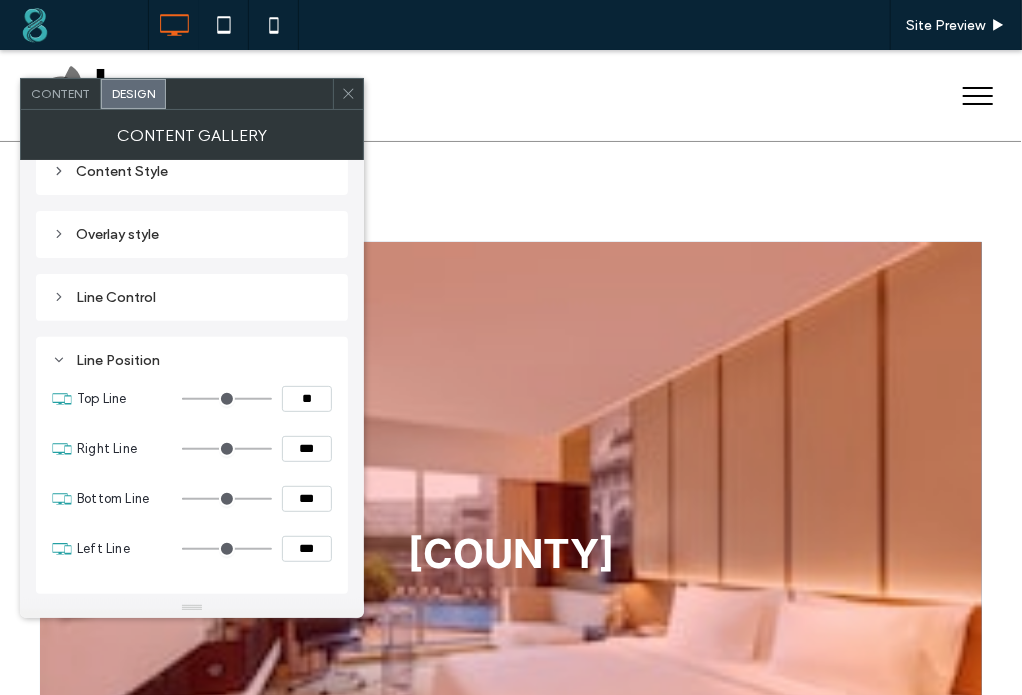 type on "**" 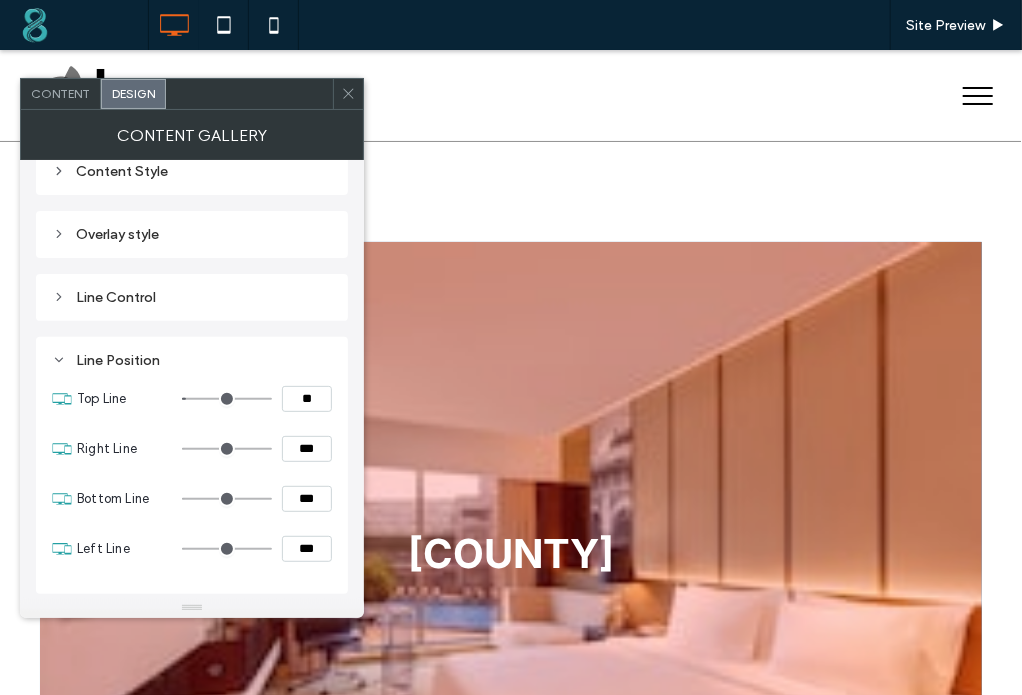 click on "***" at bounding box center [307, 449] 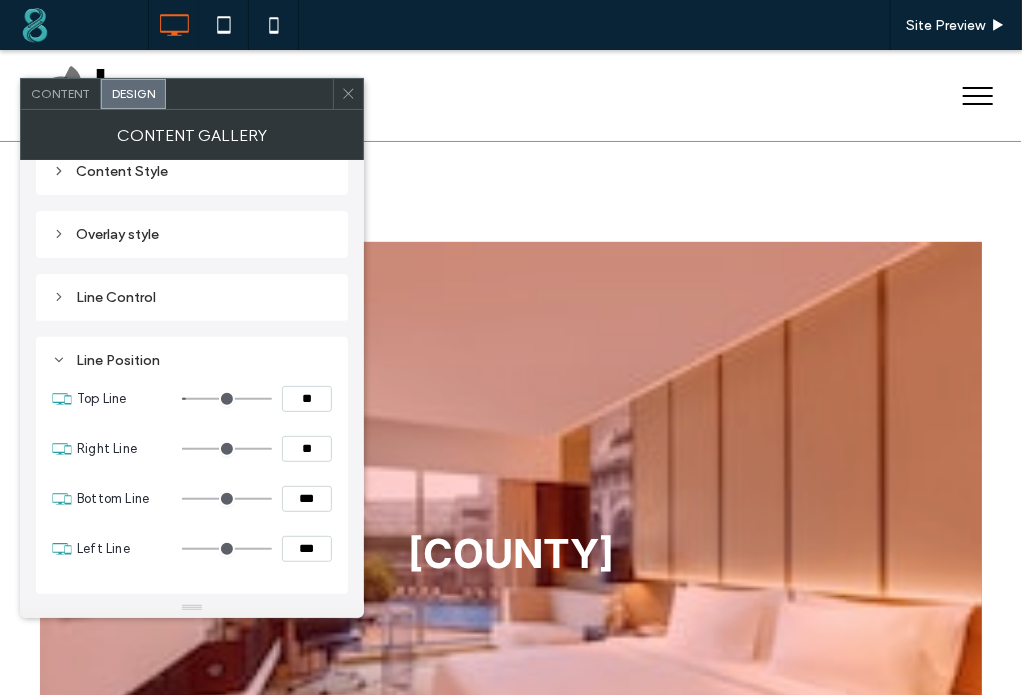type on "**" 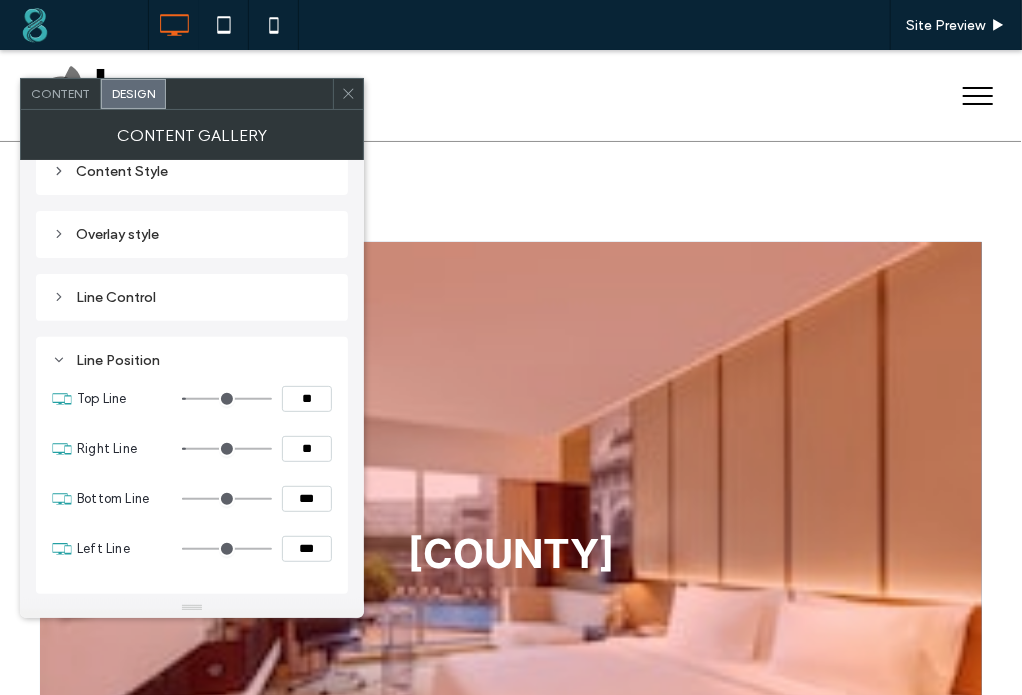 click on "***" at bounding box center (307, 499) 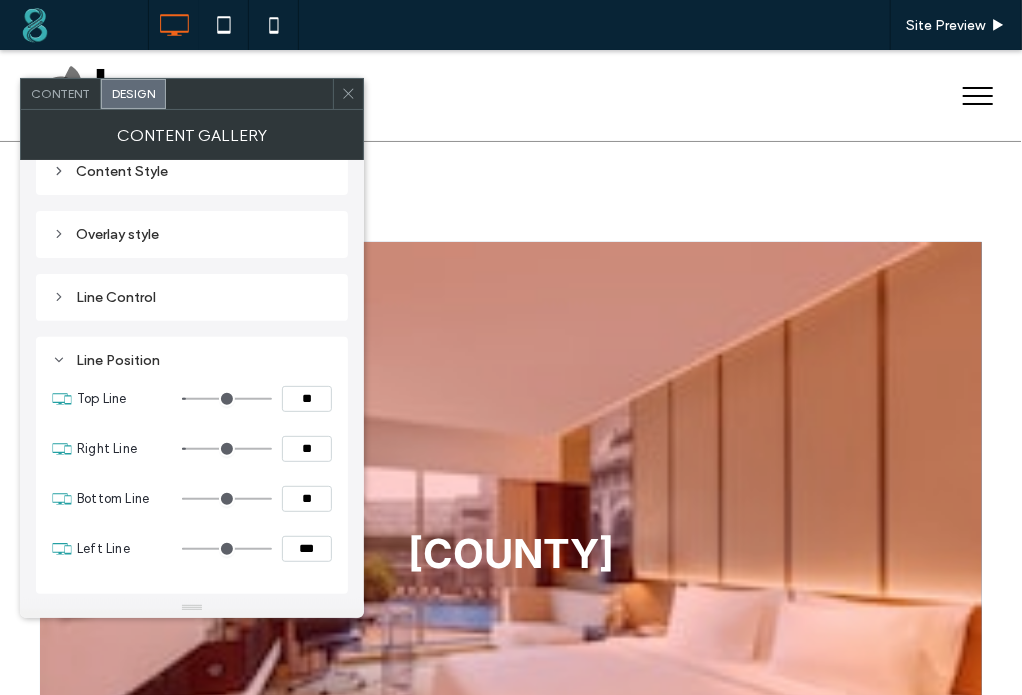 type on "**" 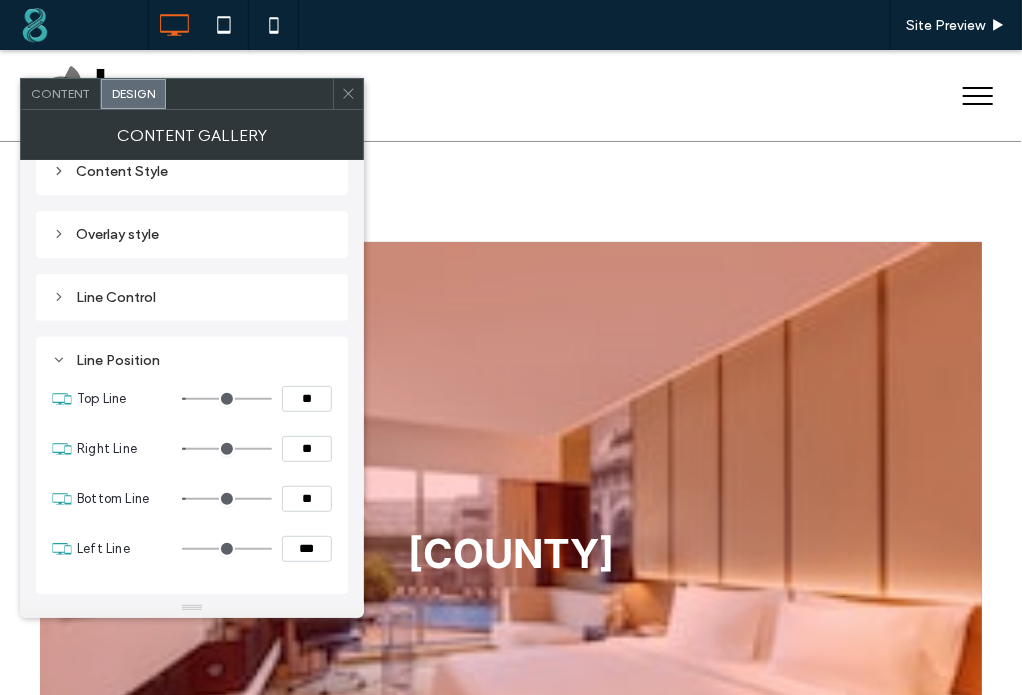 click on "***" at bounding box center (307, 549) 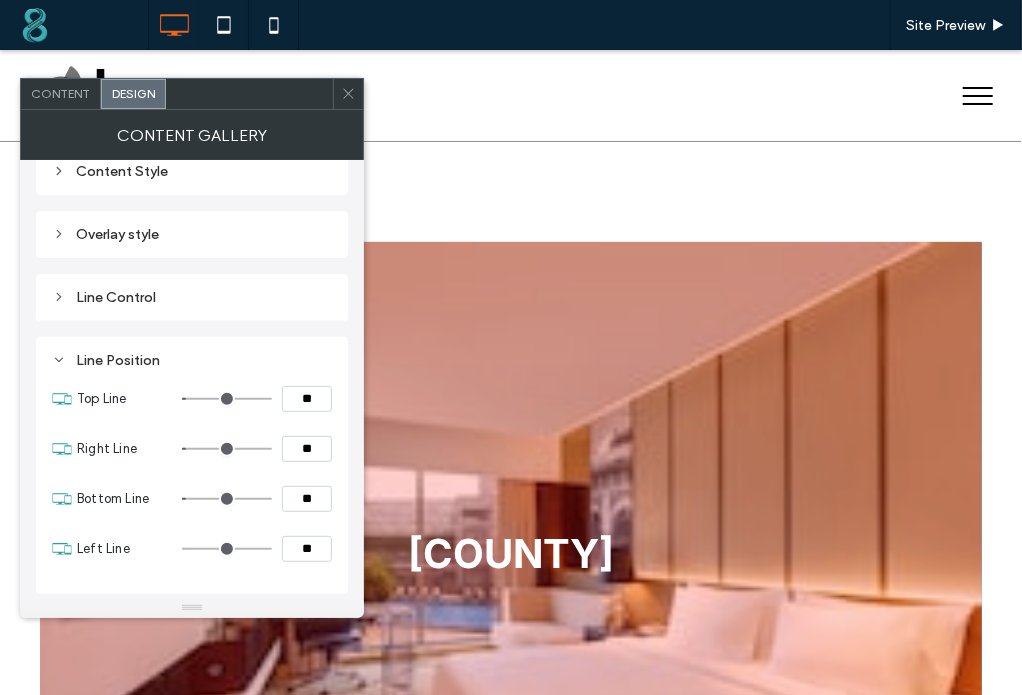 type on "**" 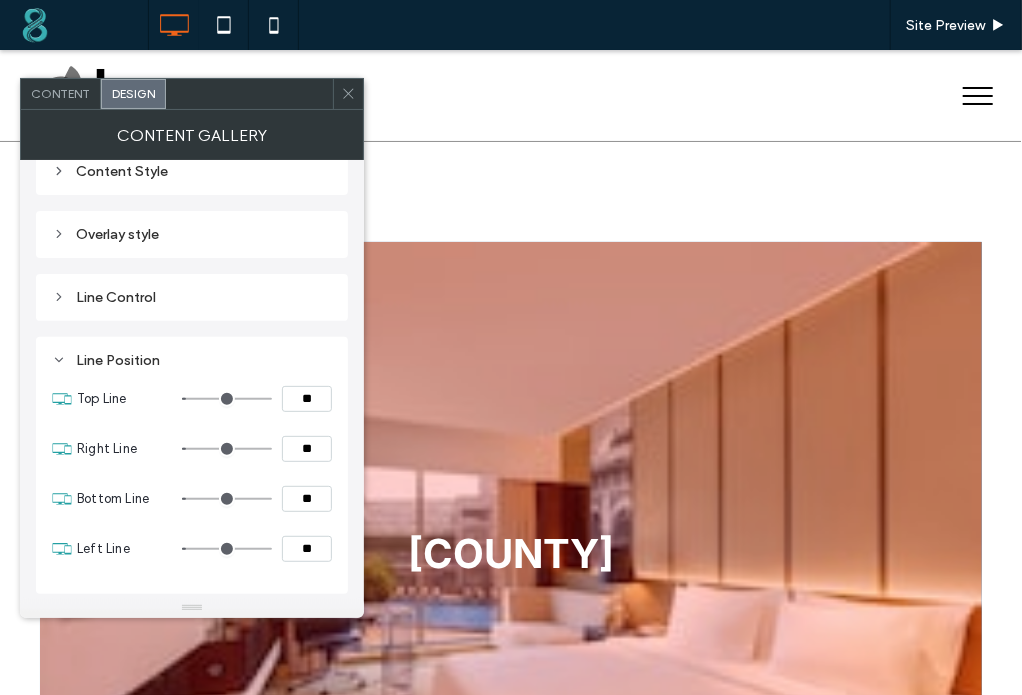 click on "Line Position" at bounding box center (192, 360) 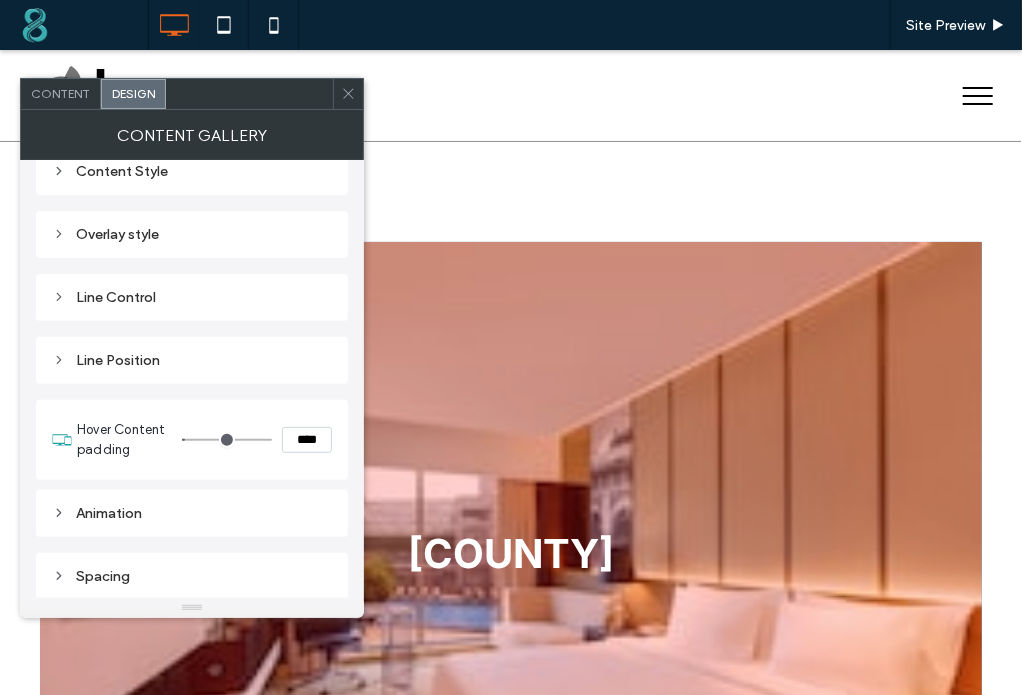 click on "Line Position" at bounding box center [192, 360] 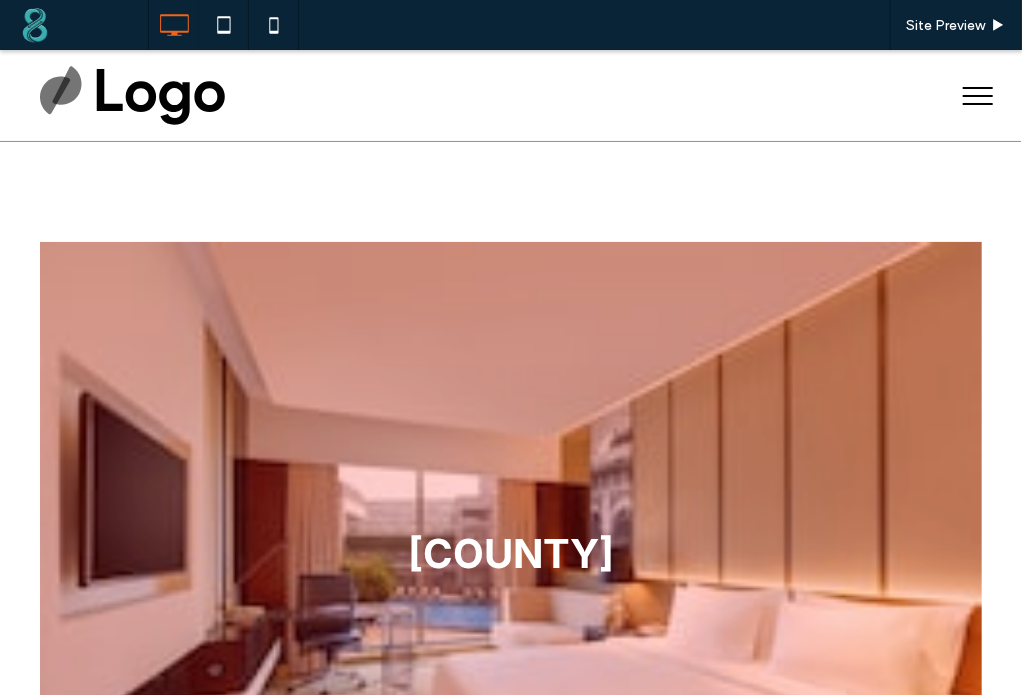 scroll, scrollTop: 0, scrollLeft: 0, axis: both 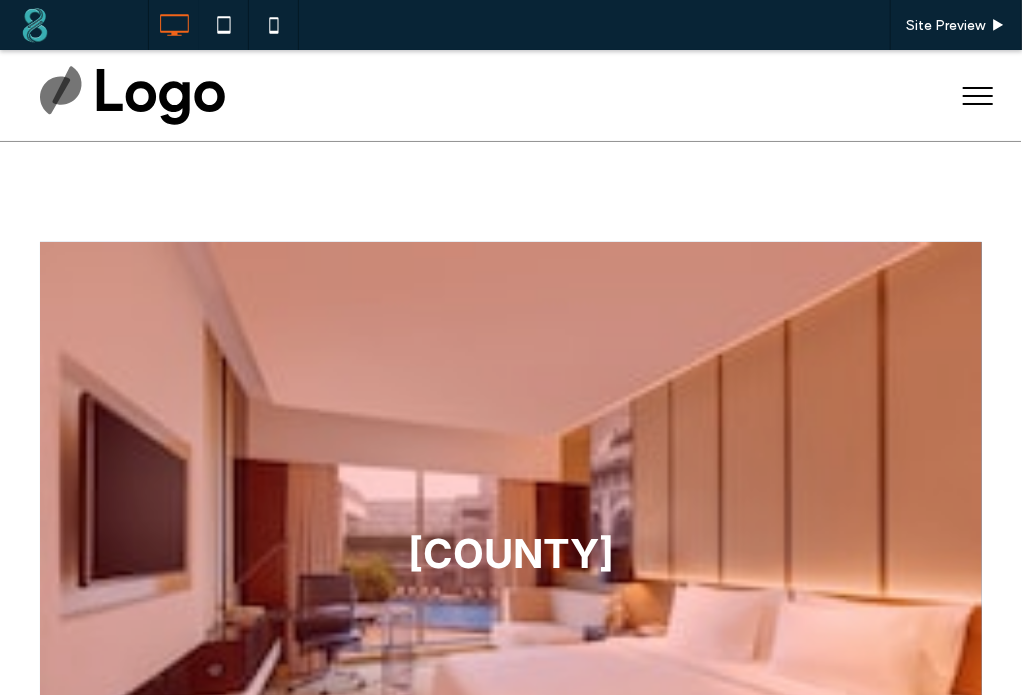 click at bounding box center [511, 555] 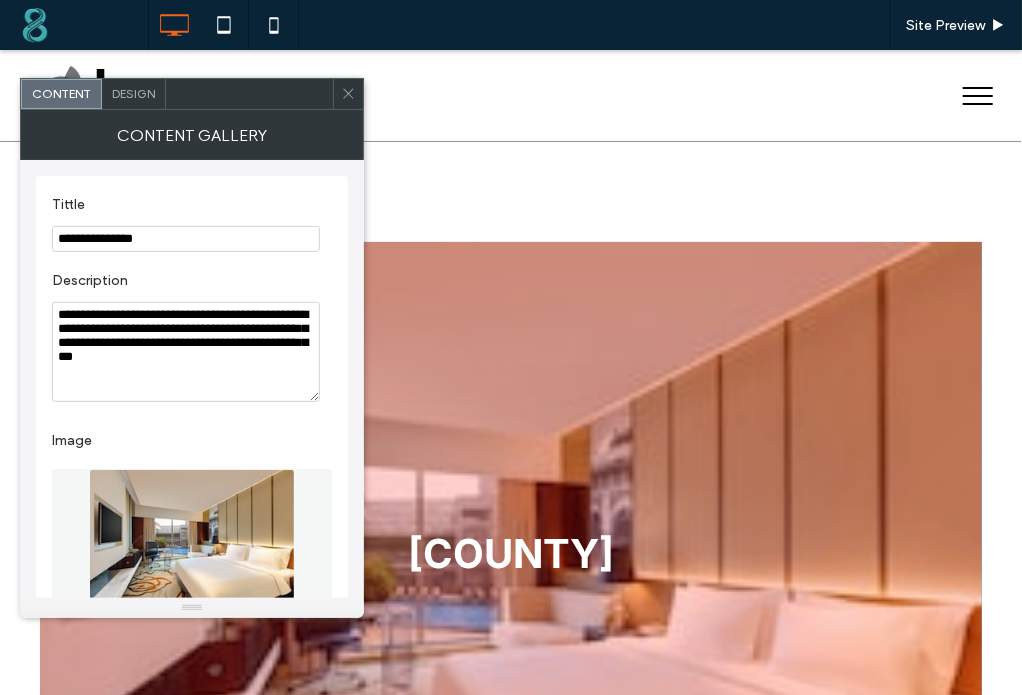 click on "Design" at bounding box center (133, 93) 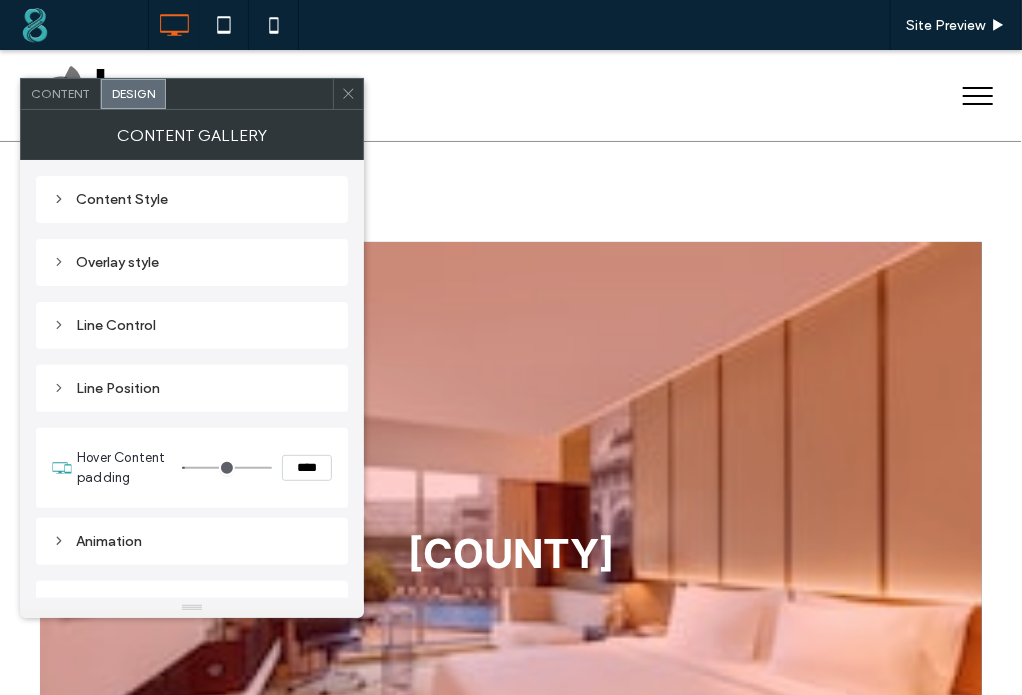 click on "Line Position" at bounding box center [192, 388] 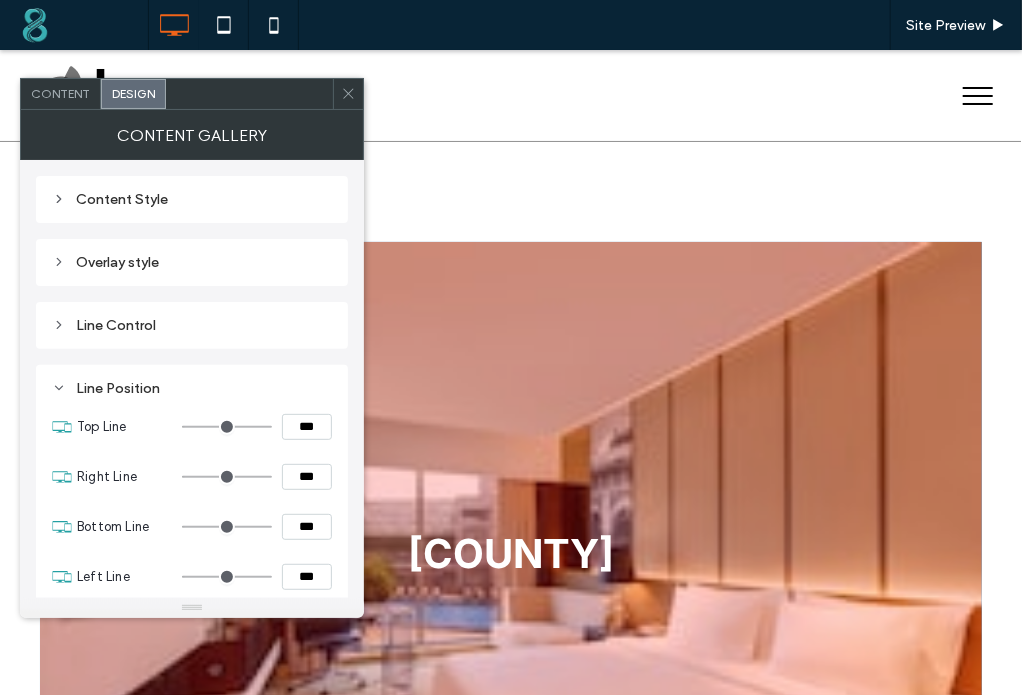 click on "***" at bounding box center [307, 427] 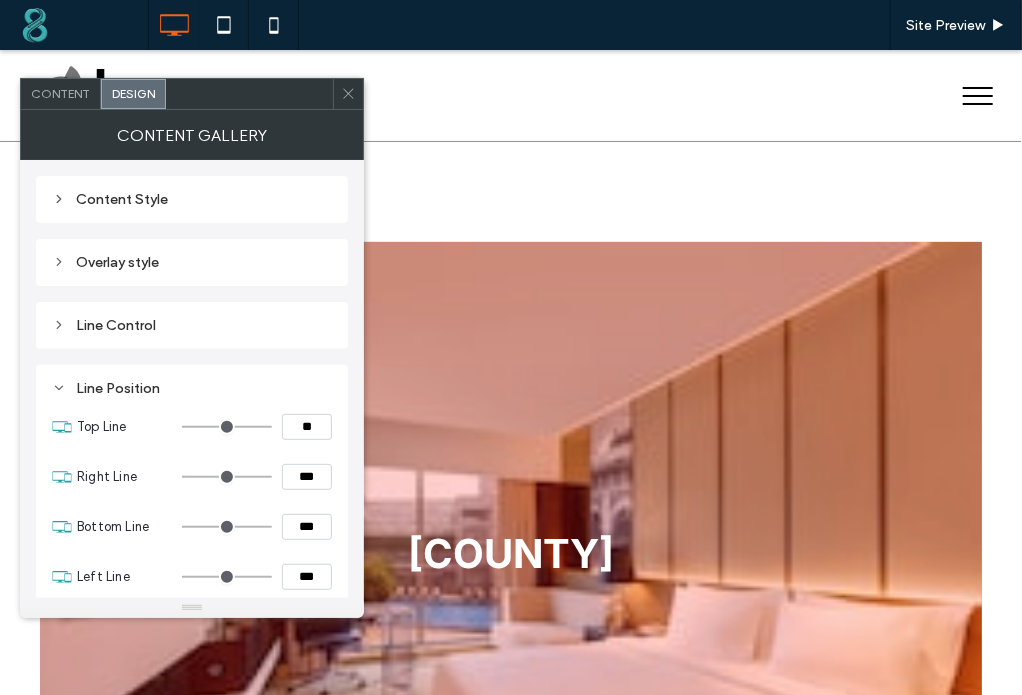 type on "**" 